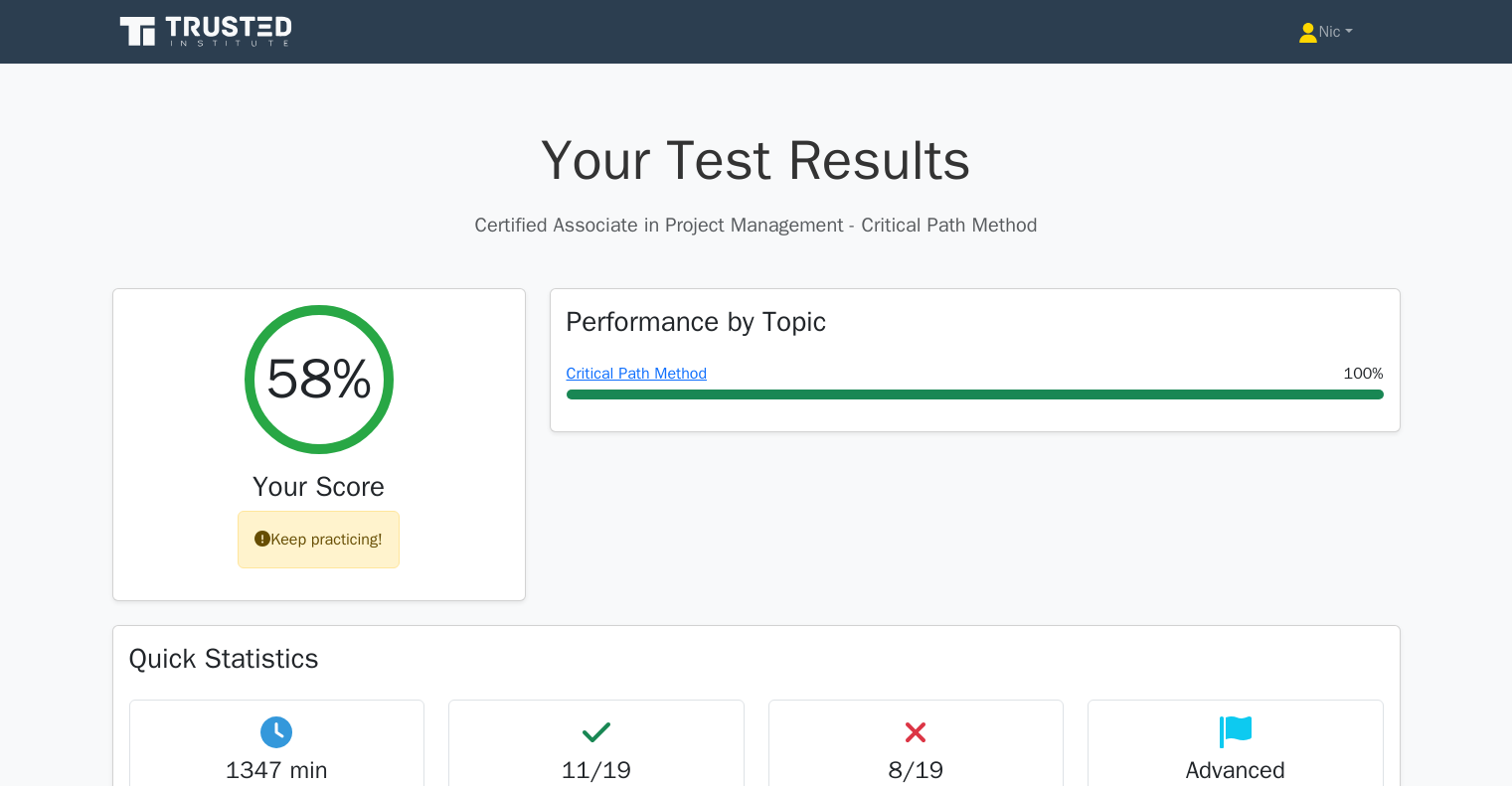 scroll, scrollTop: 0, scrollLeft: 0, axis: both 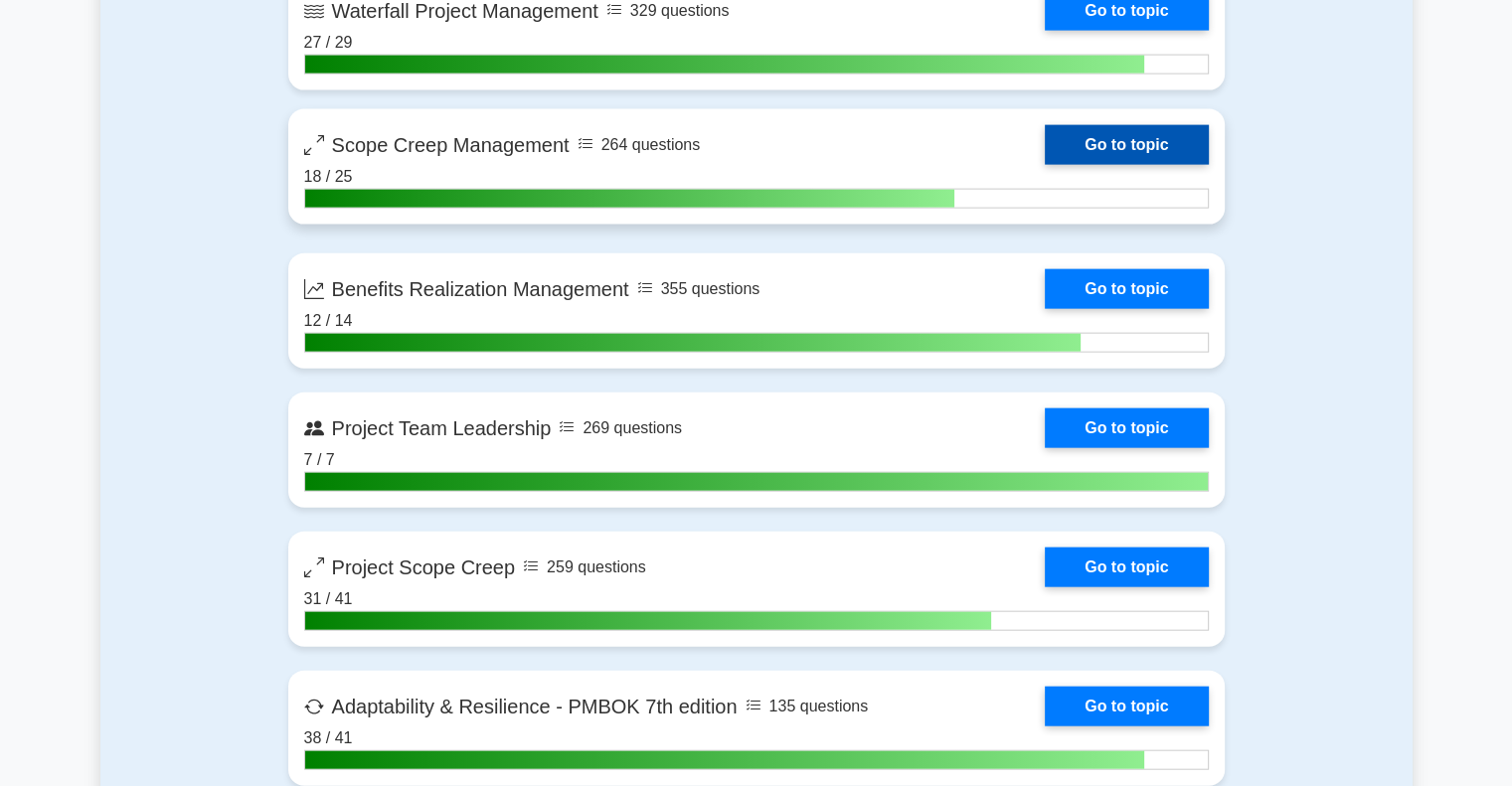 click on "Go to topic" at bounding box center (1126, 145) 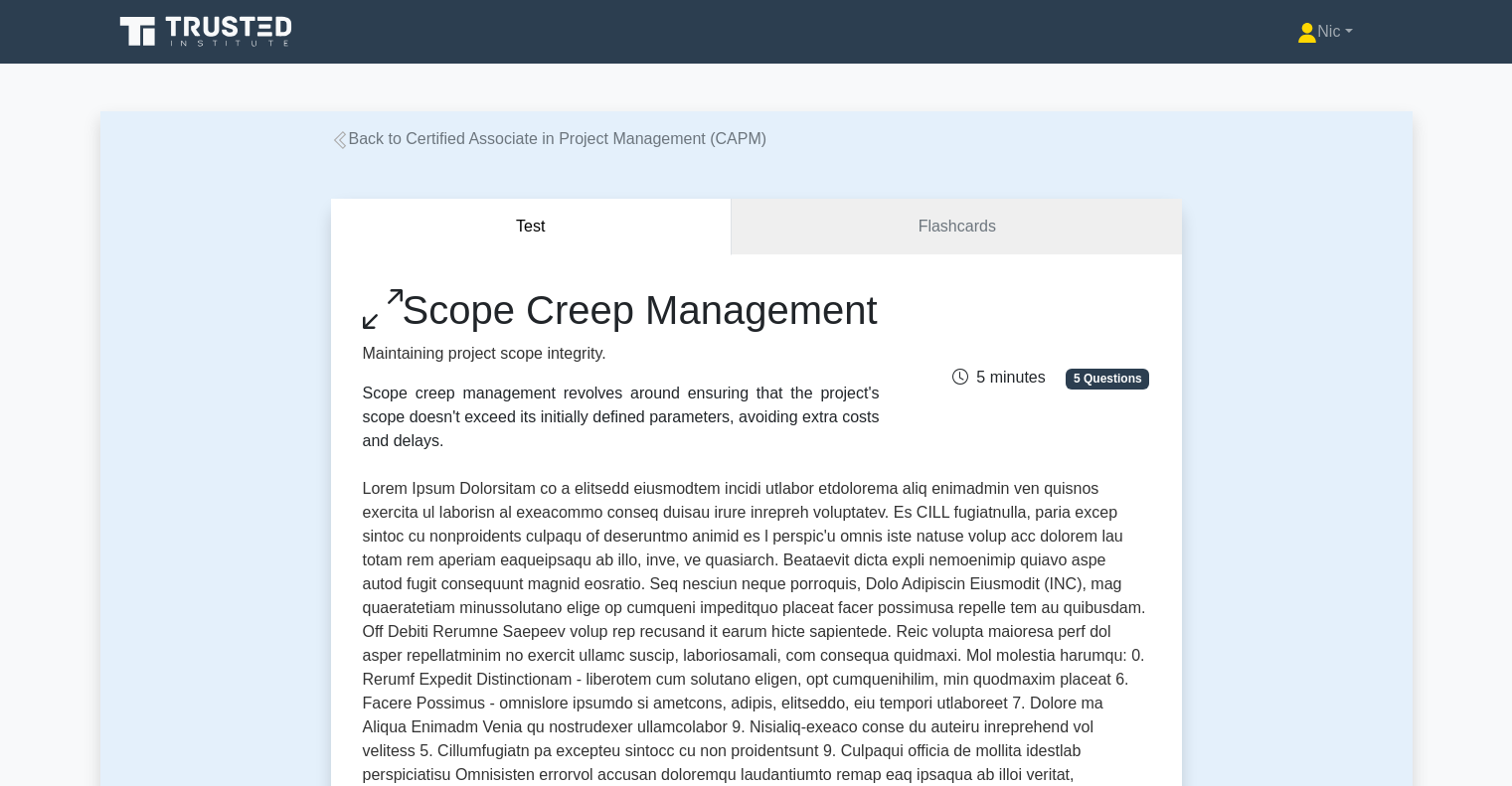 scroll, scrollTop: 0, scrollLeft: 0, axis: both 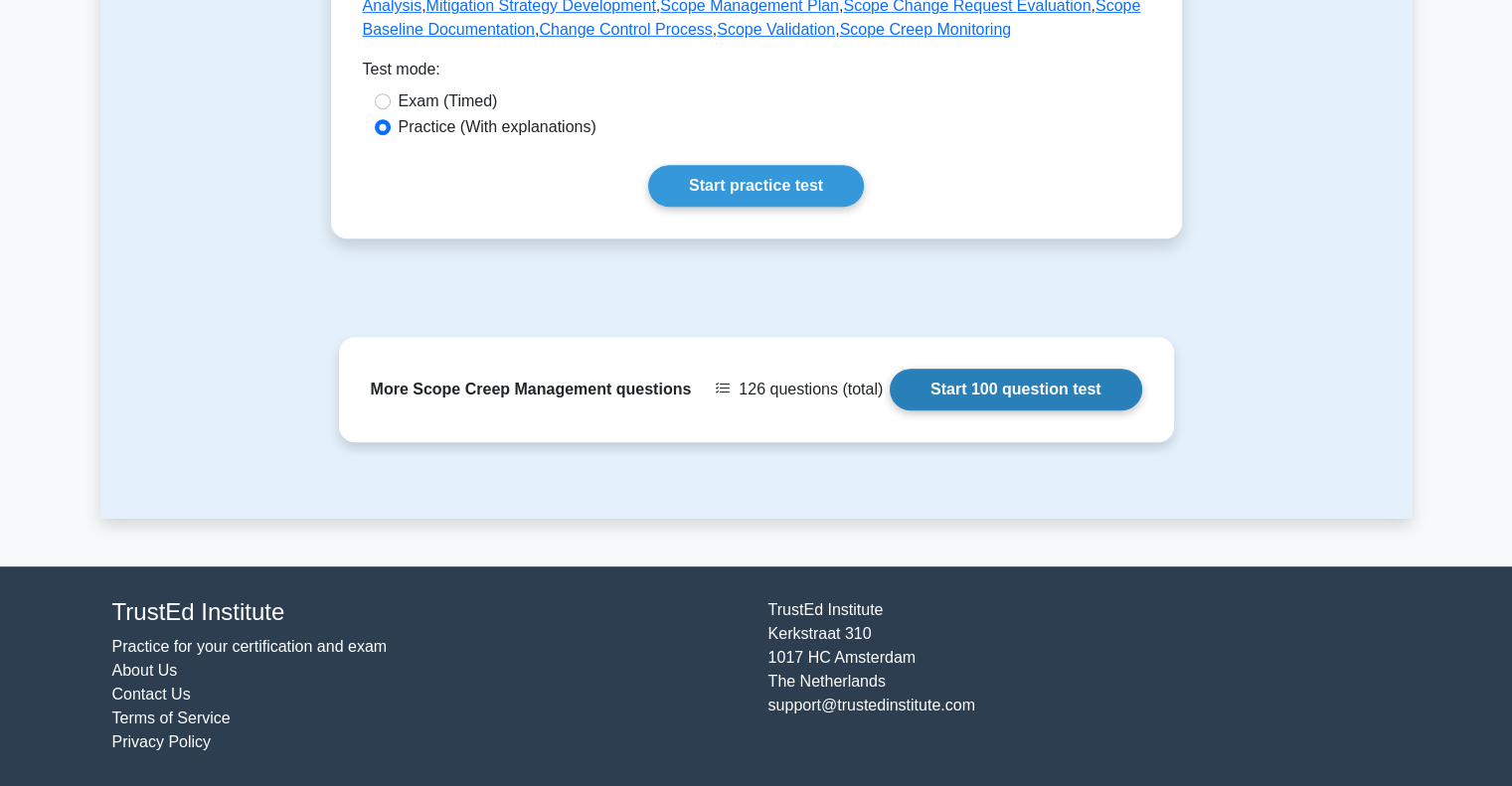 click on "Start 100 question test" at bounding box center [1016, 390] 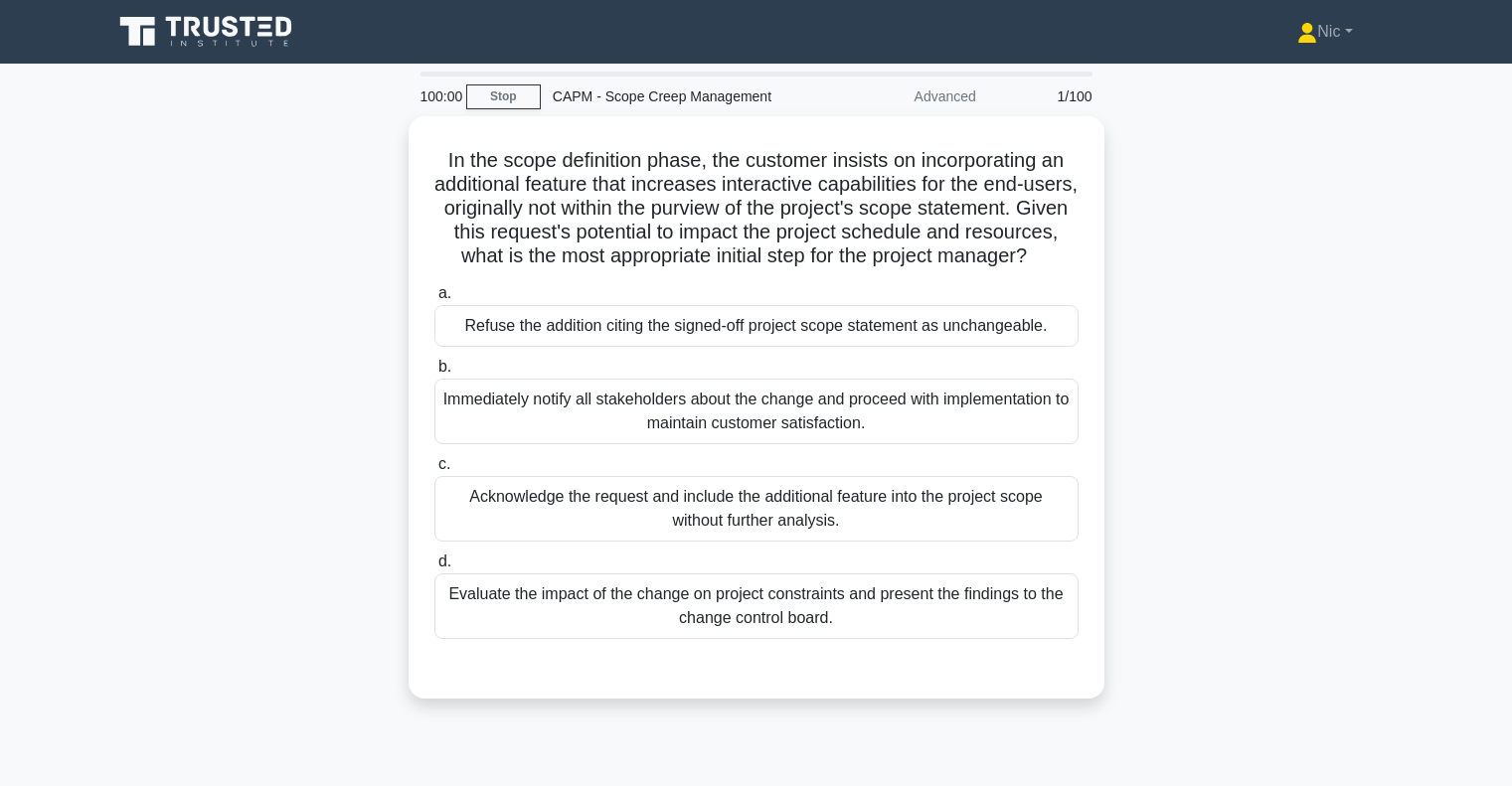 scroll, scrollTop: 0, scrollLeft: 0, axis: both 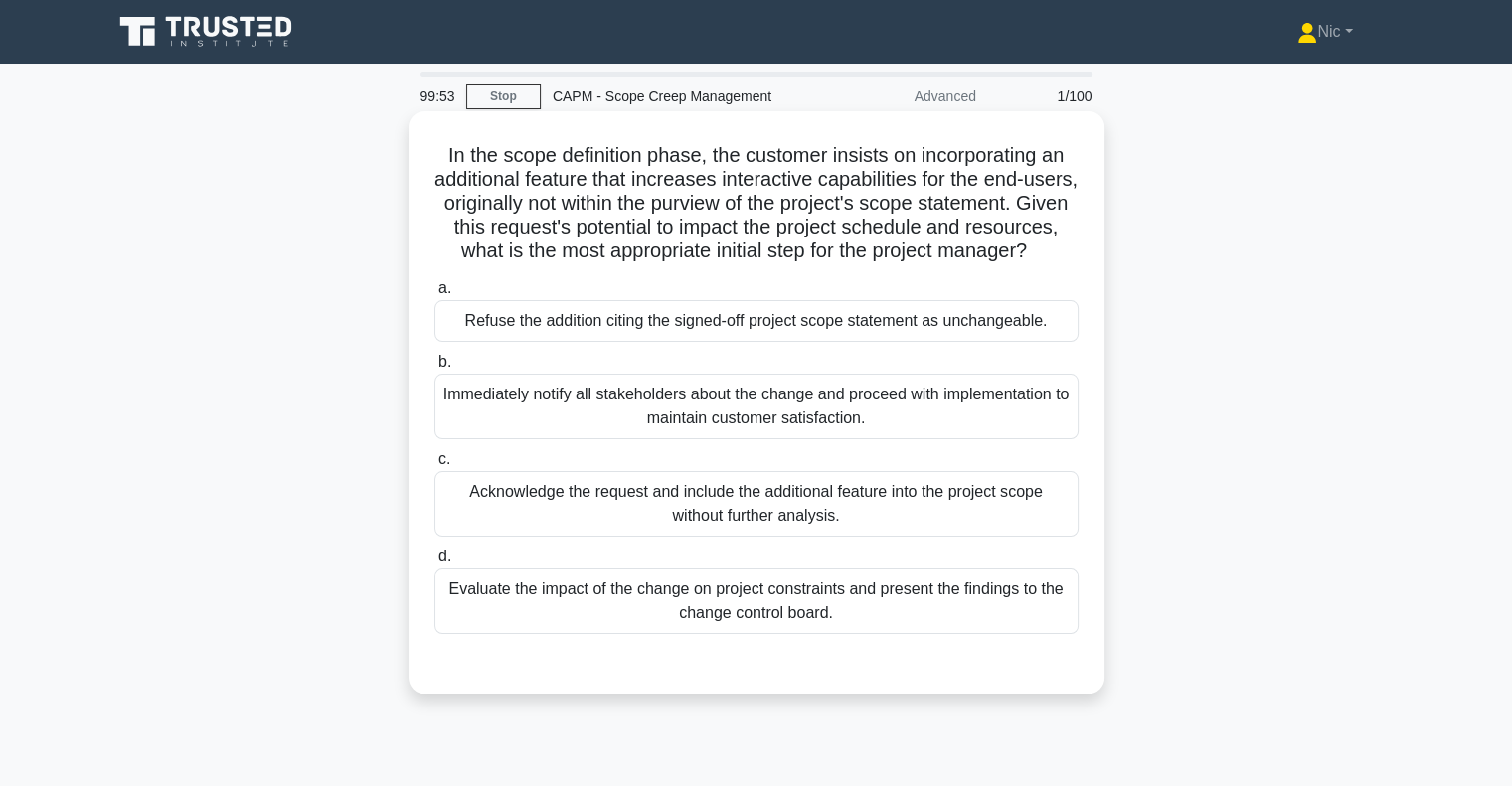 click on "Evaluate the impact of the change on project constraints and present the findings to the change control board." at bounding box center [756, 601] 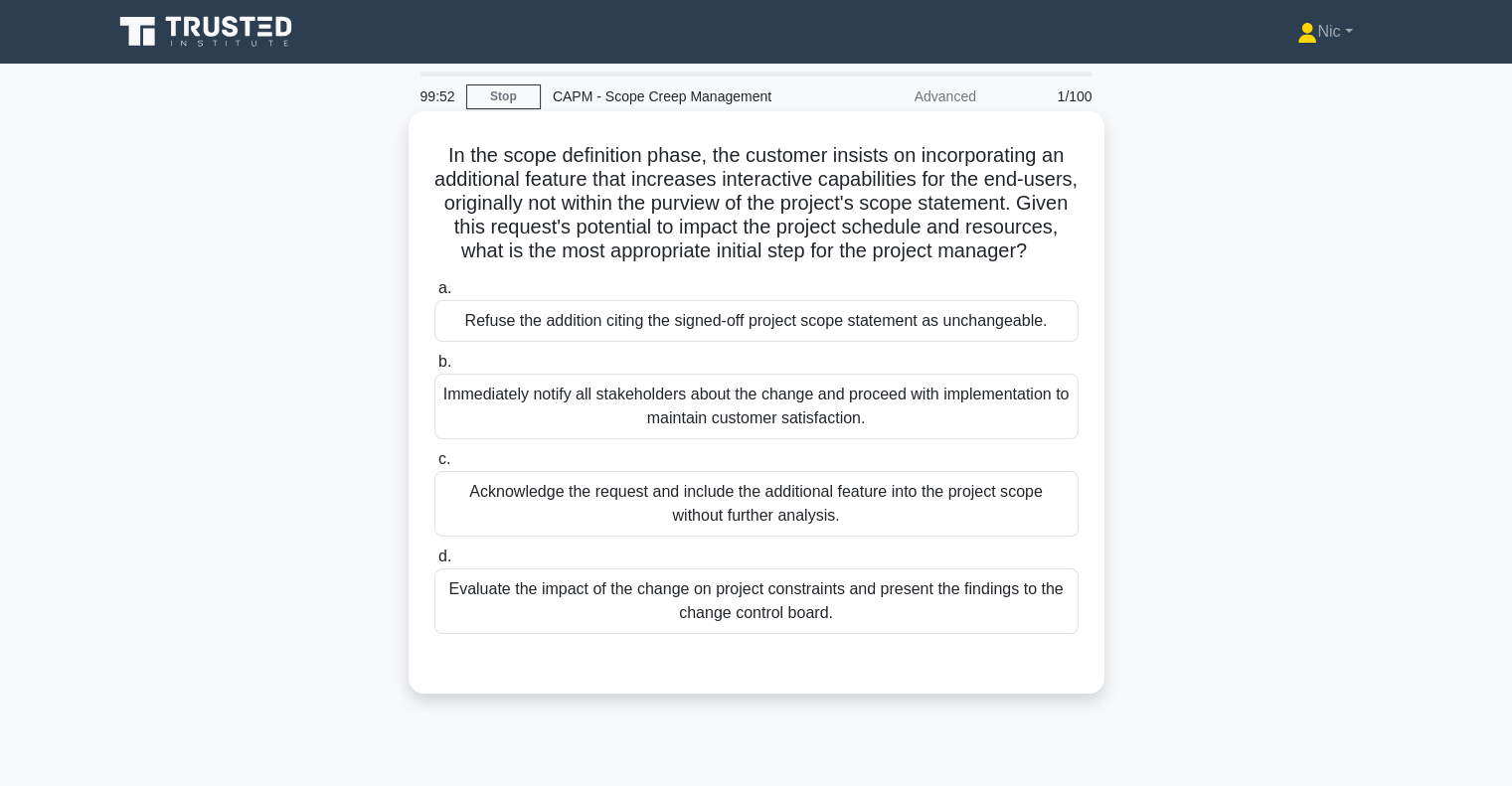 click on "Evaluate the impact of the change on project constraints and present the findings to the change control board." at bounding box center [756, 601] 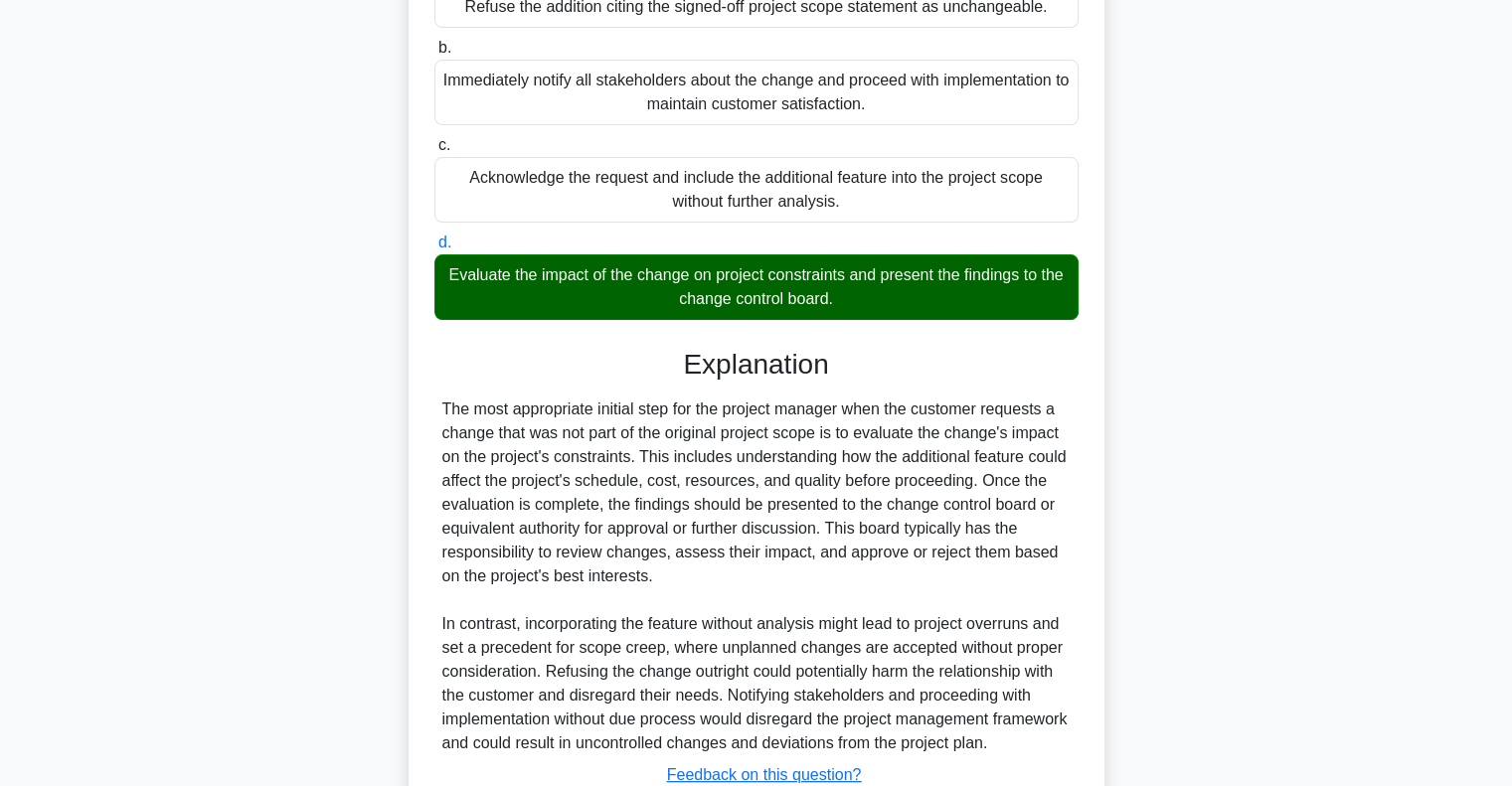 scroll, scrollTop: 497, scrollLeft: 0, axis: vertical 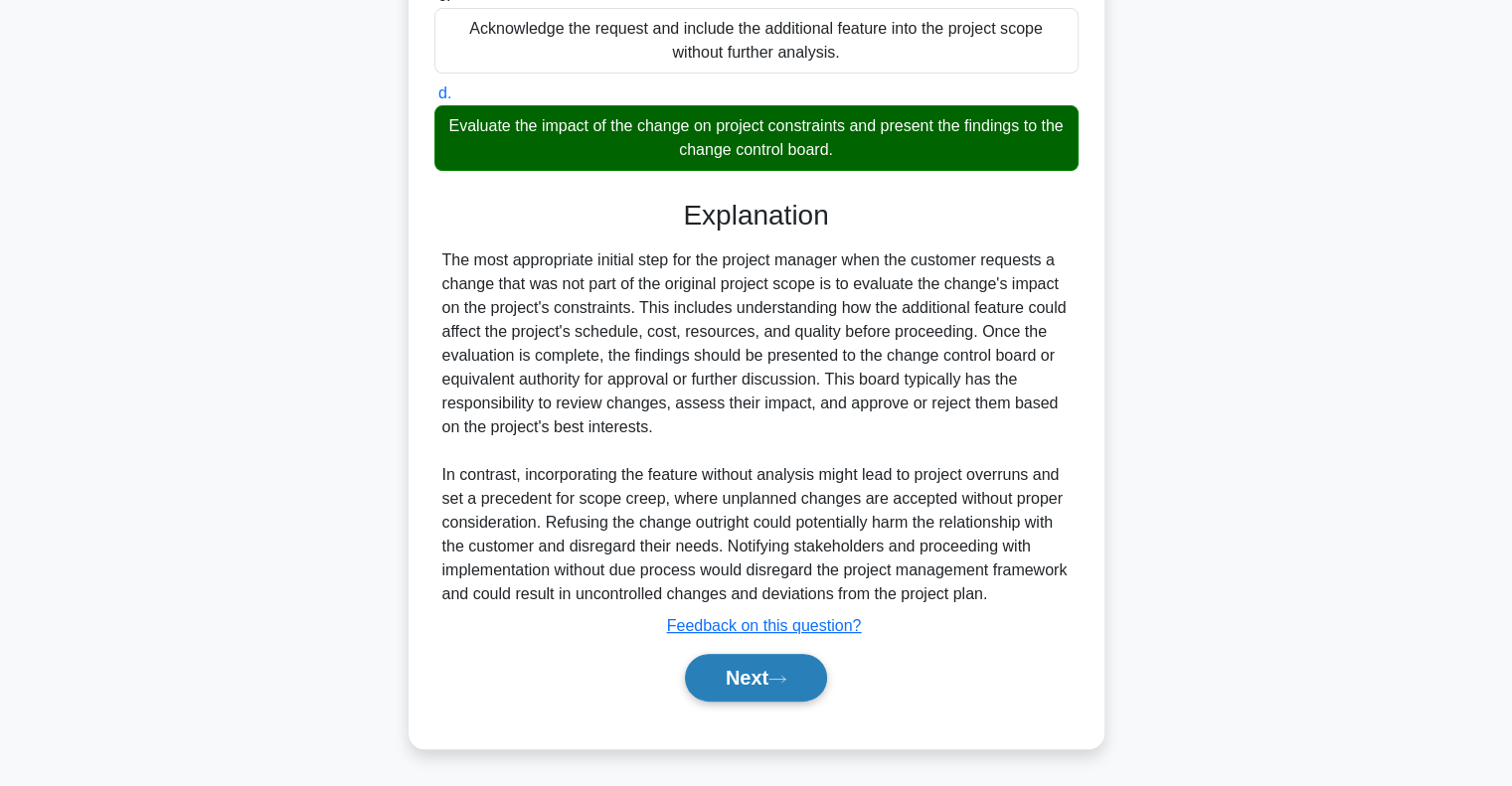 click on "Next" at bounding box center (756, 678) 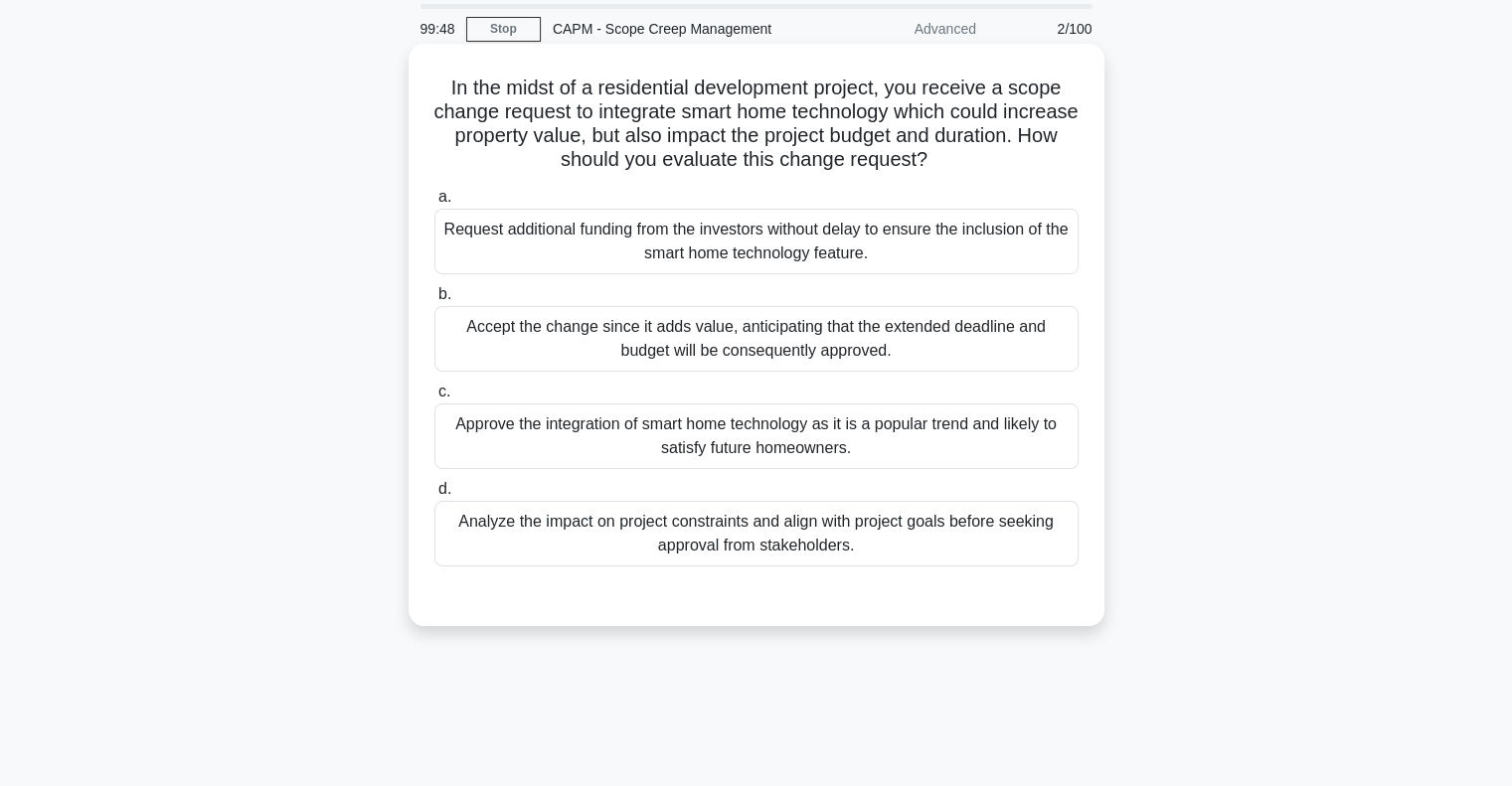 scroll, scrollTop: 0, scrollLeft: 0, axis: both 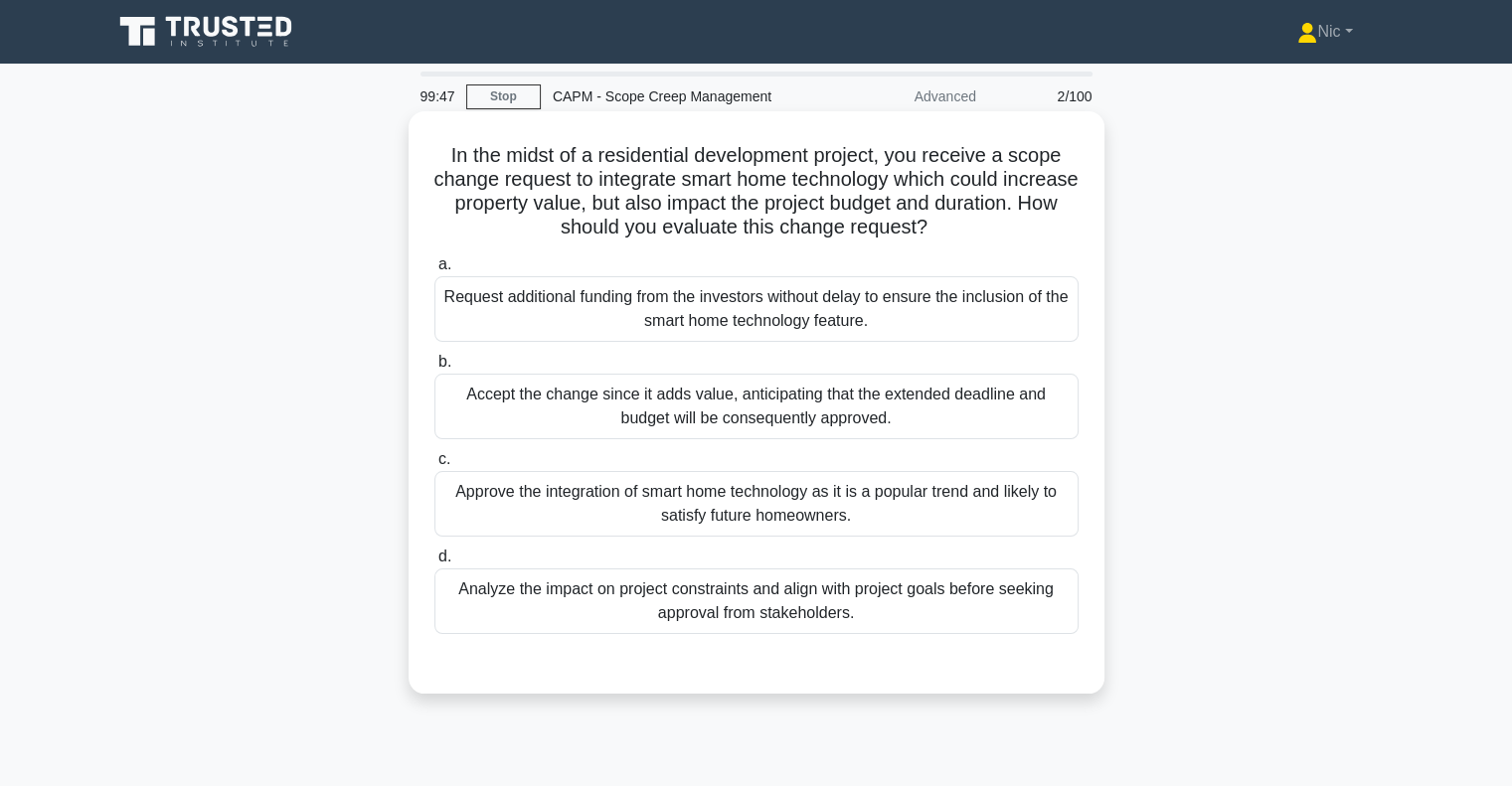 click on "Analyze the impact on project constraints and align with project goals before seeking approval from stakeholders." at bounding box center [756, 601] 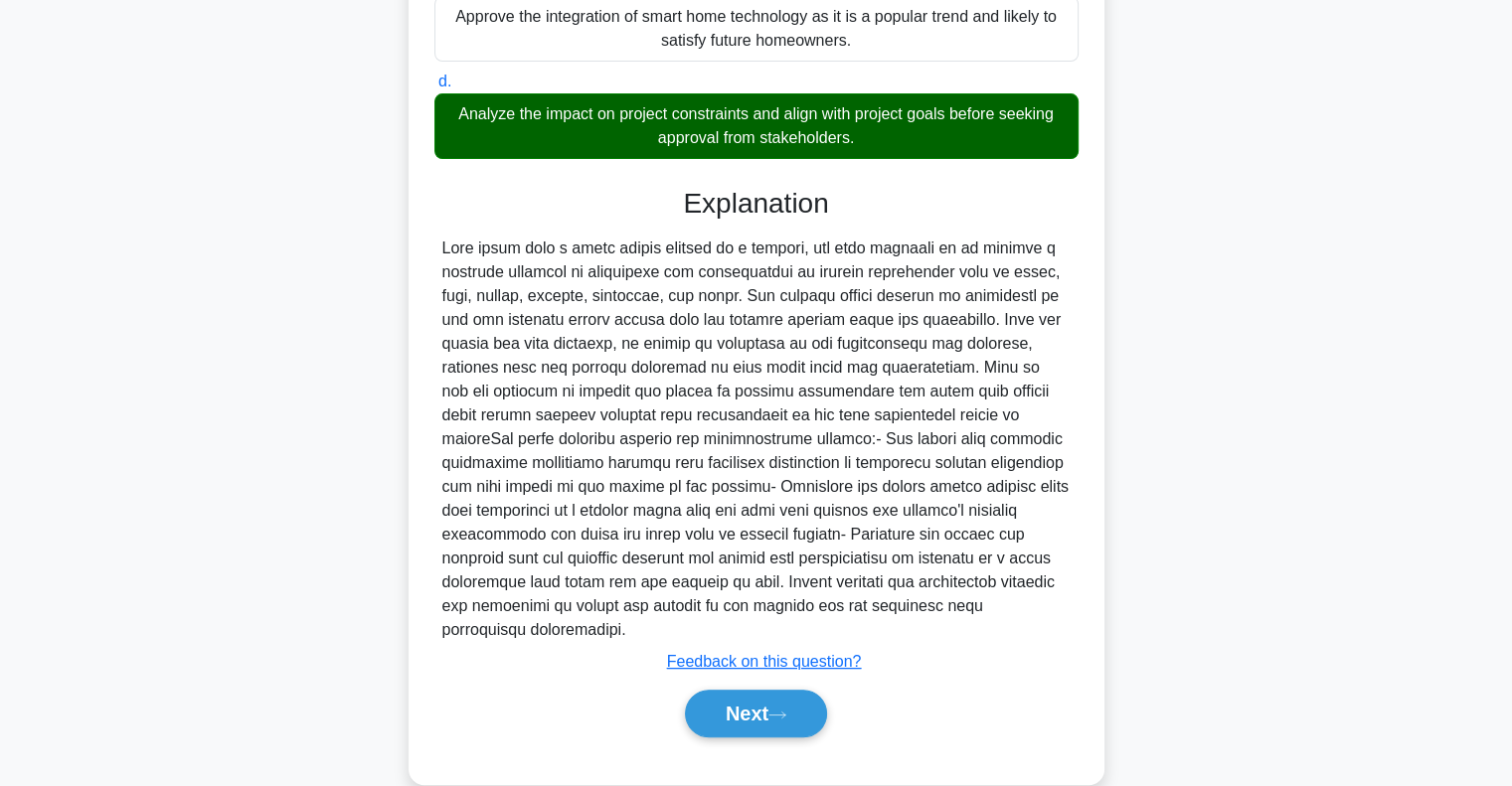 scroll, scrollTop: 485, scrollLeft: 0, axis: vertical 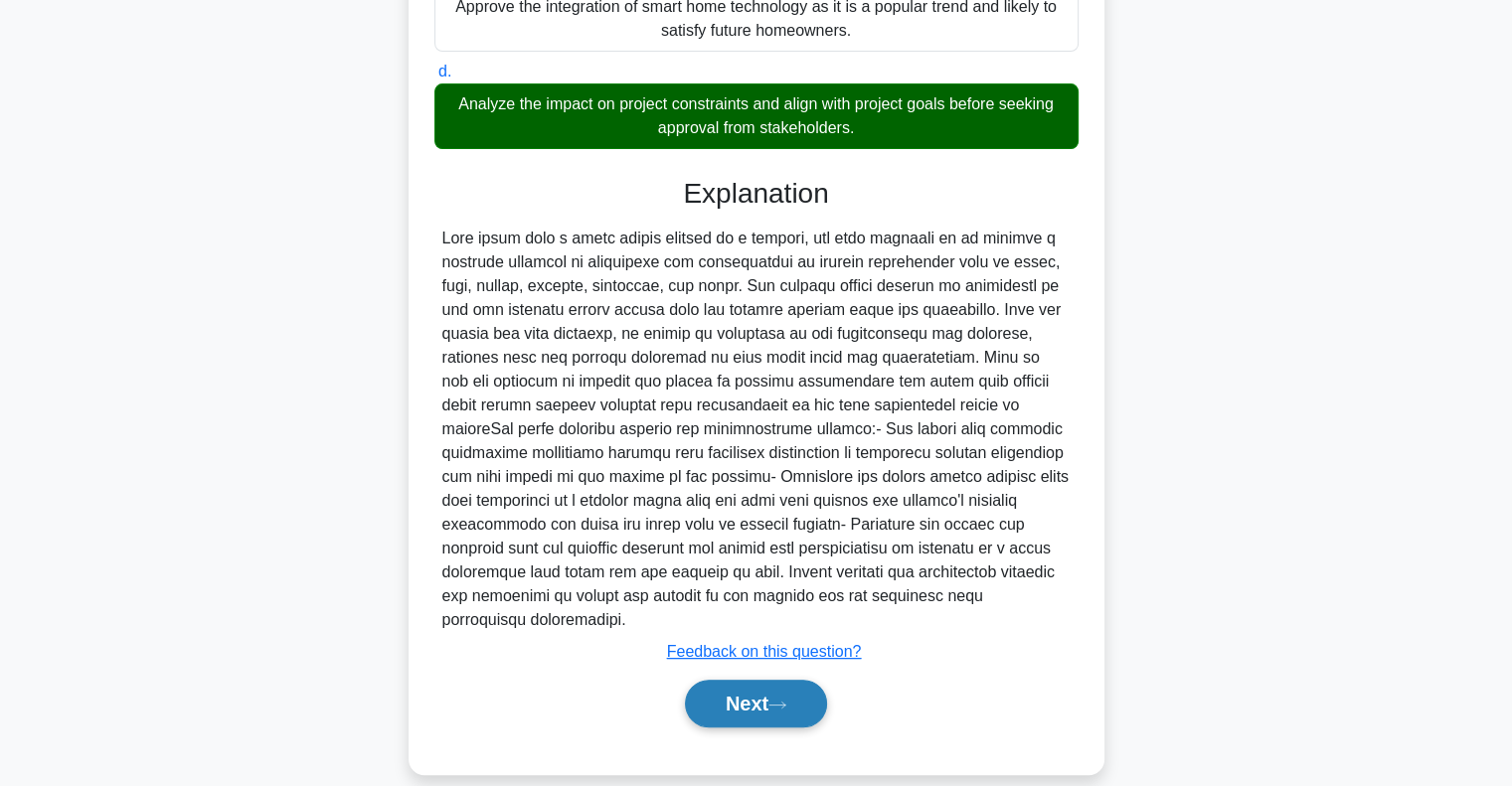 click on "Next" at bounding box center [756, 704] 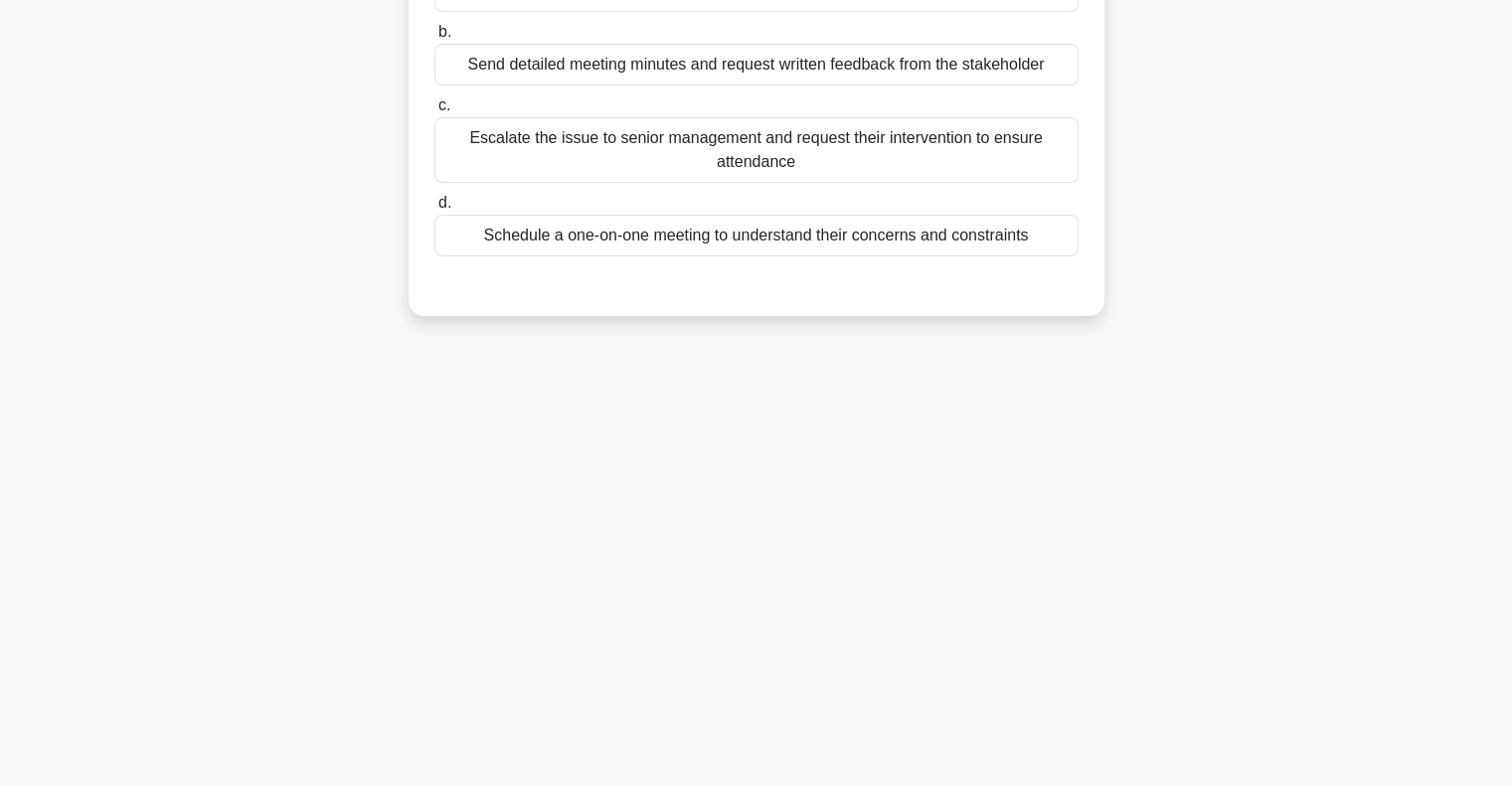 scroll, scrollTop: 0, scrollLeft: 0, axis: both 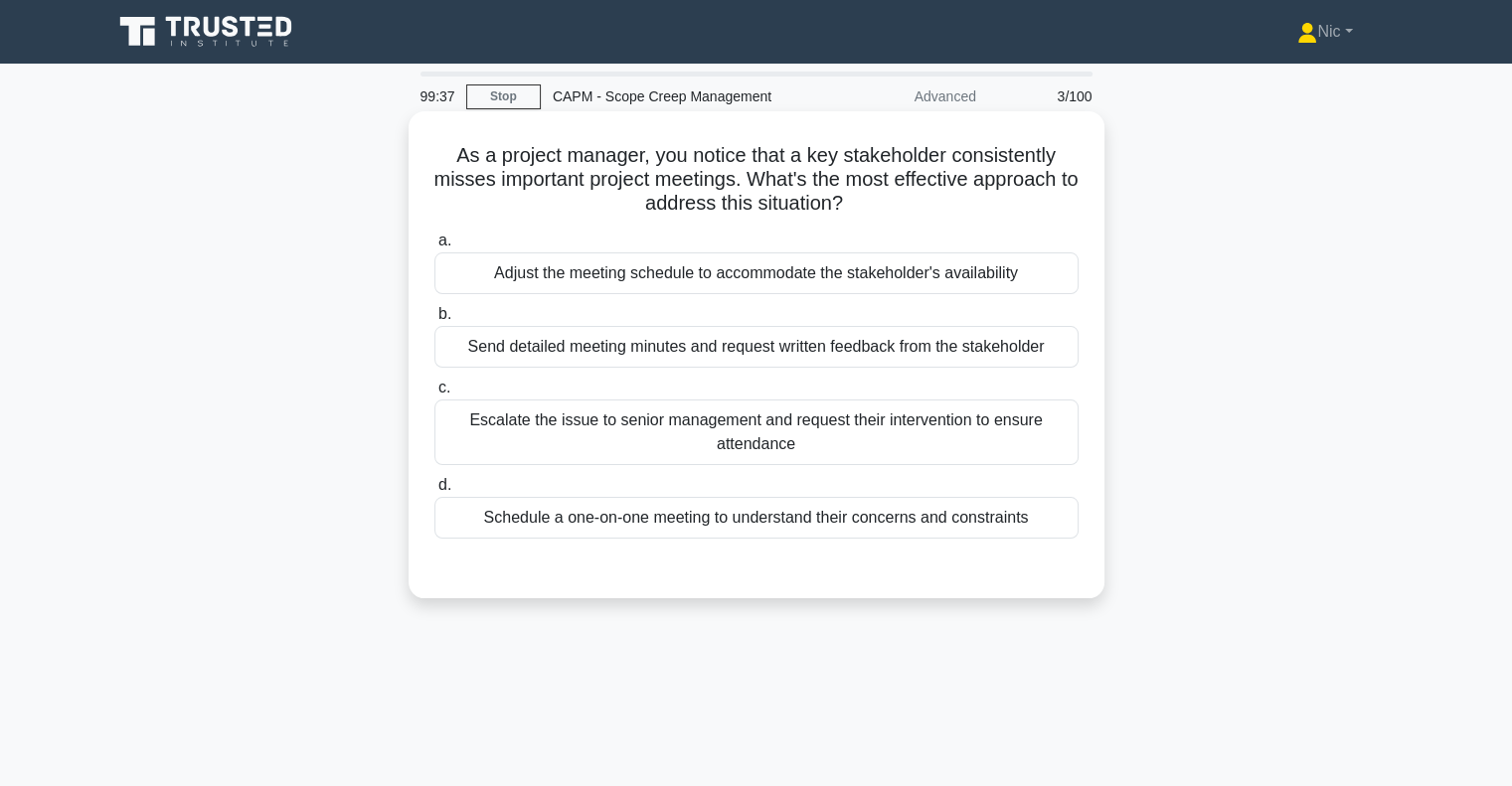 click on "Schedule a one-on-one meeting to understand their concerns and constraints" at bounding box center (756, 518) 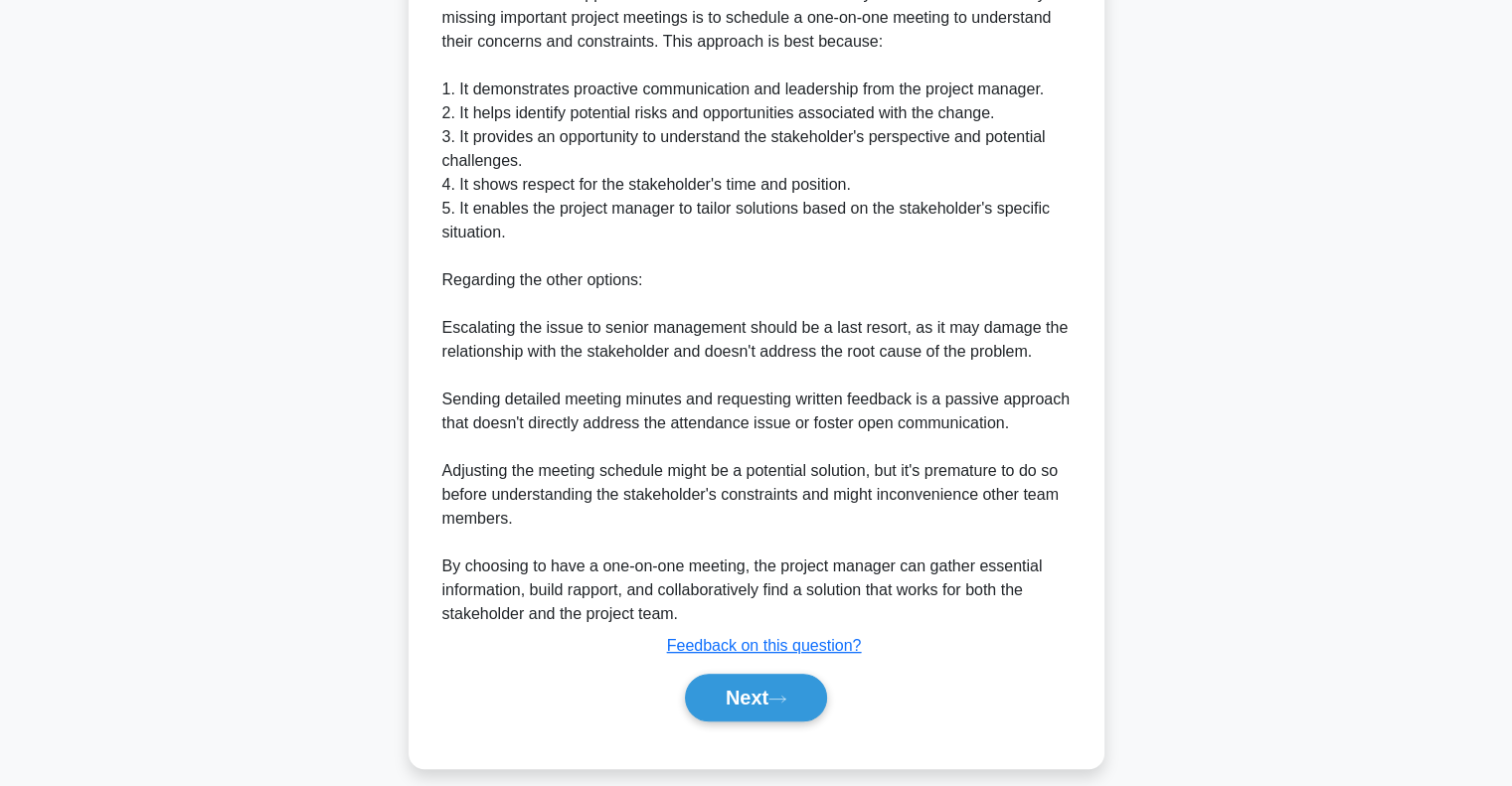 scroll, scrollTop: 652, scrollLeft: 0, axis: vertical 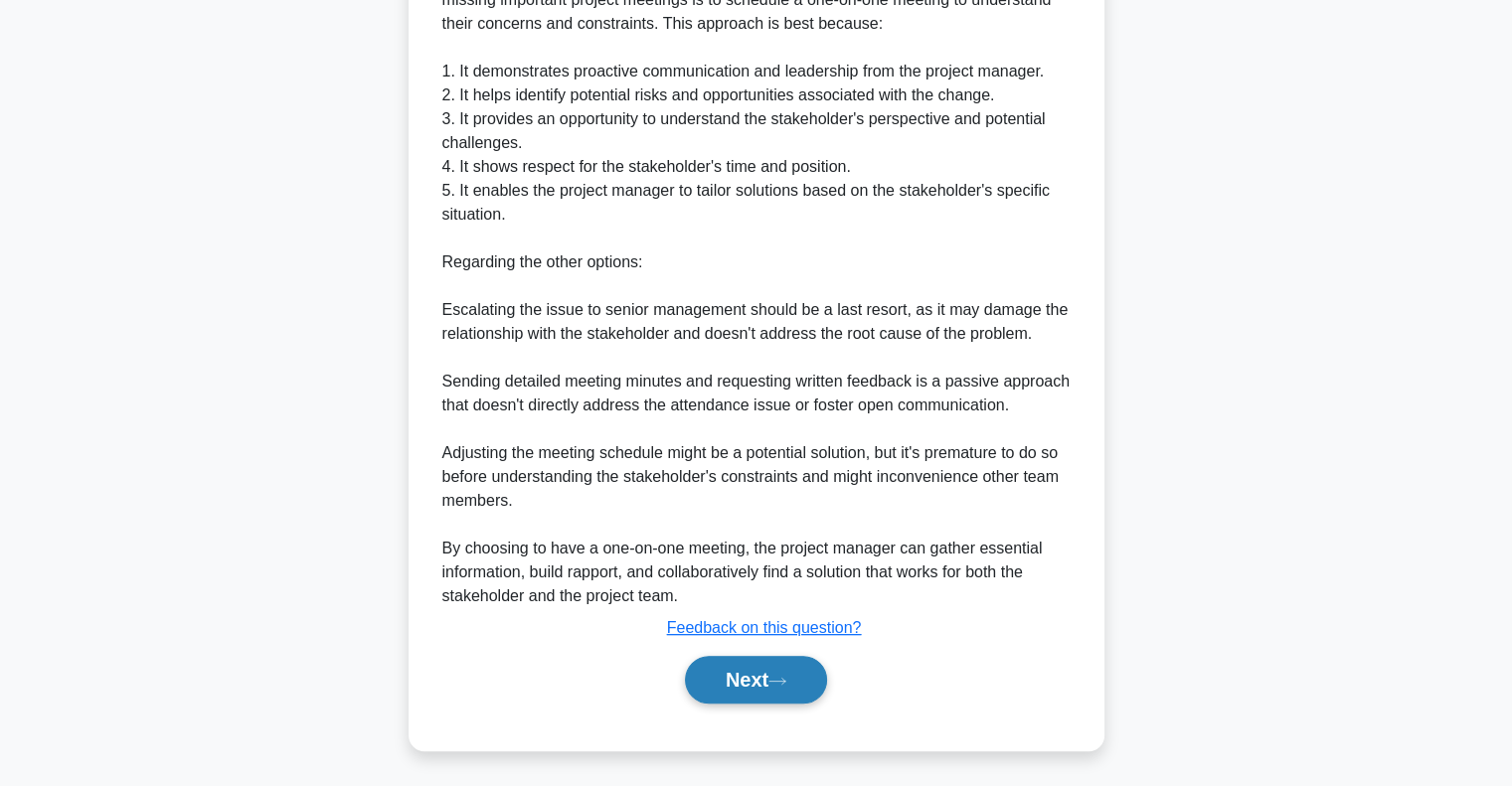 click on "Next" at bounding box center (756, 680) 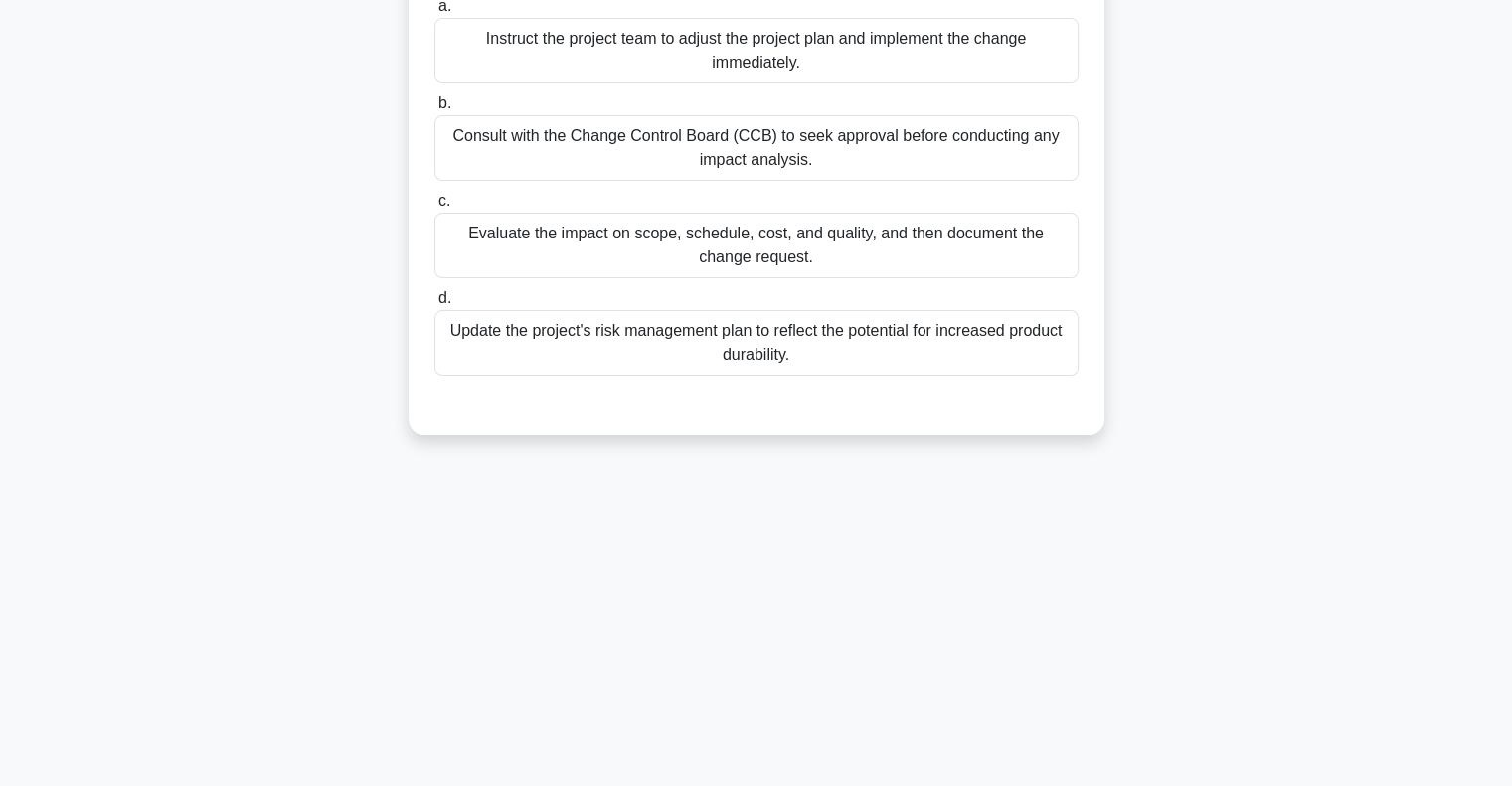 scroll, scrollTop: 0, scrollLeft: 0, axis: both 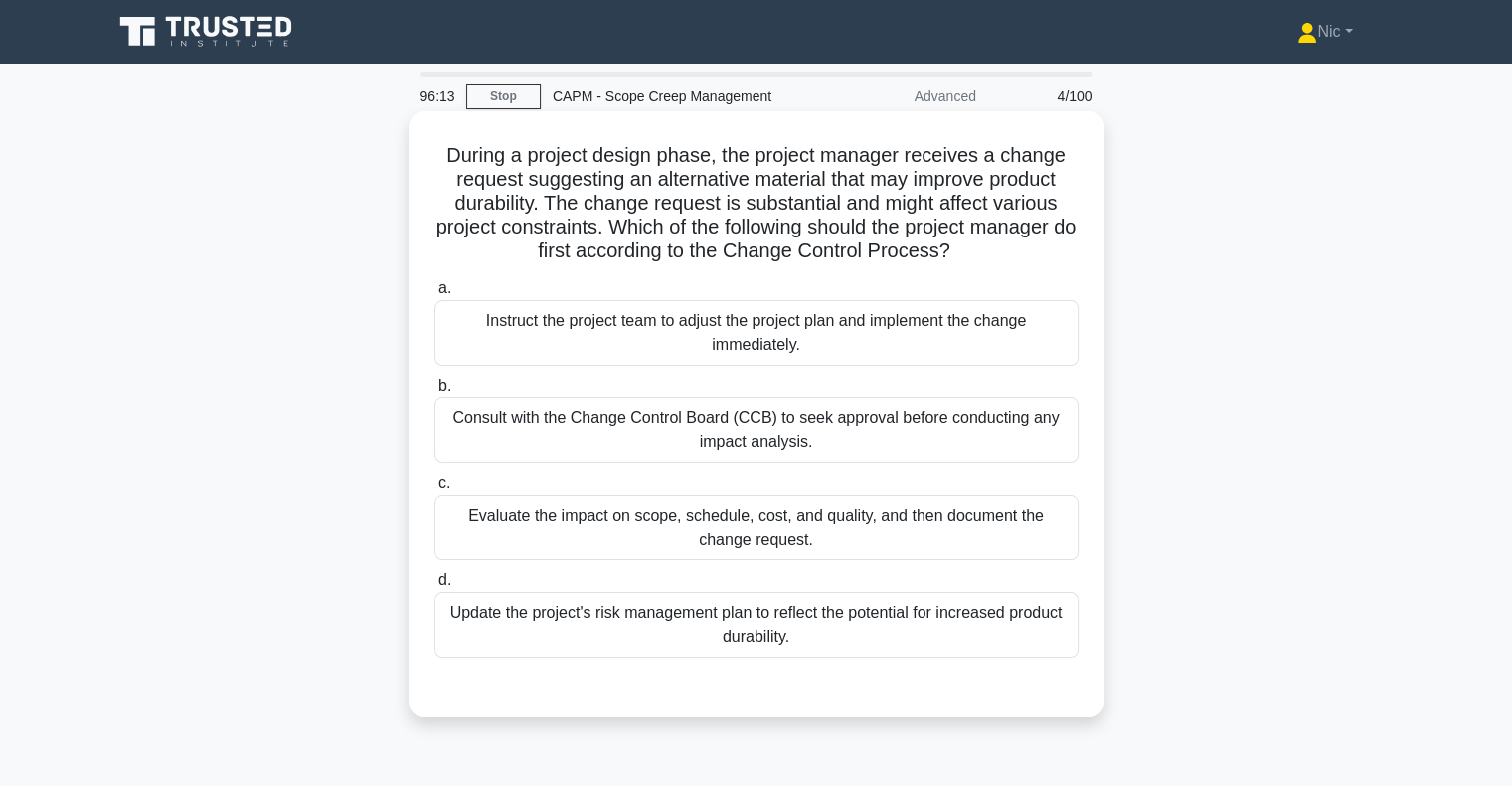 click on "Evaluate the impact on scope, schedule, cost, and quality, and then document the change request." at bounding box center [756, 528] 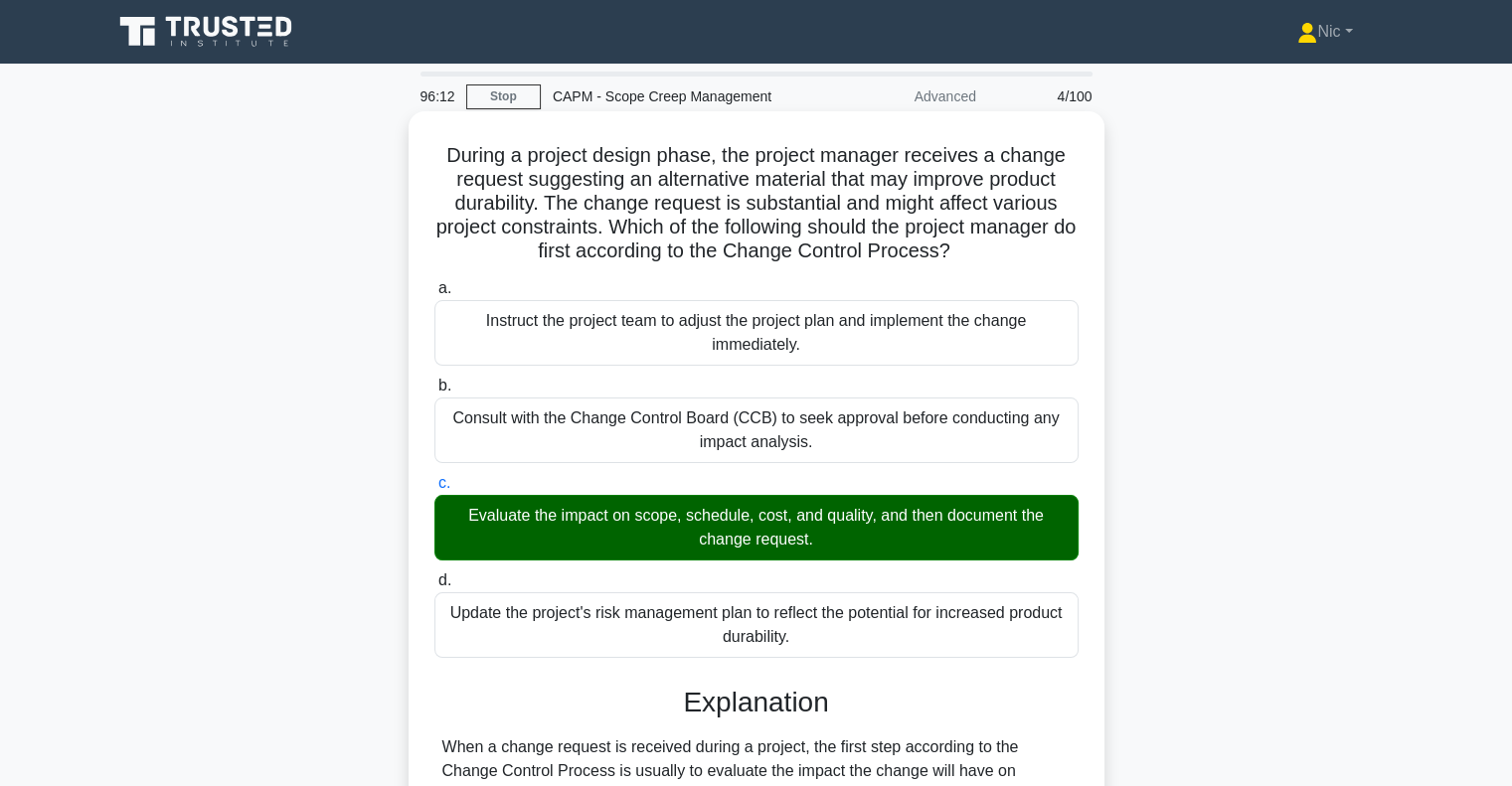 scroll, scrollTop: 652, scrollLeft: 0, axis: vertical 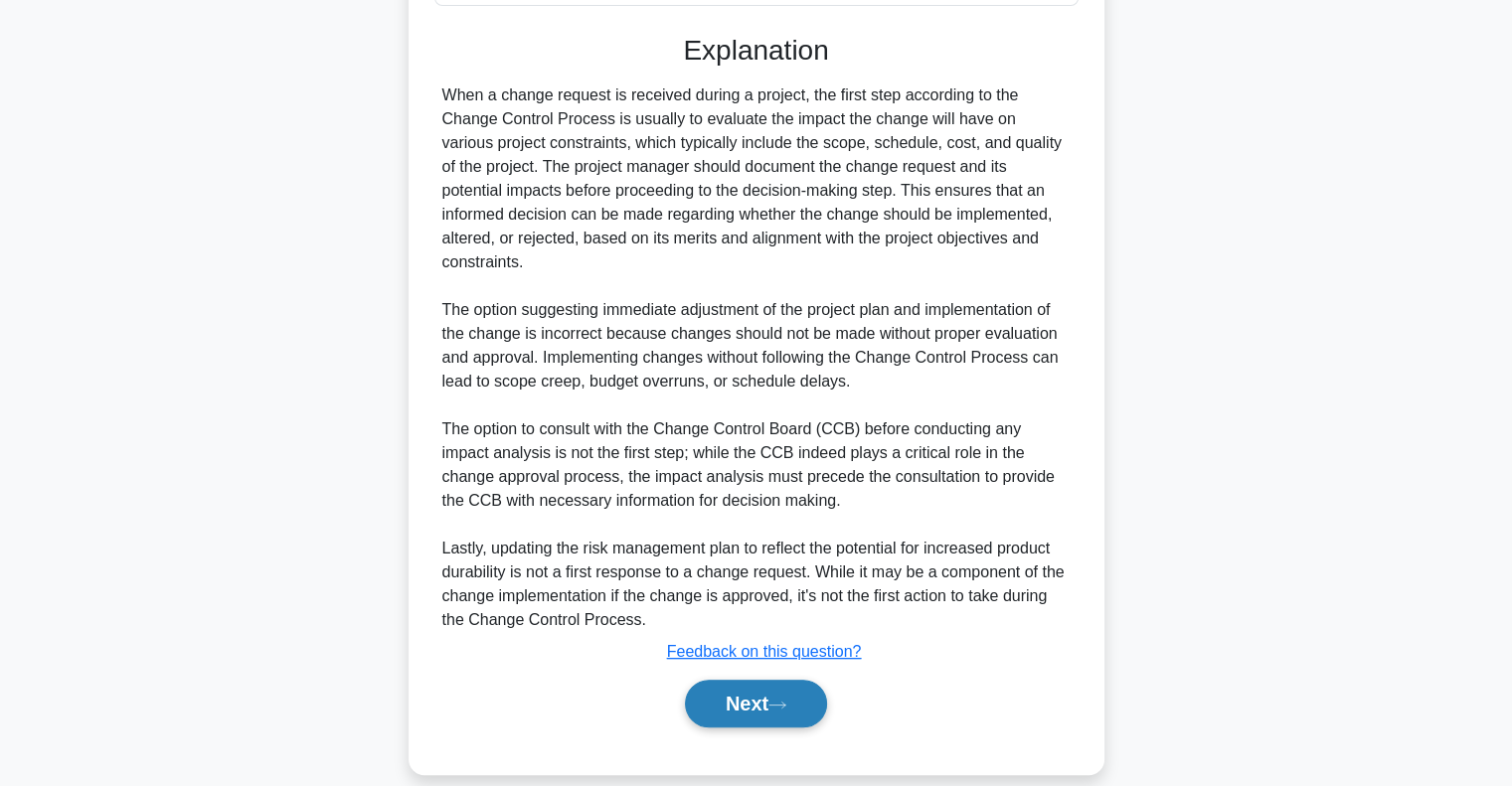 click on "Next" at bounding box center (756, 704) 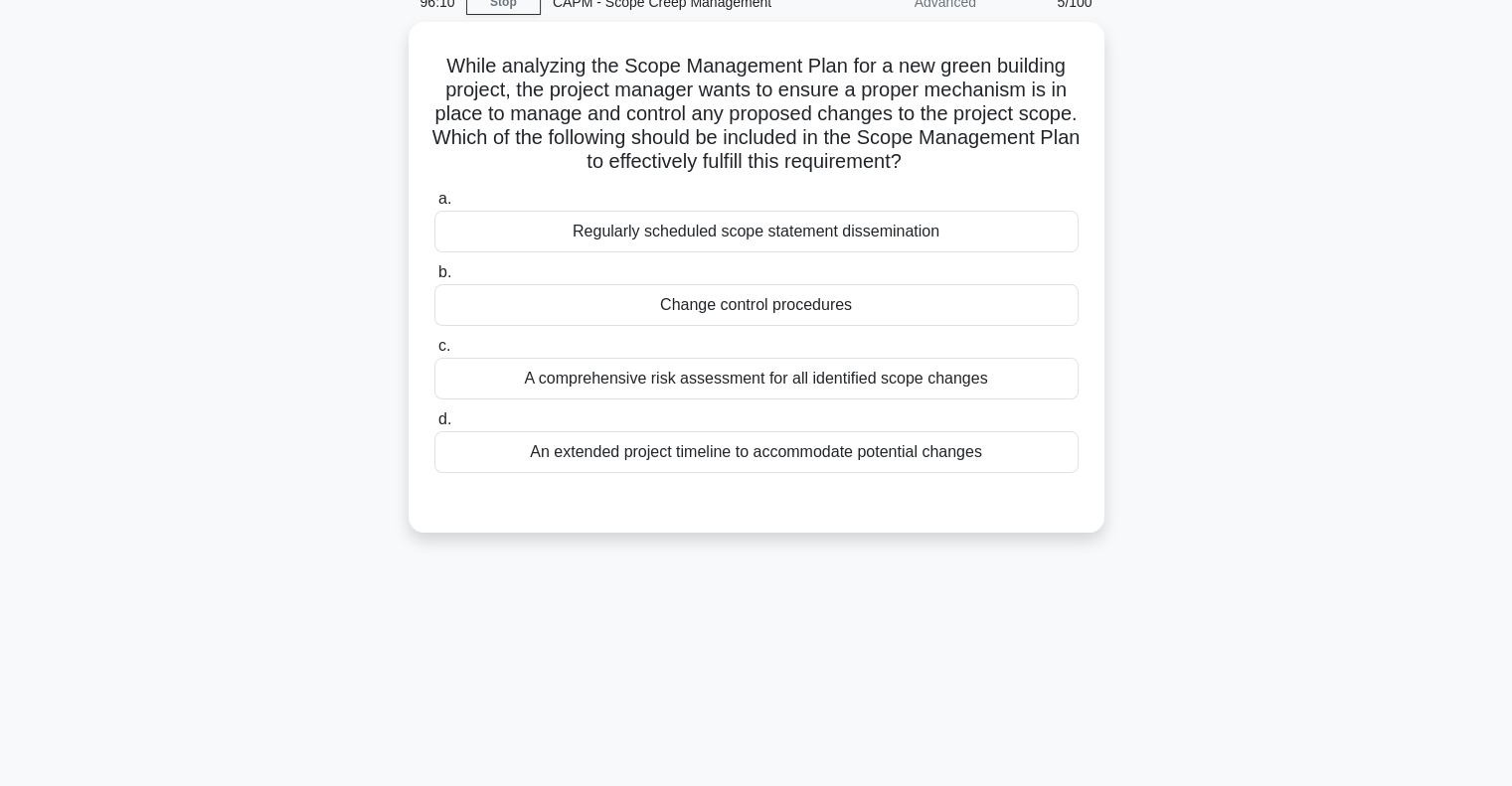 scroll, scrollTop: 0, scrollLeft: 0, axis: both 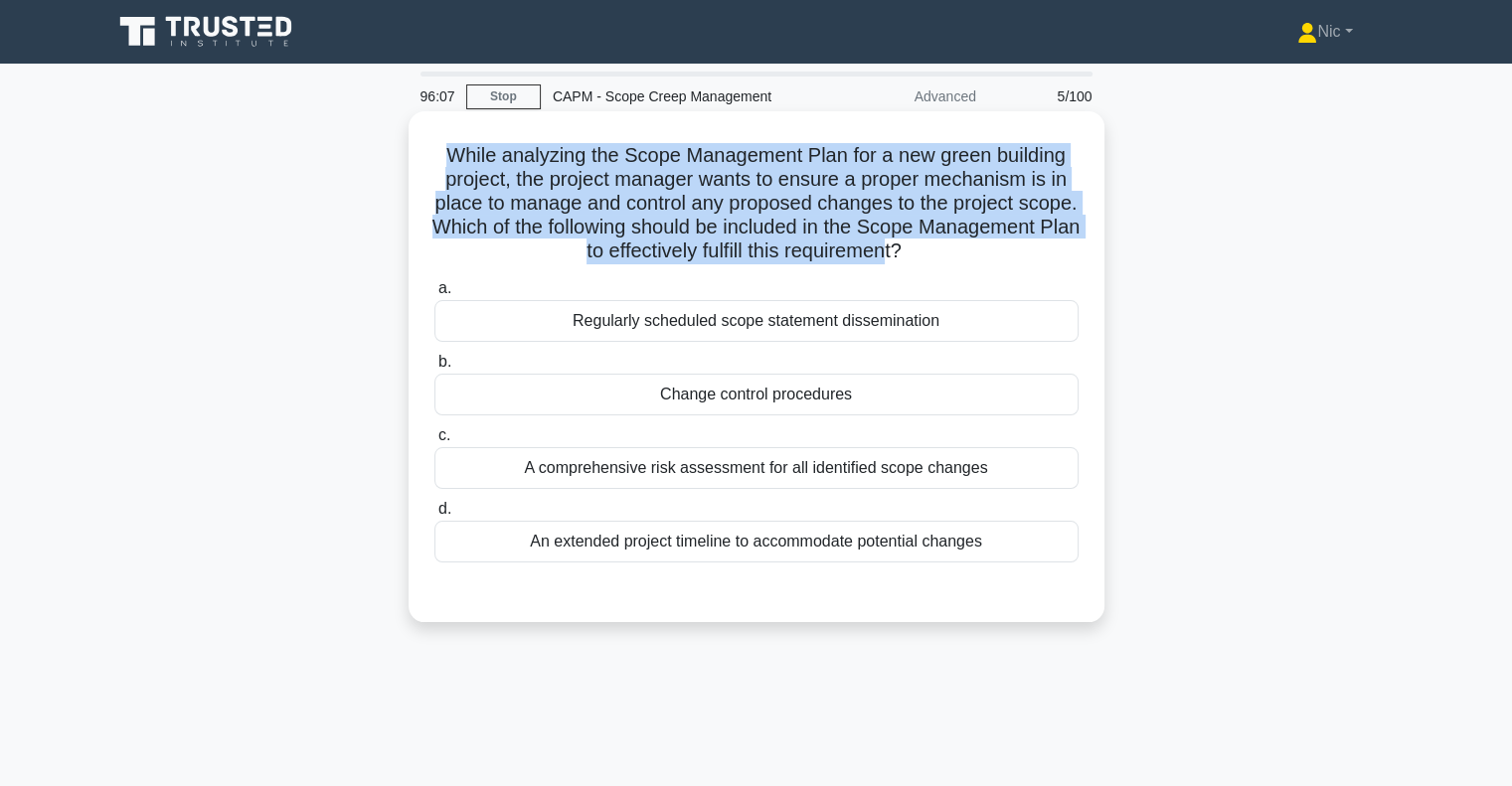 drag, startPoint x: 435, startPoint y: 147, endPoint x: 973, endPoint y: 249, distance: 547.5838 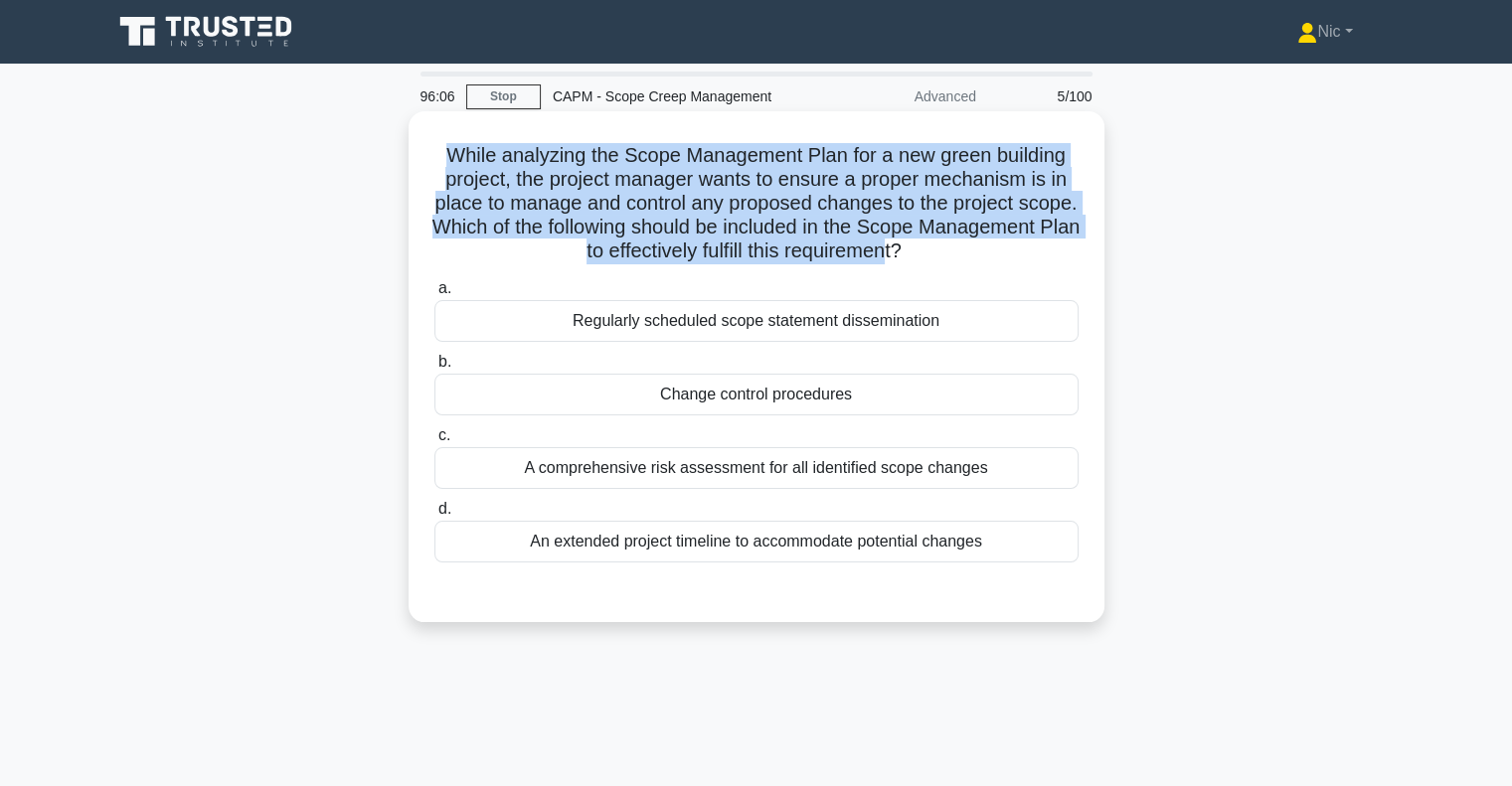 click on "While analyzing the Scope Management Plan for a new green building project, the project manager wants to ensure a proper mechanism is in place to manage and control any proposed changes to the project scope. Which of the following should be included in the Scope Management Plan to effectively fulfill this requirement?
.spinner_0XTQ{transform-origin:center;animation:spinner_y6GP .75s linear infinite}@keyframes spinner_y6GP{100%{transform:rotate(360deg)}}" at bounding box center (756, 204) 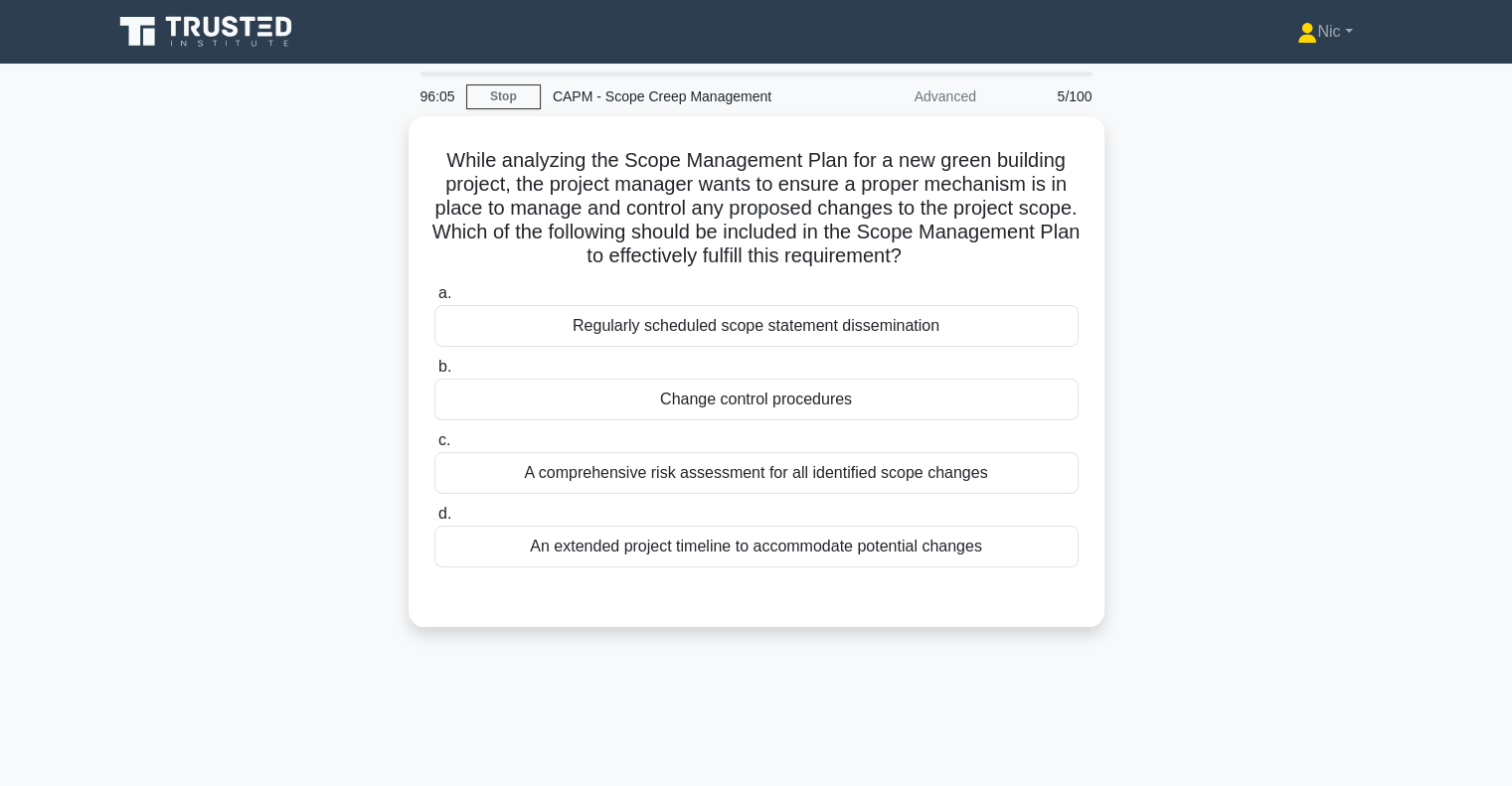 drag, startPoint x: 1013, startPoint y: 245, endPoint x: 385, endPoint y: 128, distance: 638.80592 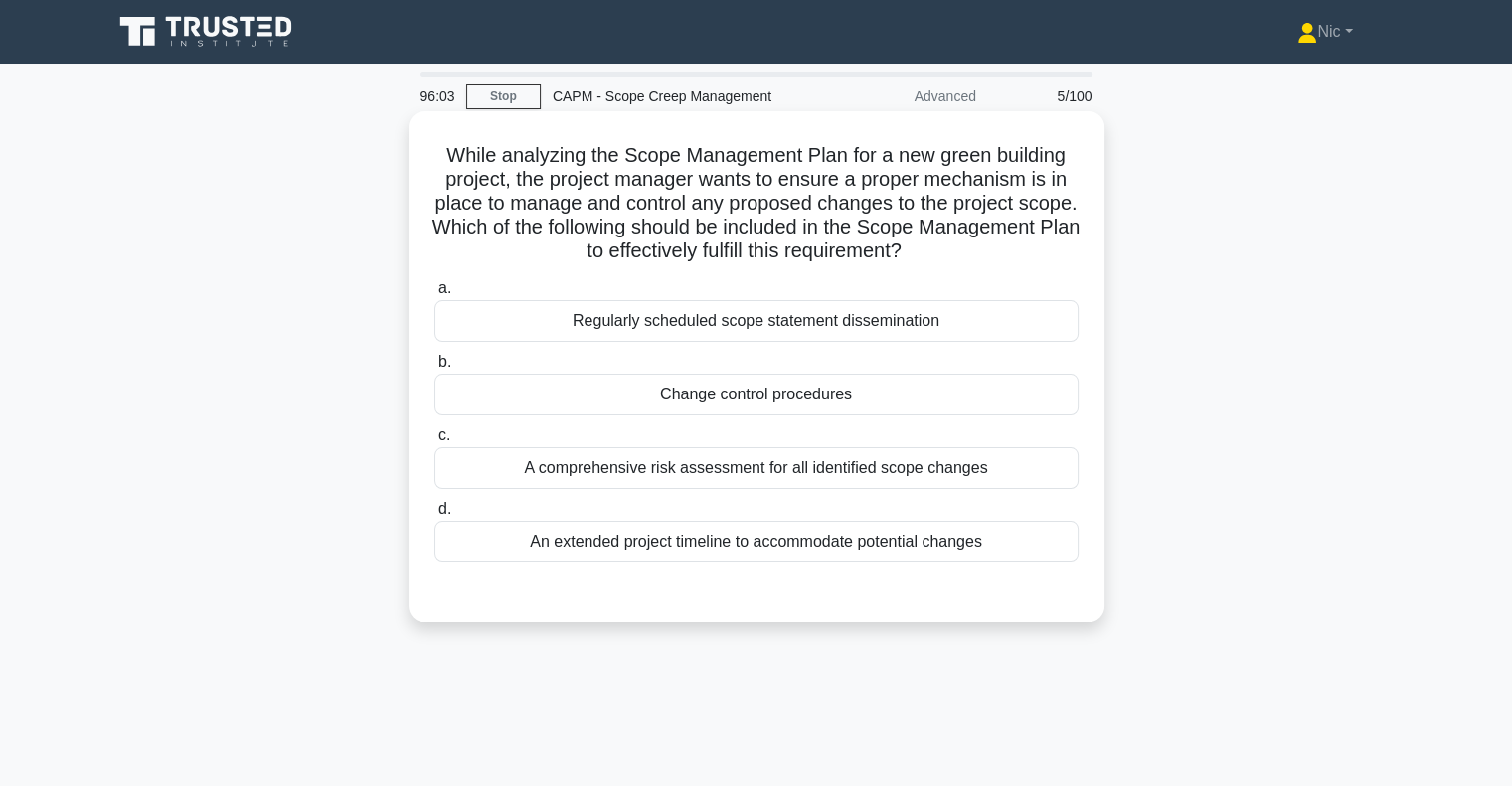 drag, startPoint x: 435, startPoint y: 141, endPoint x: 1021, endPoint y: 263, distance: 598.56495 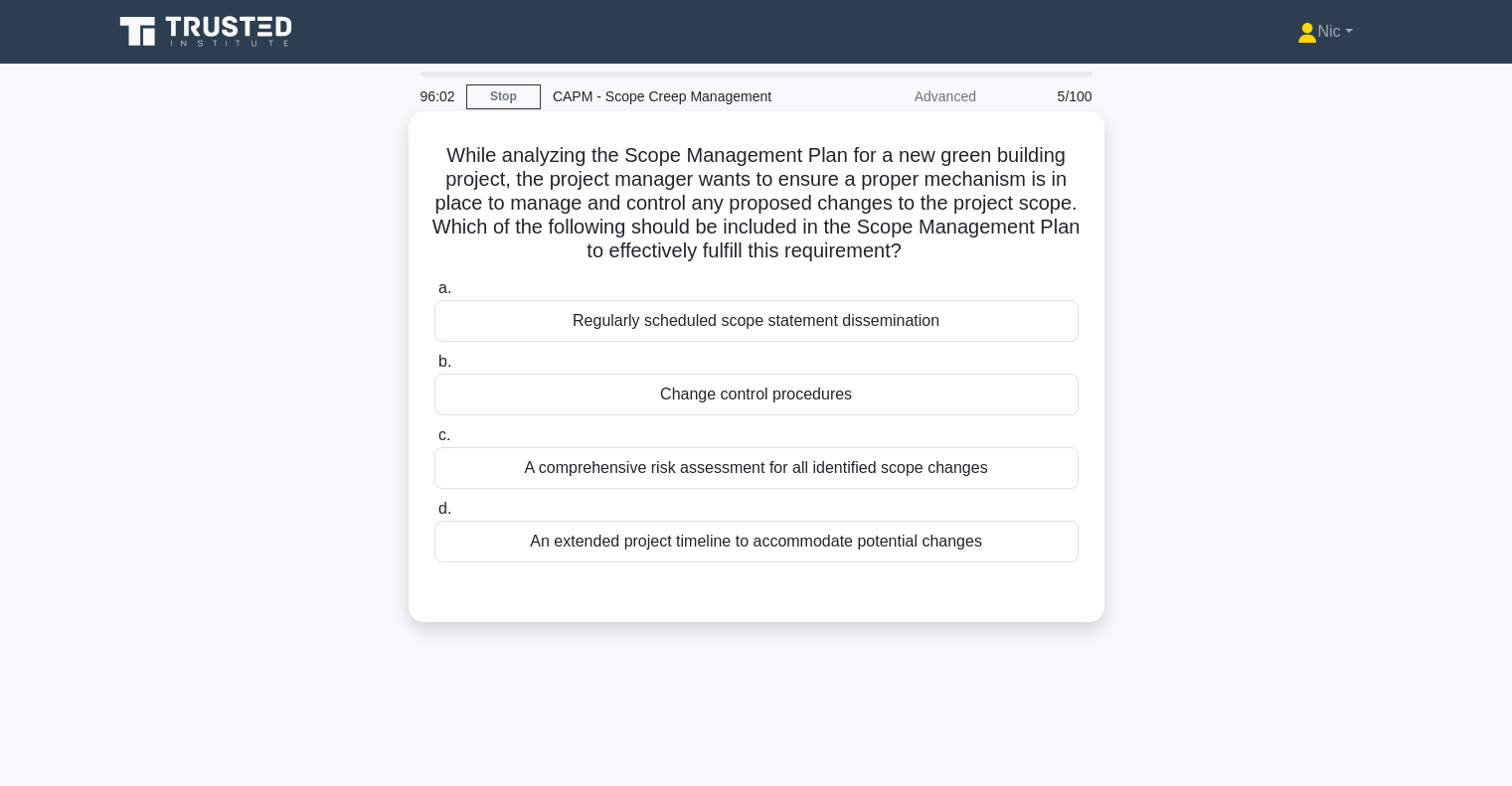 click on "While analyzing the Scope Management Plan for a new green building project, the project manager wants to ensure a proper mechanism is in place to manage and control any proposed changes to the project scope. Which of the following should be included in the Scope Management Plan to effectively fulfill this requirement?
.spinner_0XTQ{transform-origin:center;animation:spinner_y6GP .75s linear infinite}@keyframes spinner_y6GP{100%{transform:rotate(360deg)}}" at bounding box center [756, 204] 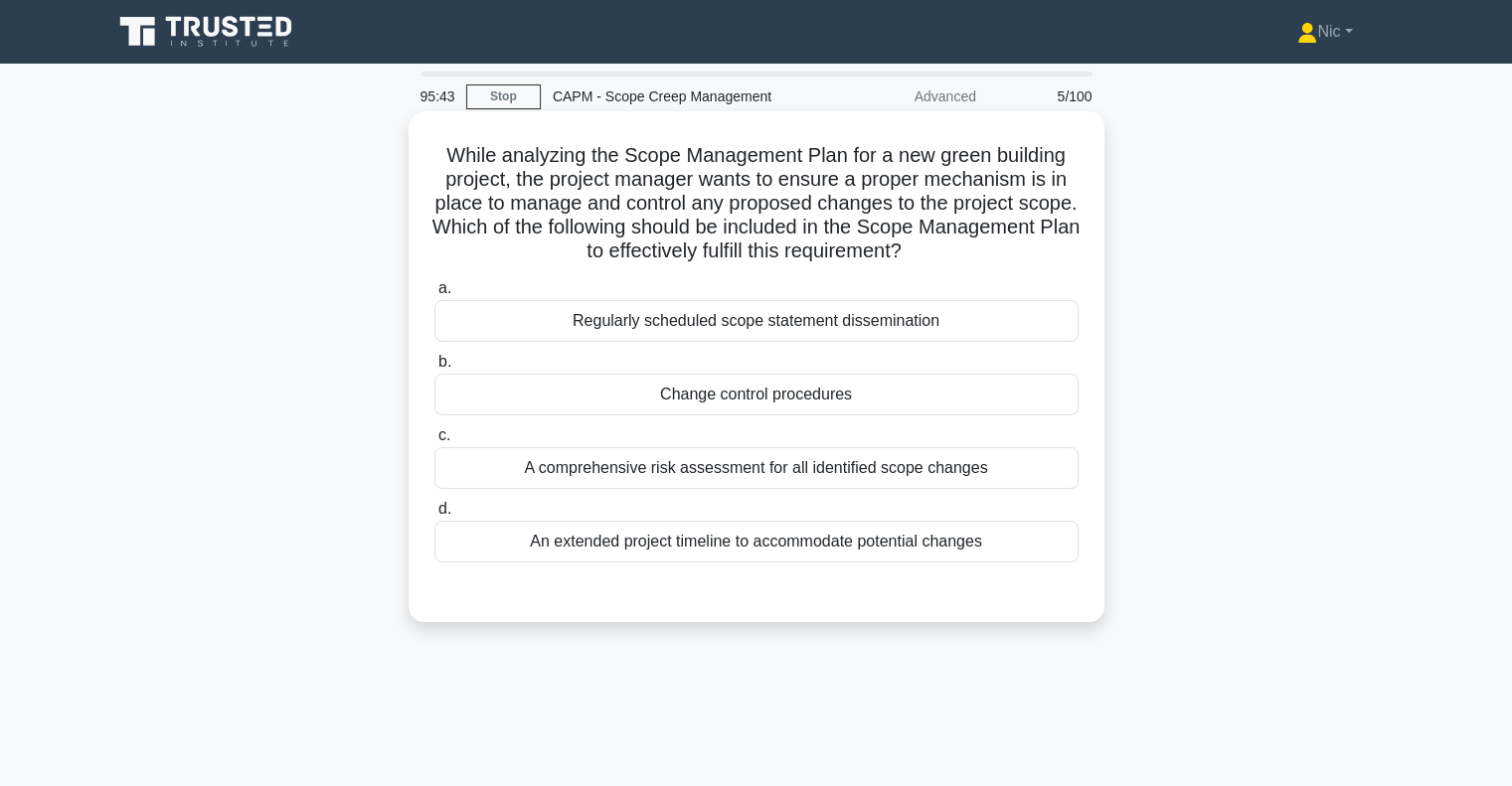 click on "Change control procedures" at bounding box center (756, 394) 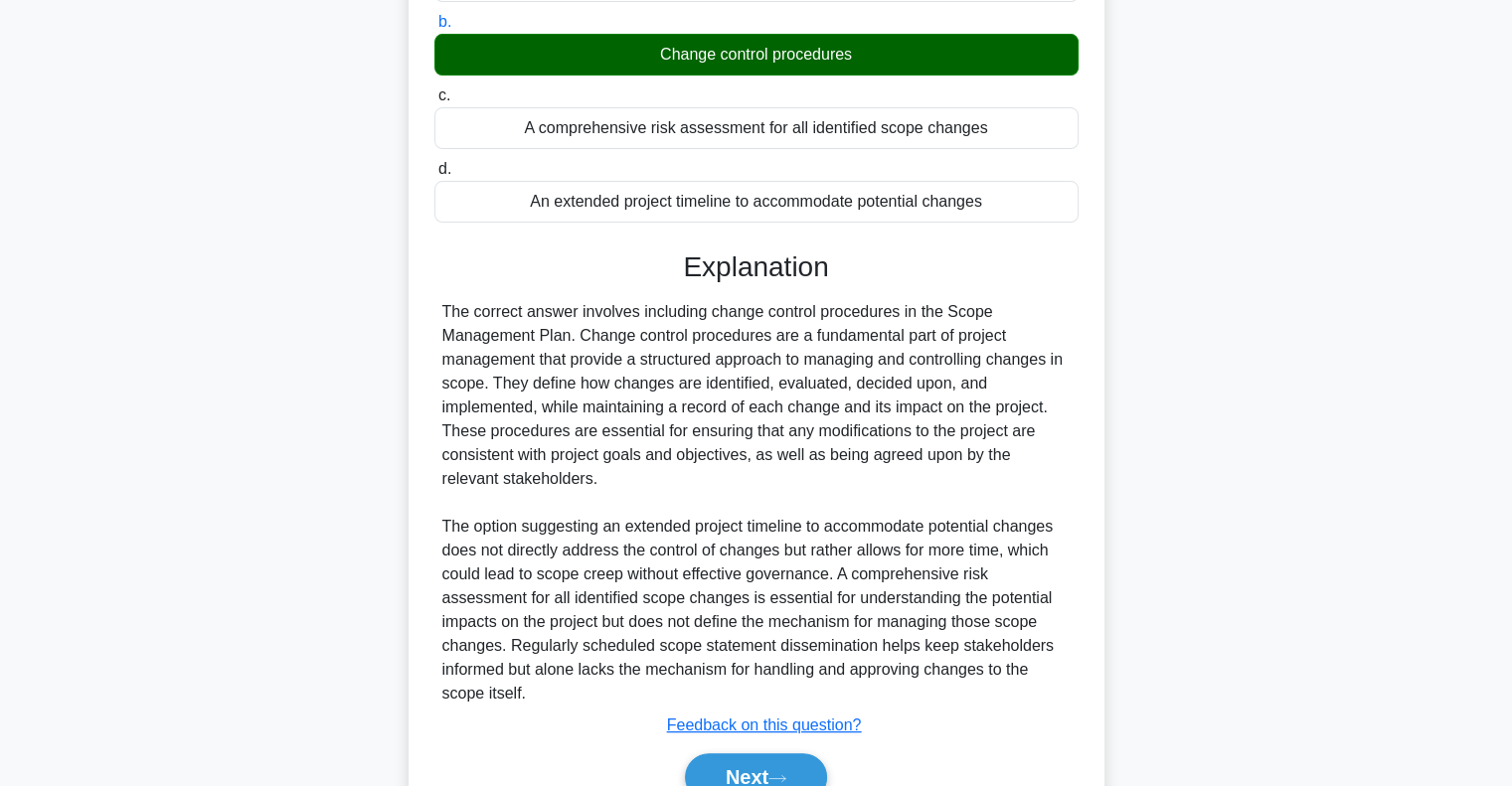 scroll, scrollTop: 437, scrollLeft: 0, axis: vertical 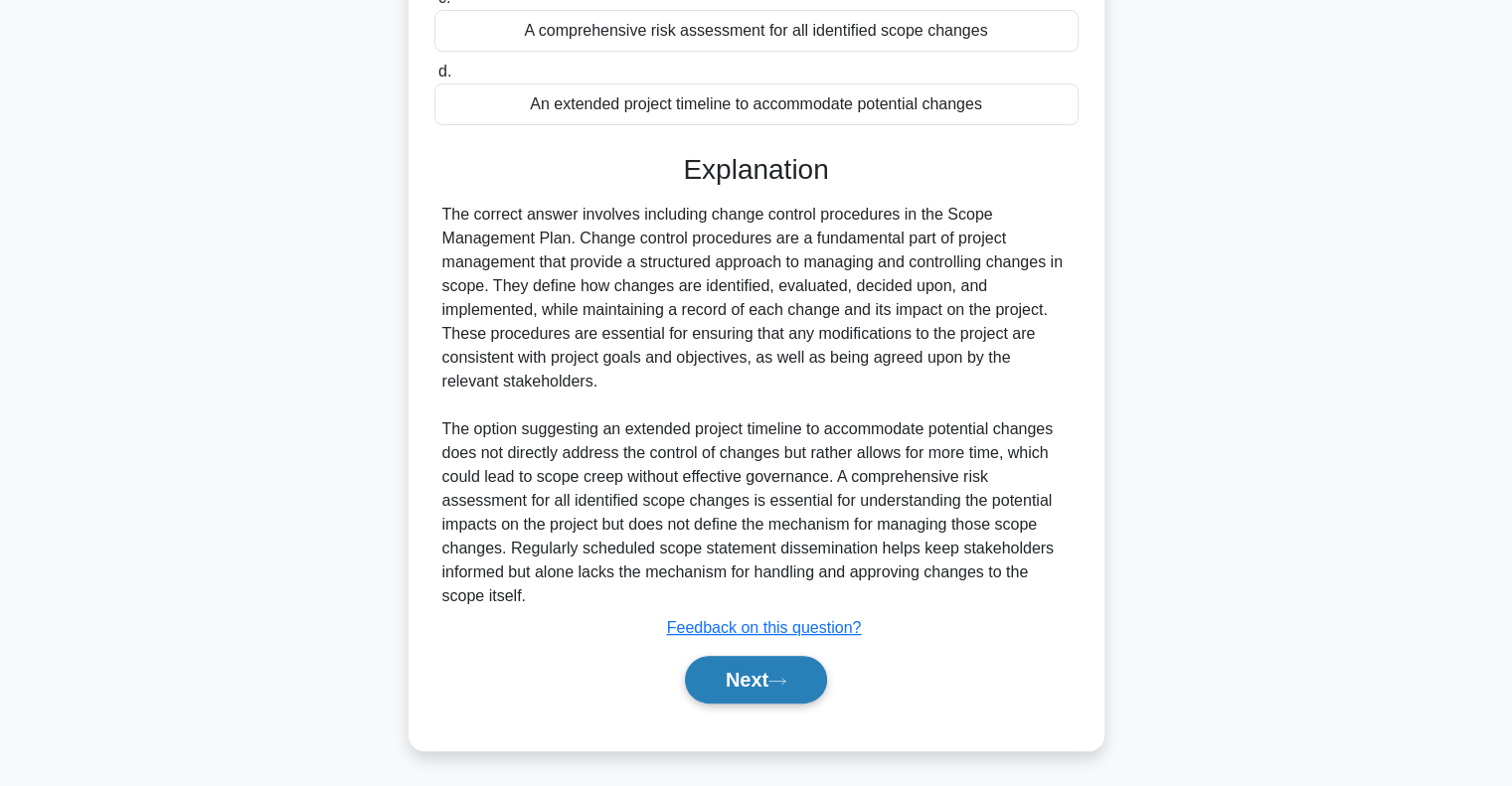 click on "Next" at bounding box center (756, 680) 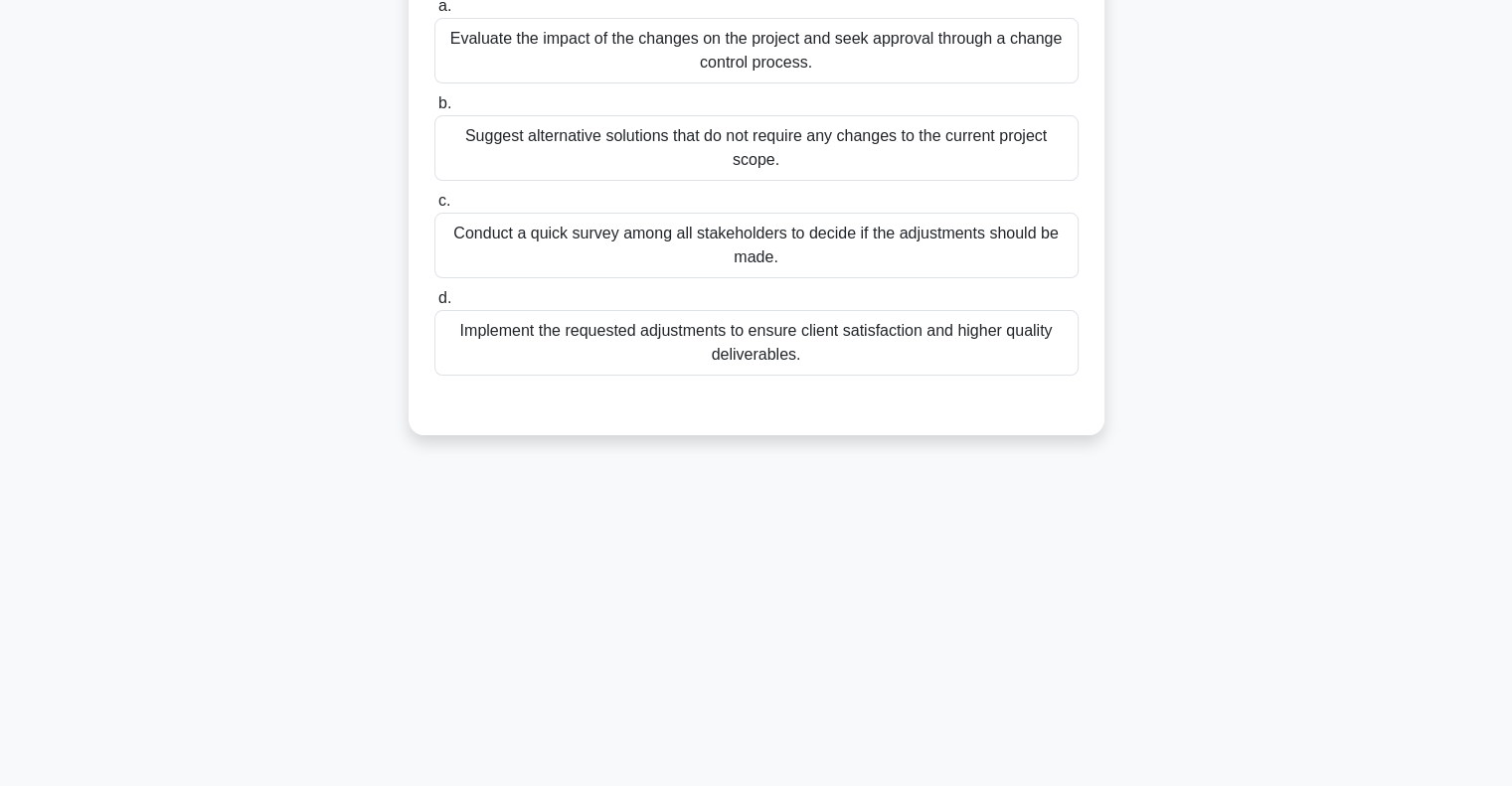 scroll, scrollTop: 0, scrollLeft: 0, axis: both 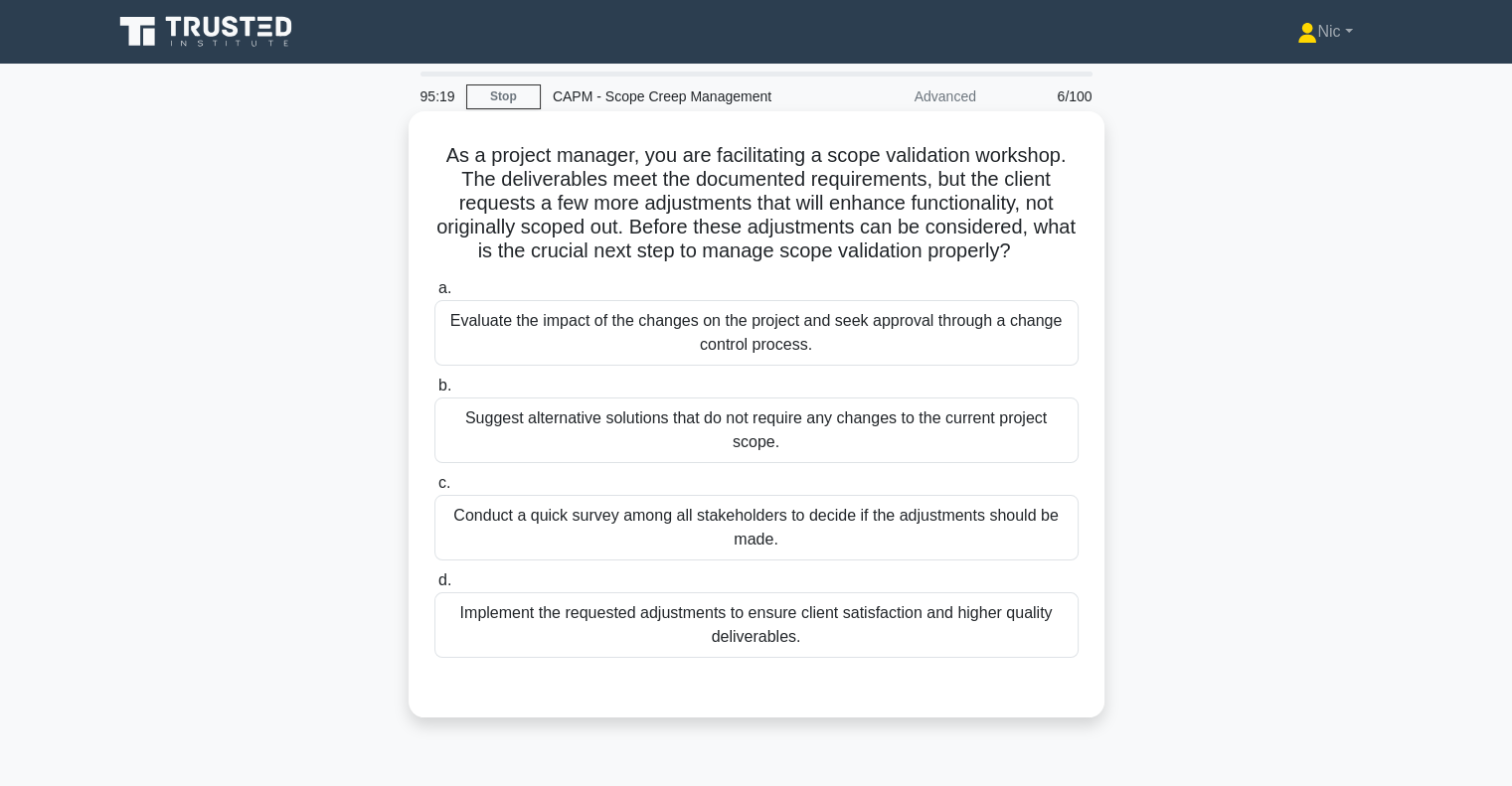click on "a.
Analyze the impact of the proposed change on project objectives
b.
c.
d." at bounding box center (756, 467) 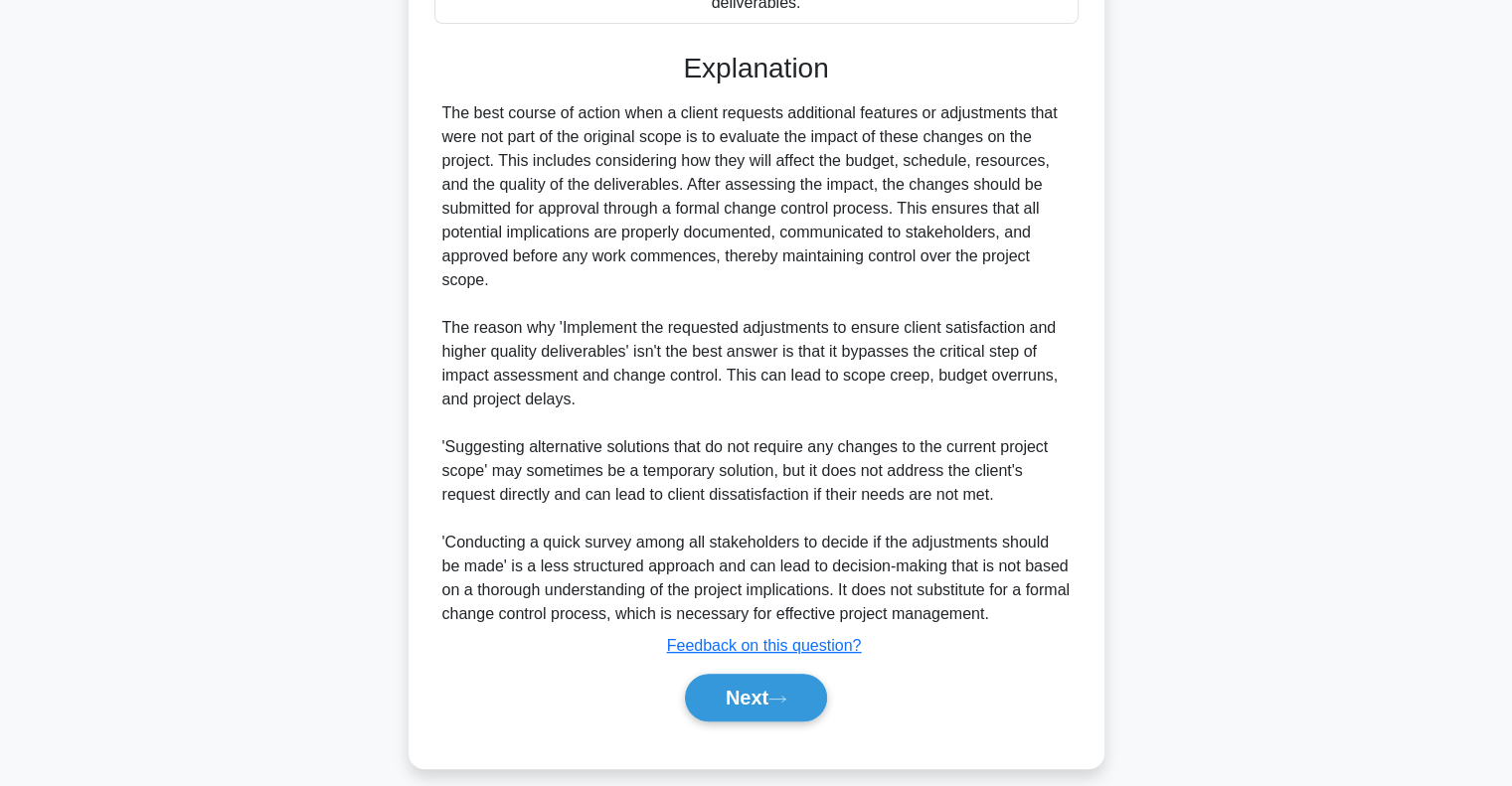 scroll, scrollTop: 652, scrollLeft: 0, axis: vertical 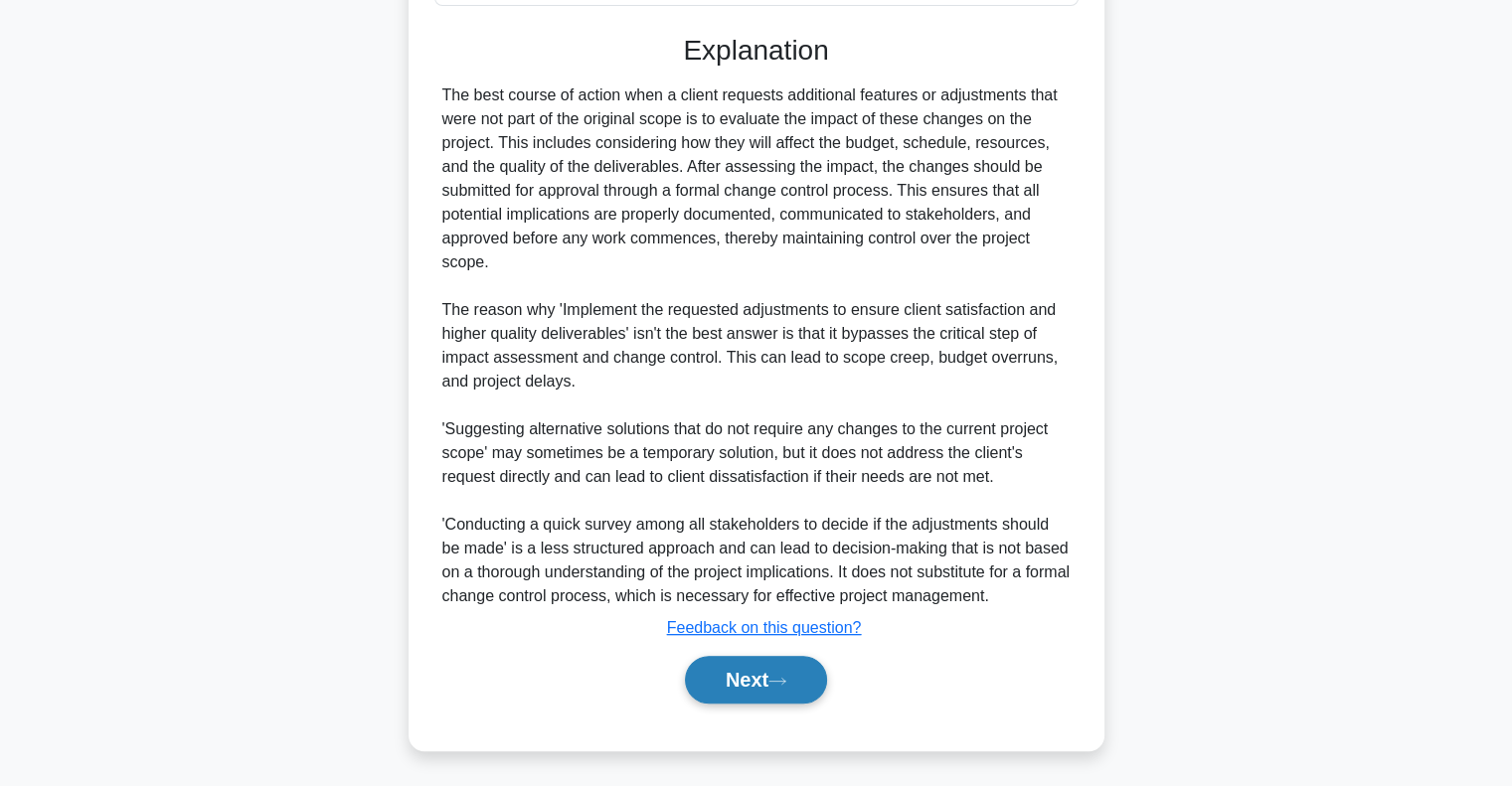 click on "Next" at bounding box center (756, 680) 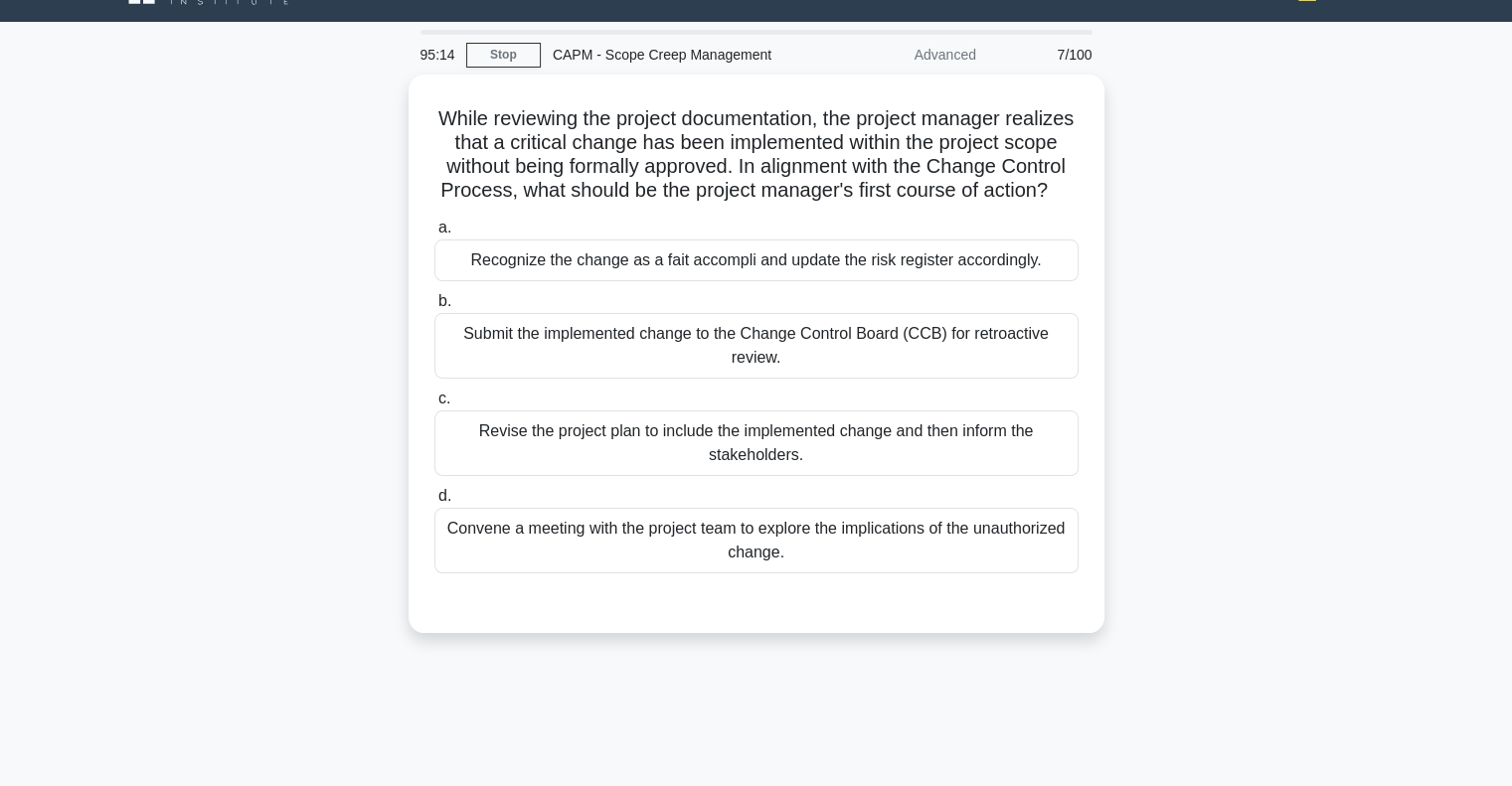 scroll, scrollTop: 0, scrollLeft: 0, axis: both 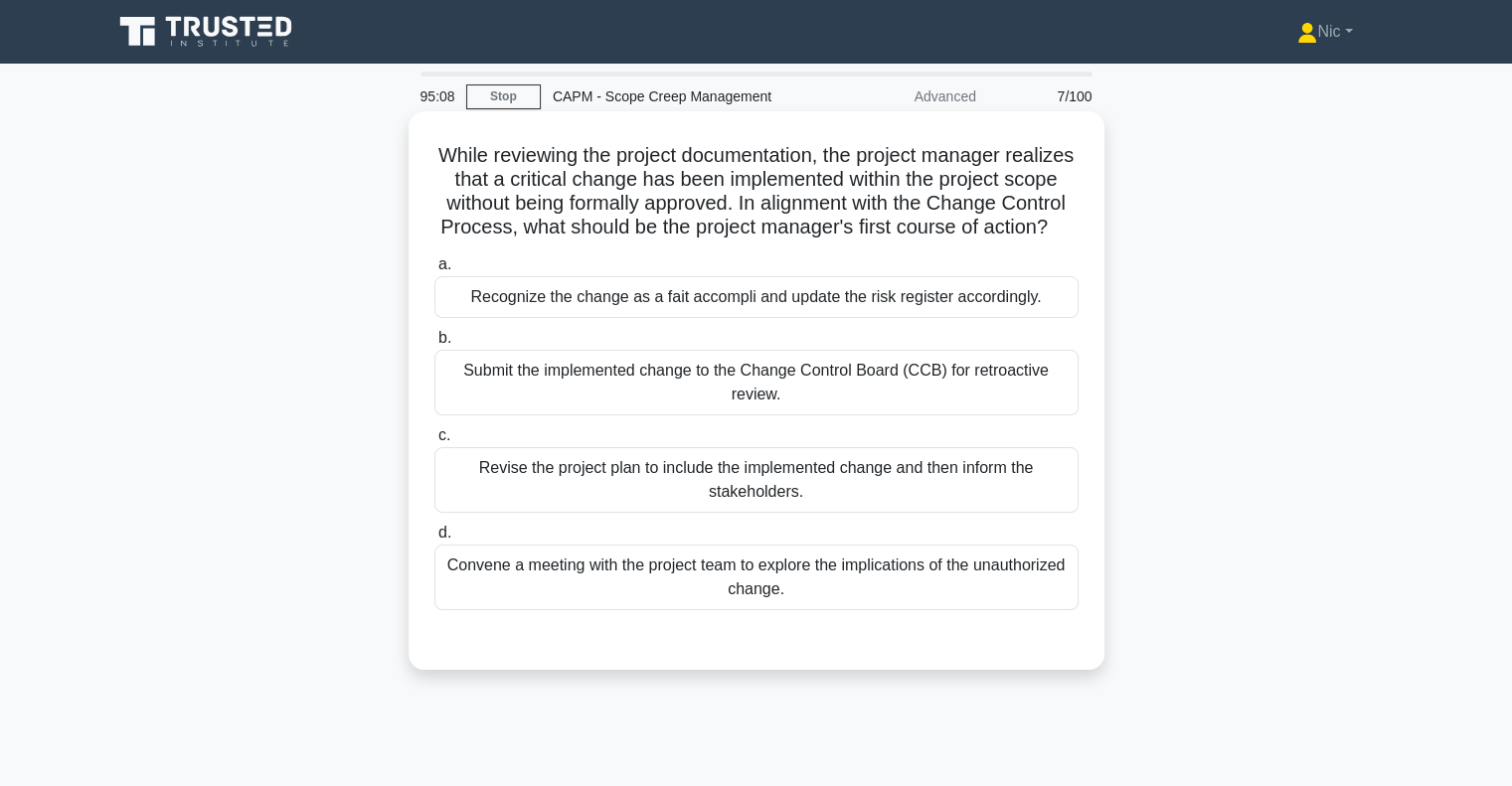 click on "Submit the implemented change to the Change Control Board (CCB) for retroactive review." at bounding box center [756, 383] 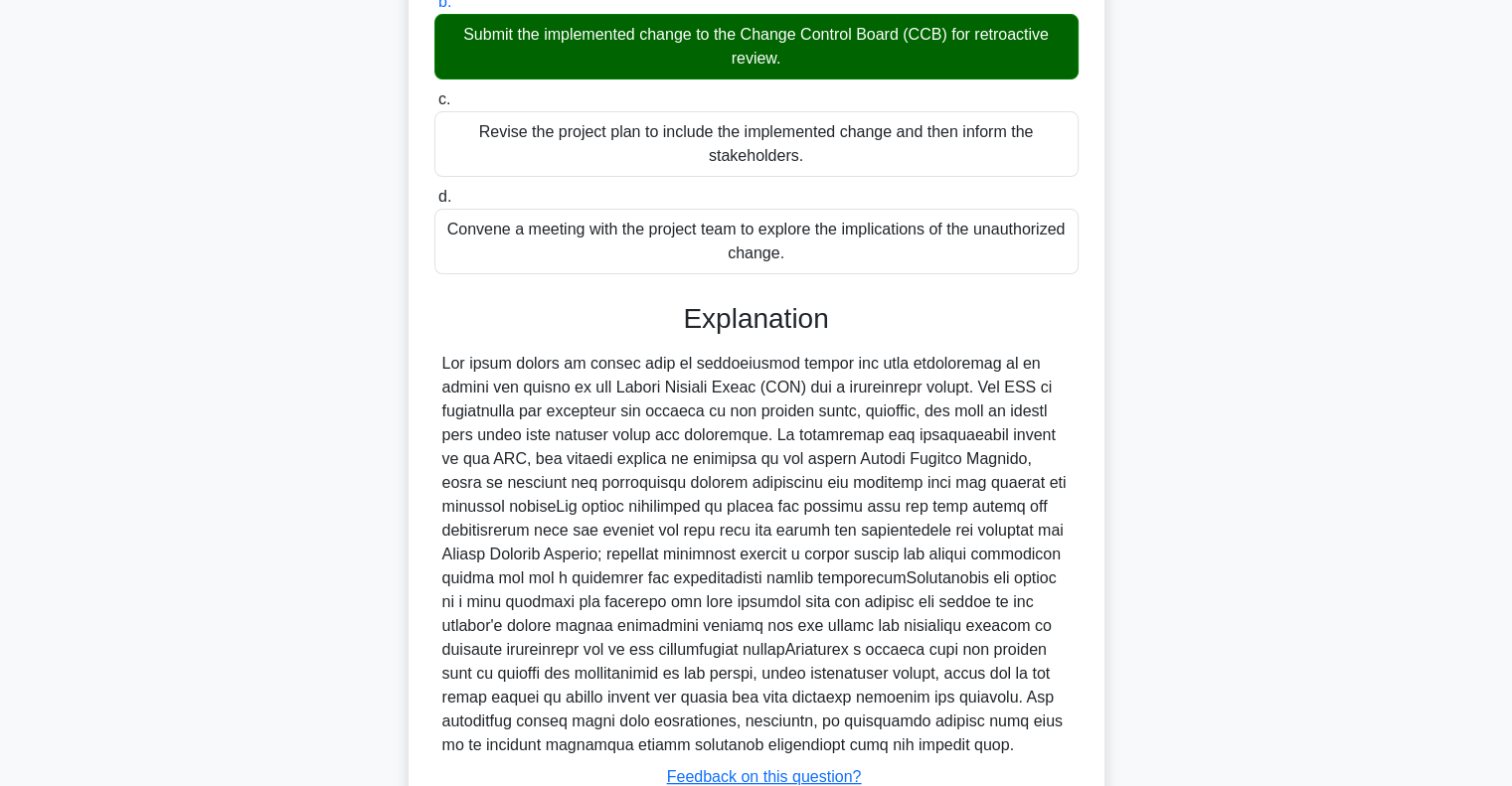 scroll, scrollTop: 533, scrollLeft: 0, axis: vertical 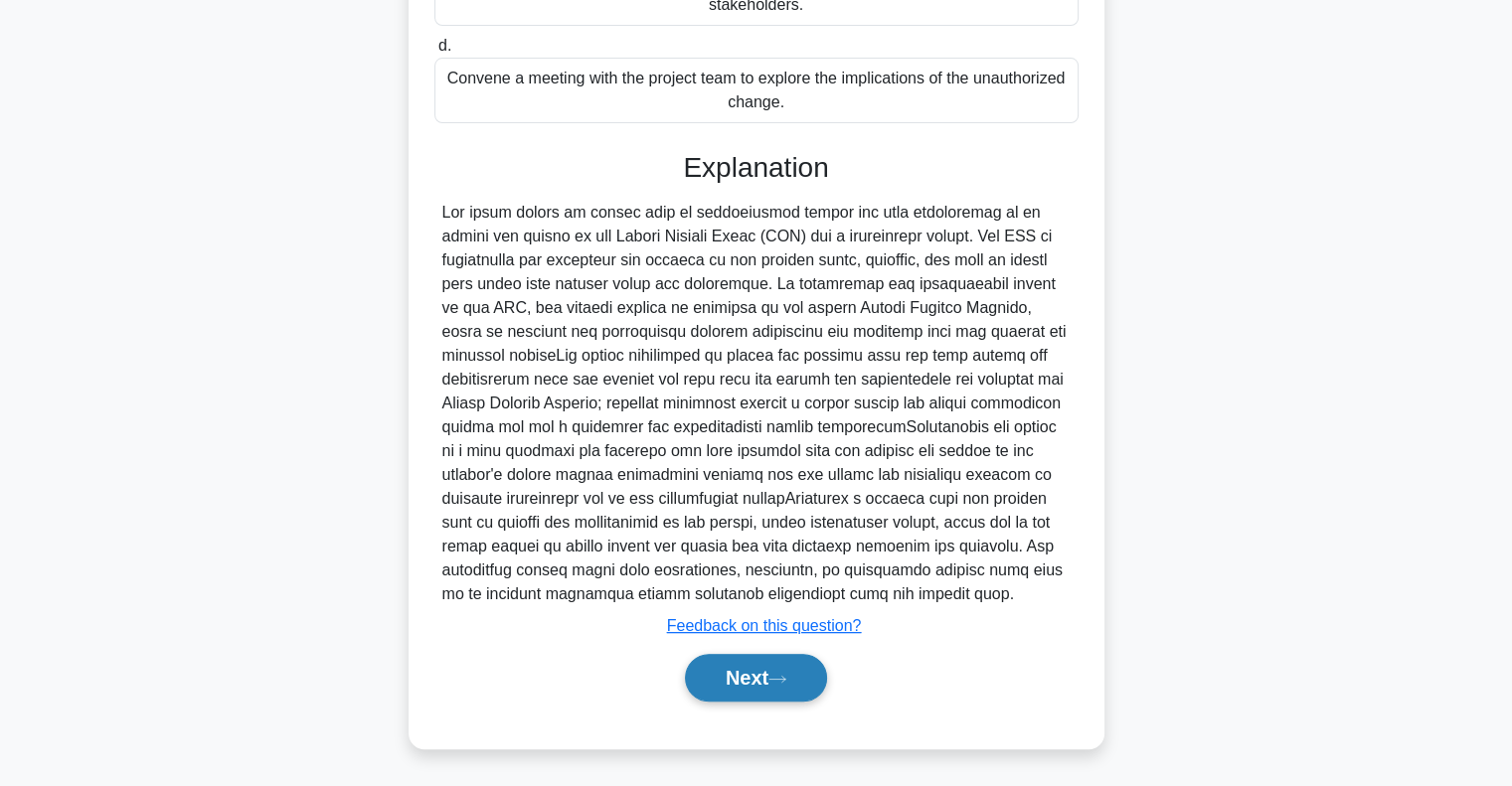 click on "Next" at bounding box center [756, 678] 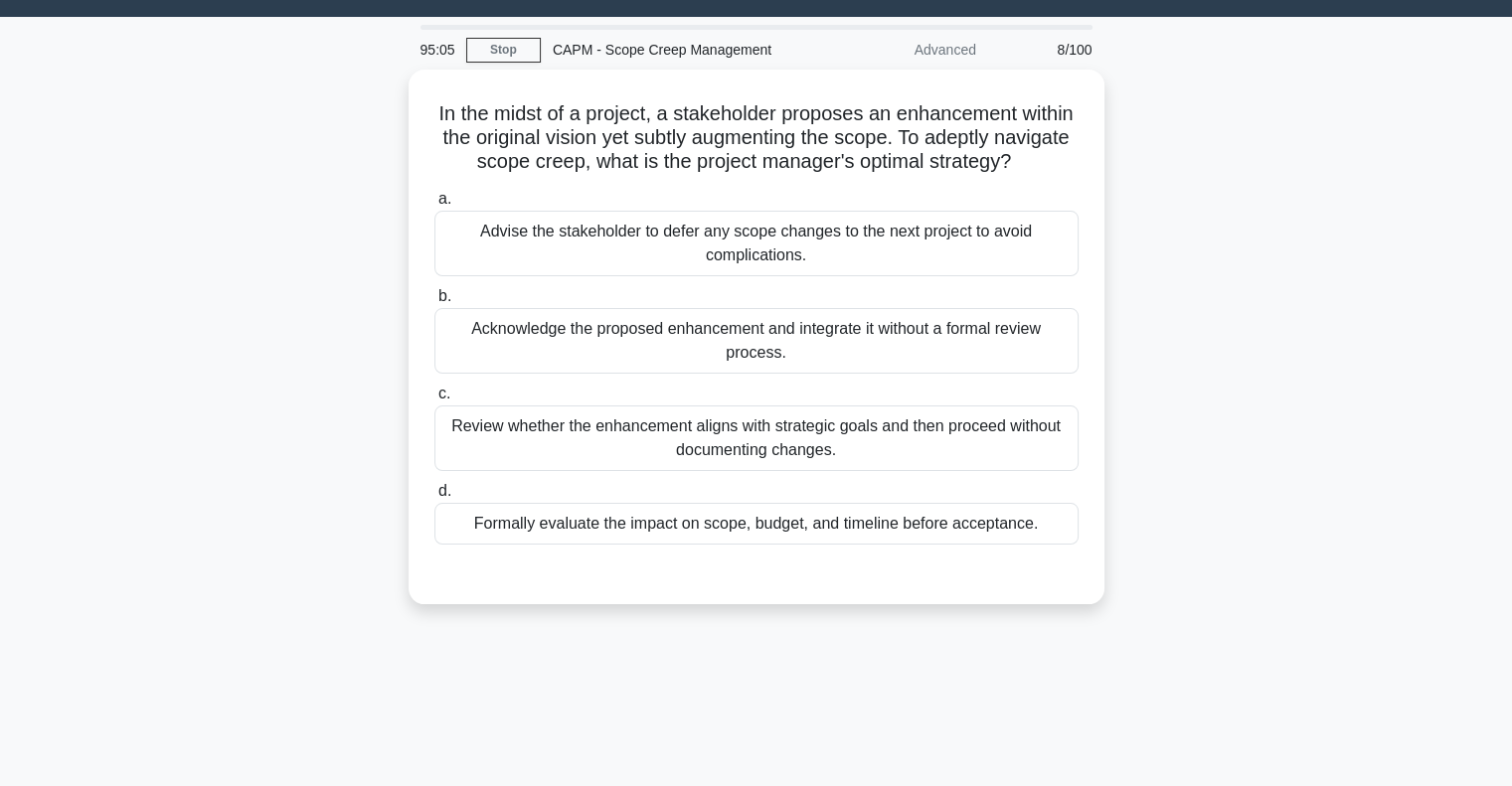 scroll, scrollTop: 0, scrollLeft: 0, axis: both 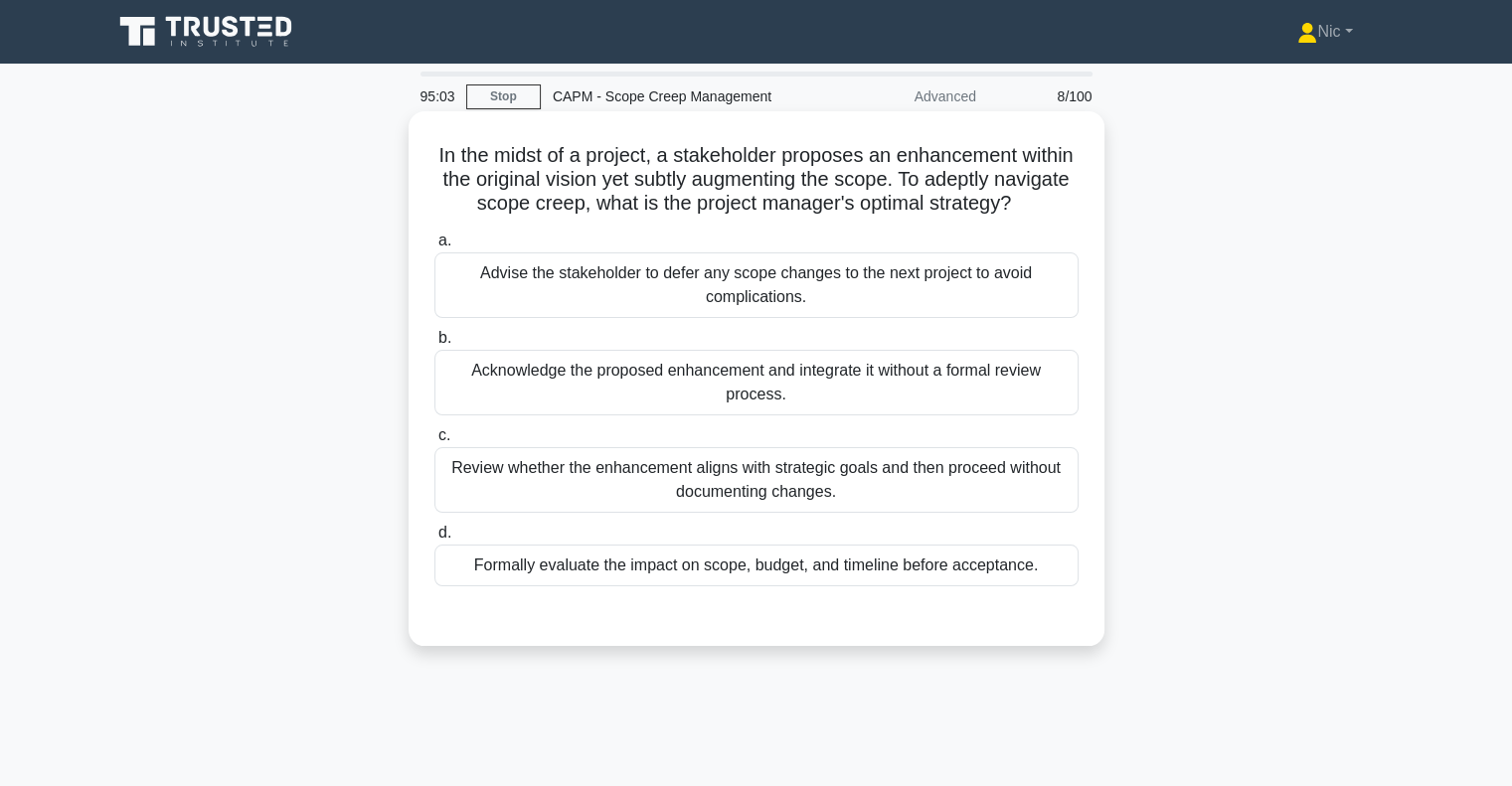 click on "Formally evaluate the impact on scope, budget, and timeline before acceptance." at bounding box center [756, 565] 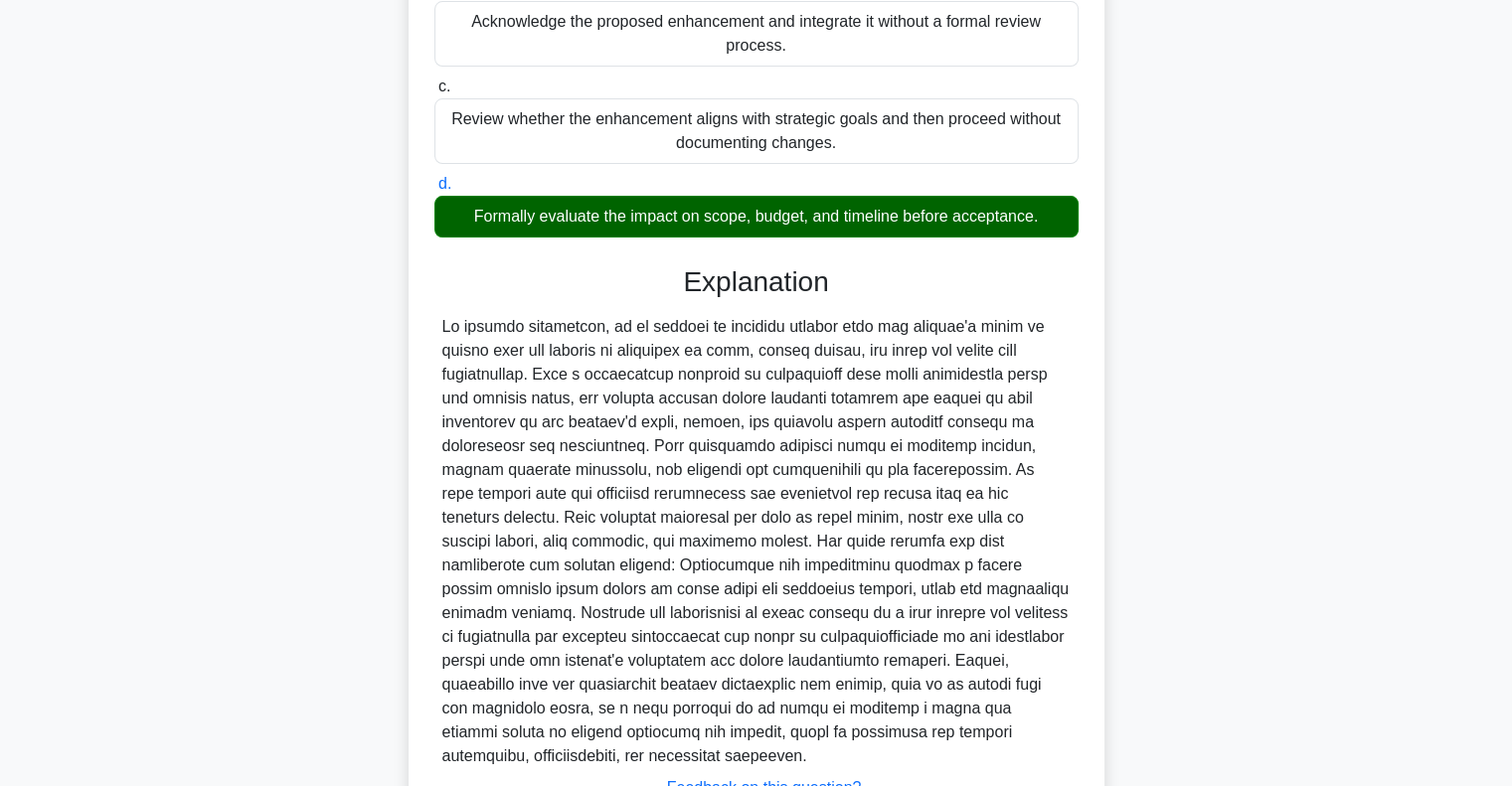 scroll, scrollTop: 497, scrollLeft: 0, axis: vertical 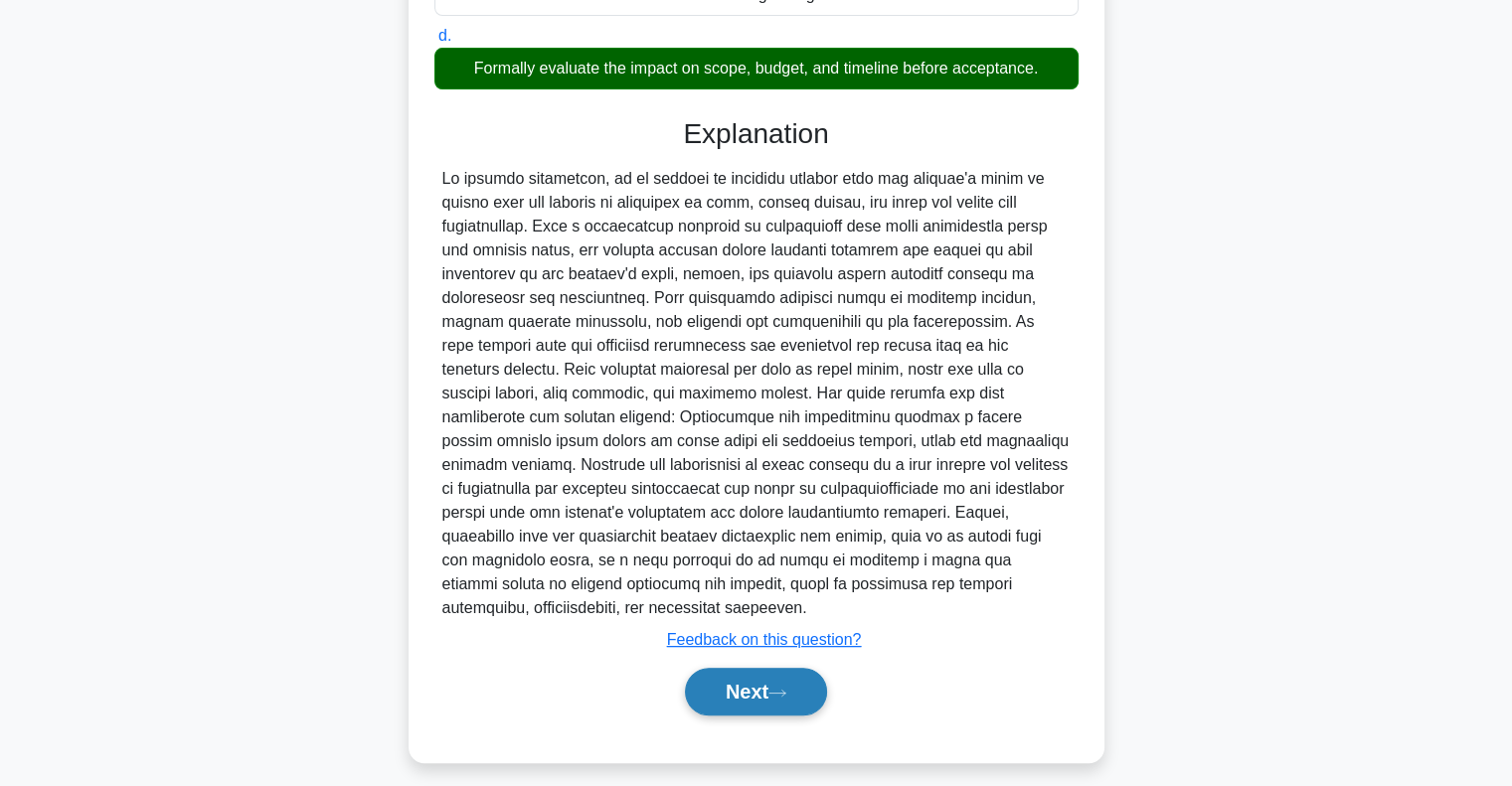 click on "Next" at bounding box center [756, 692] 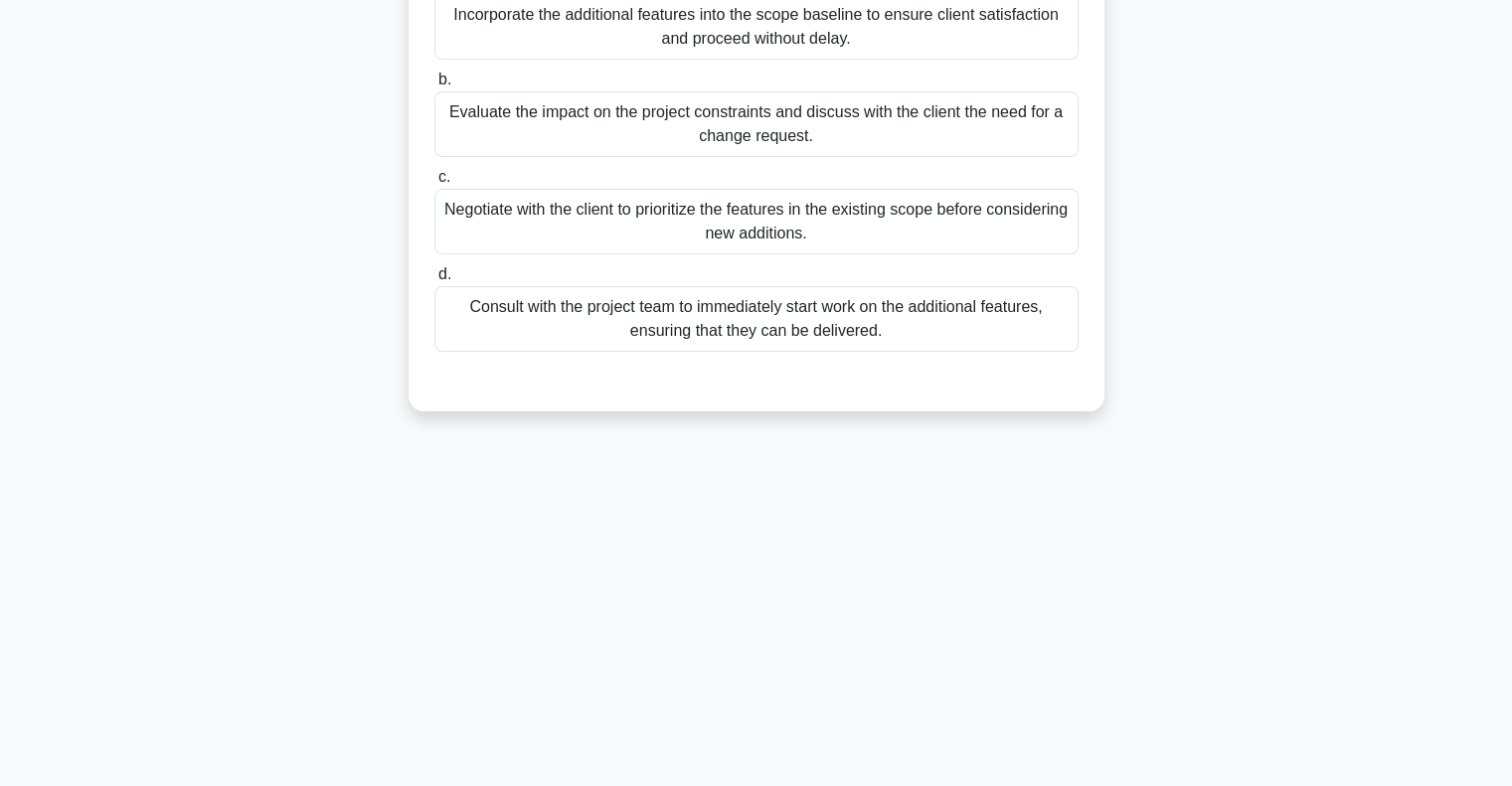 scroll, scrollTop: 0, scrollLeft: 0, axis: both 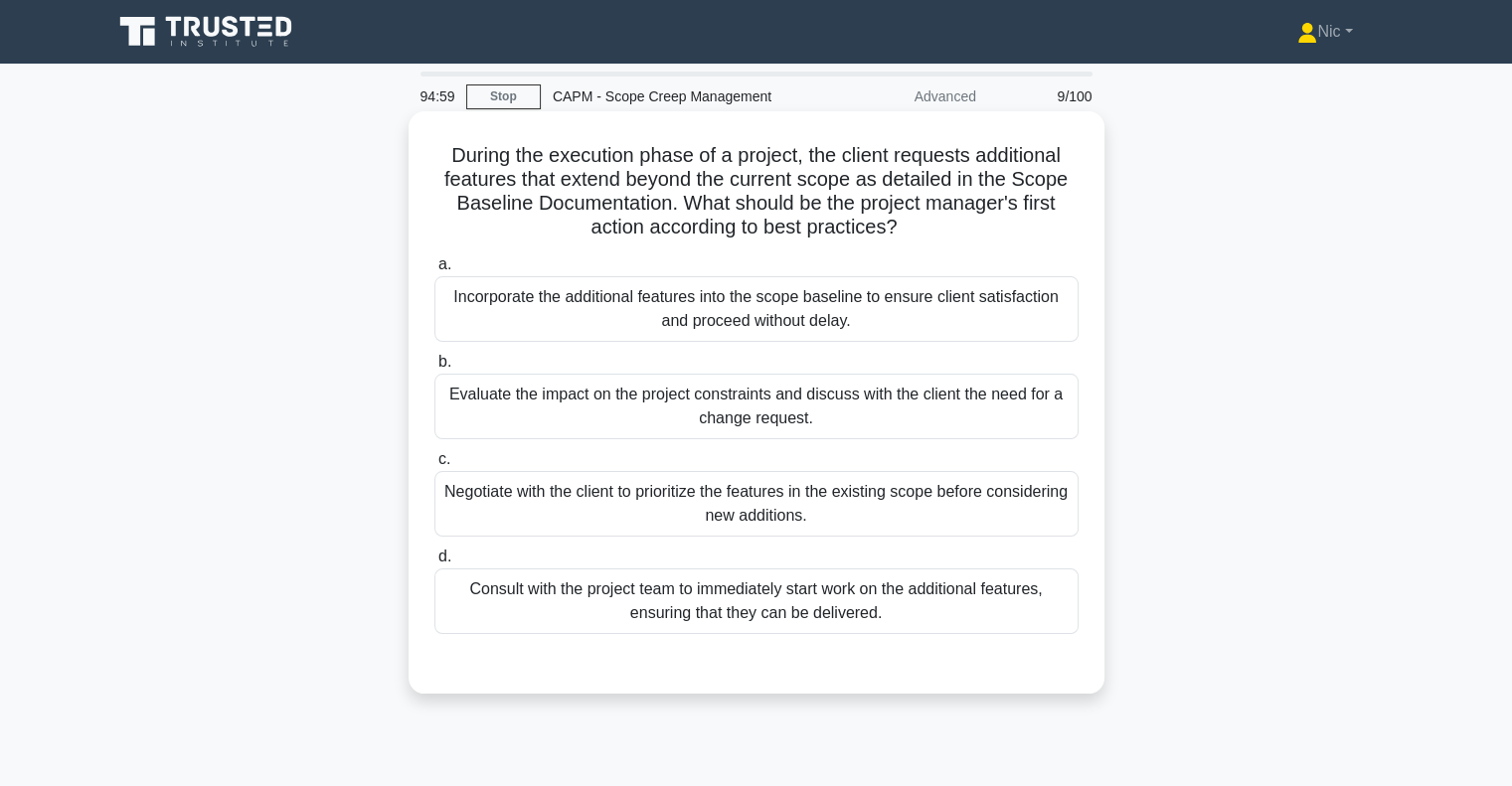 click on "Evaluate the impact on the project constraints and discuss with the client the need for a change request." at bounding box center (756, 406) 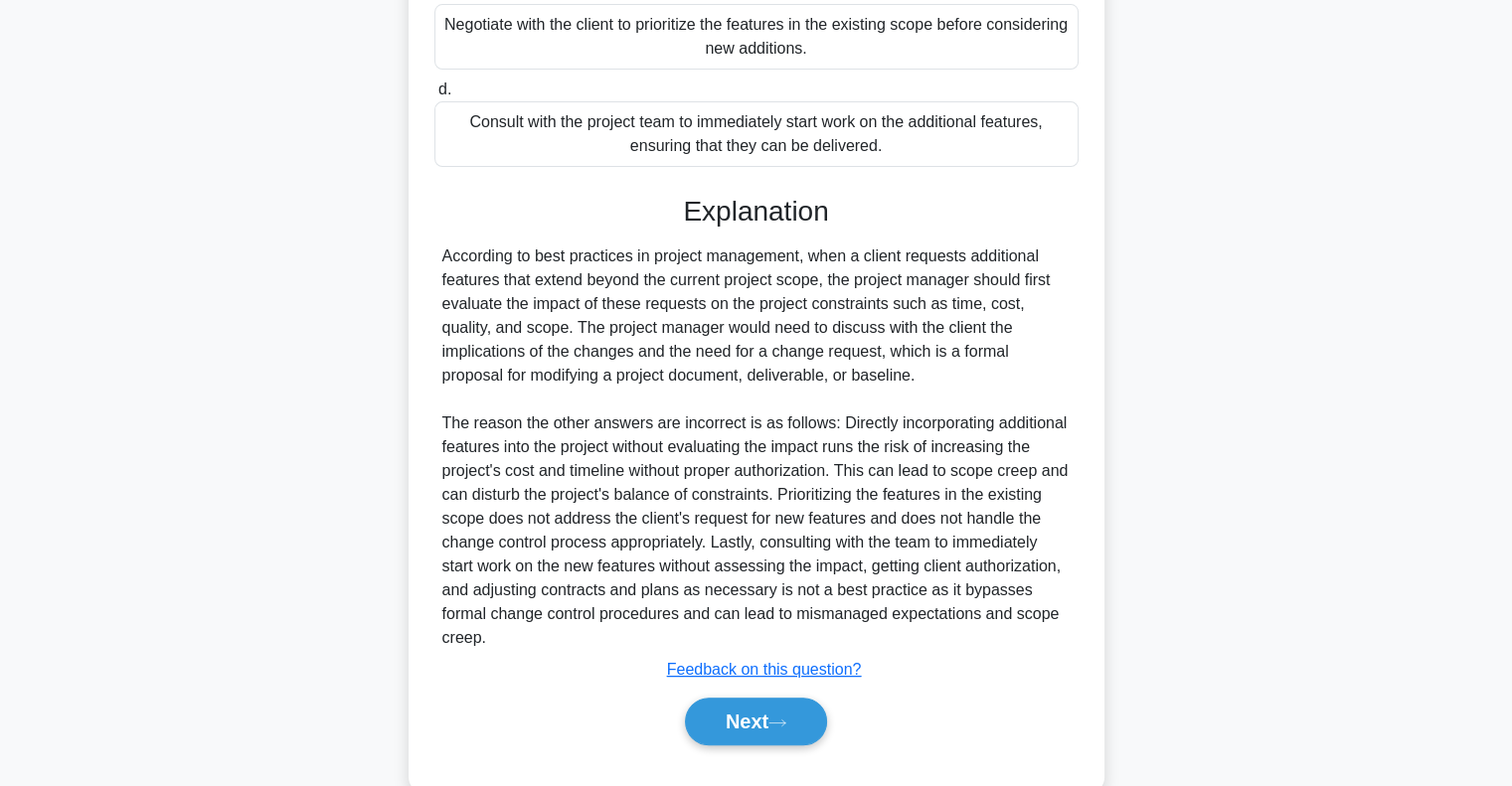 scroll, scrollTop: 485, scrollLeft: 0, axis: vertical 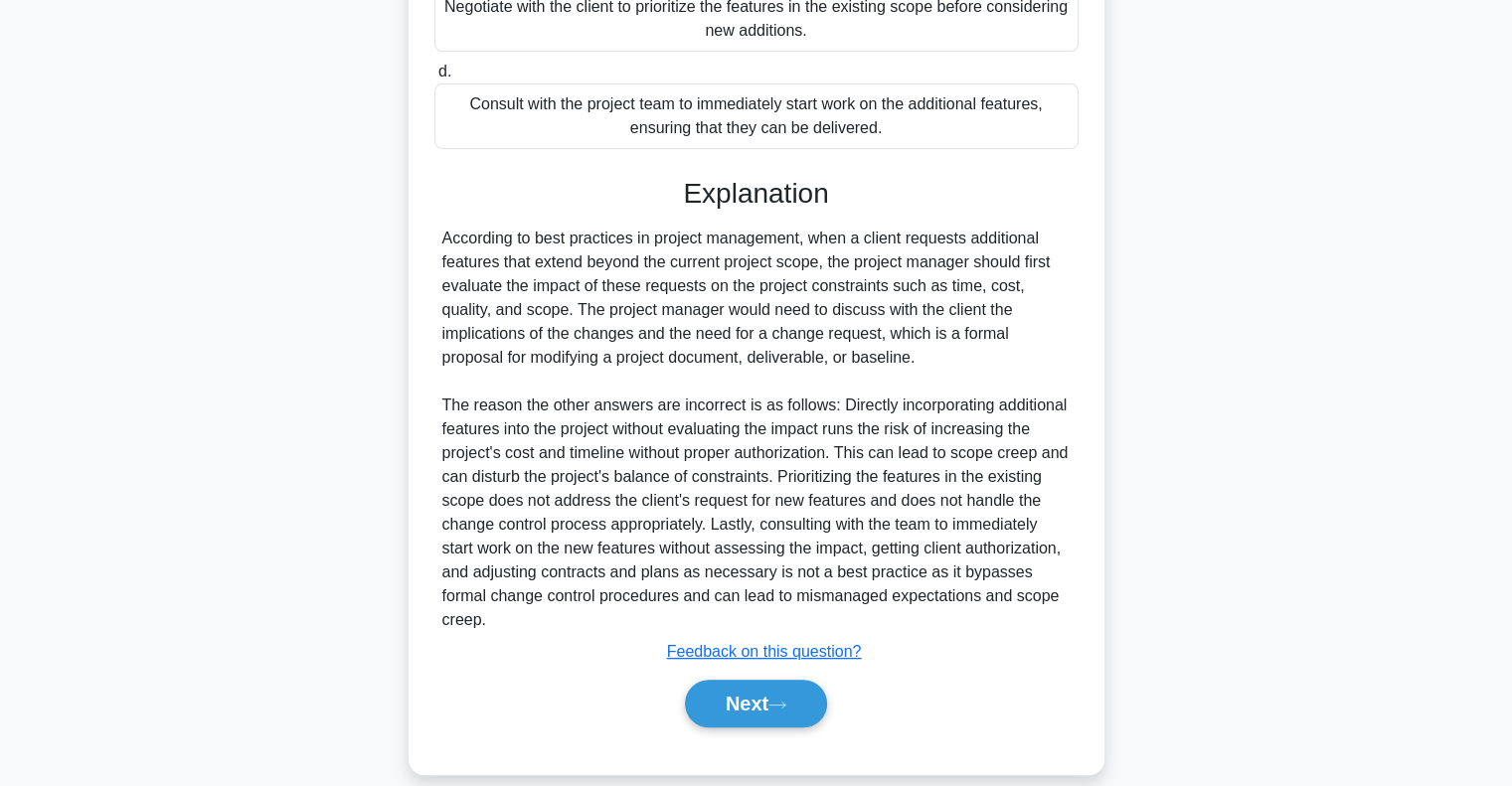 click on "Next" at bounding box center (756, 704) 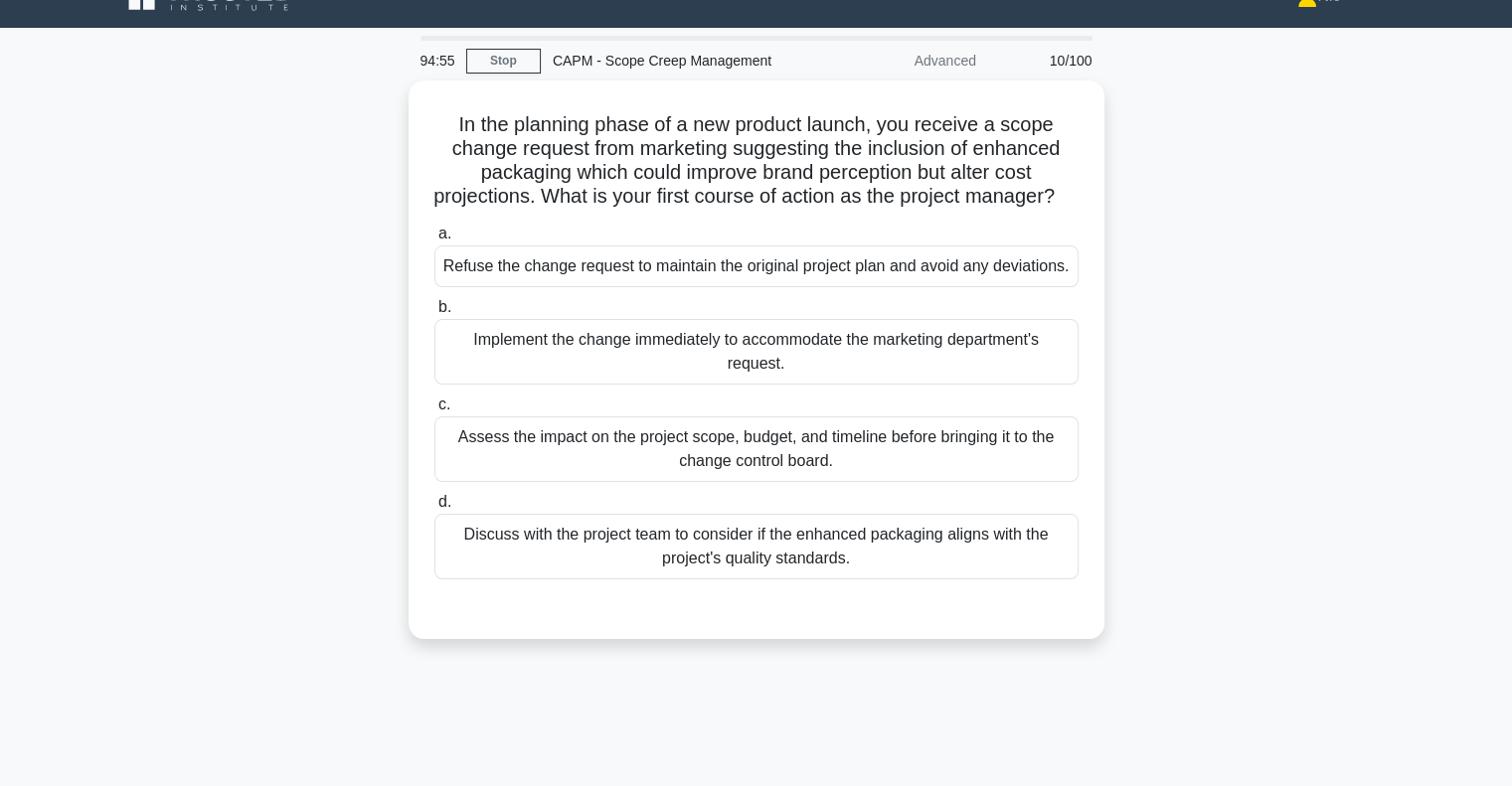 scroll, scrollTop: 0, scrollLeft: 0, axis: both 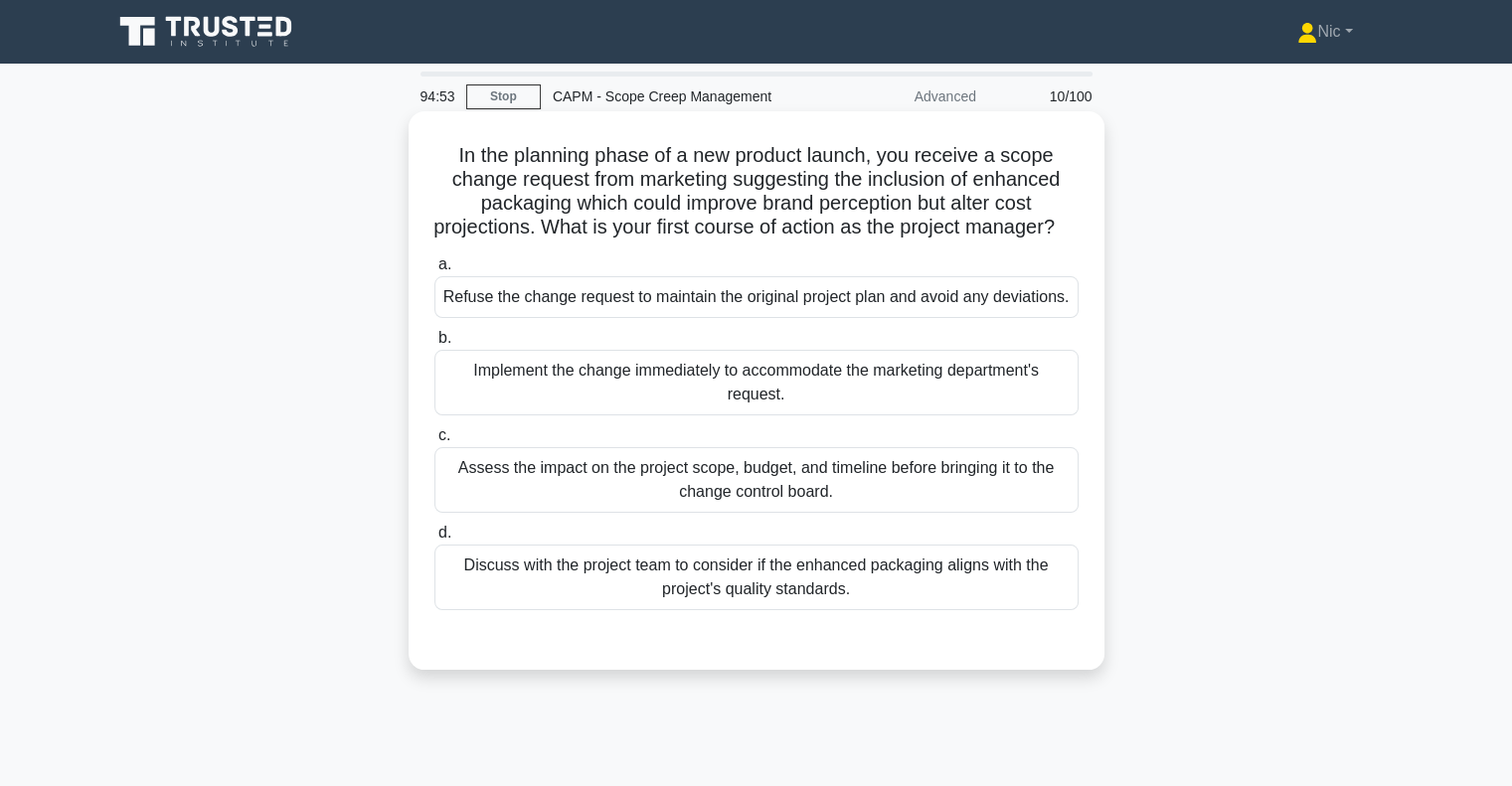 click on "Assess the impact on the project scope, budget, and timeline before bringing it to the change control board." at bounding box center [756, 480] 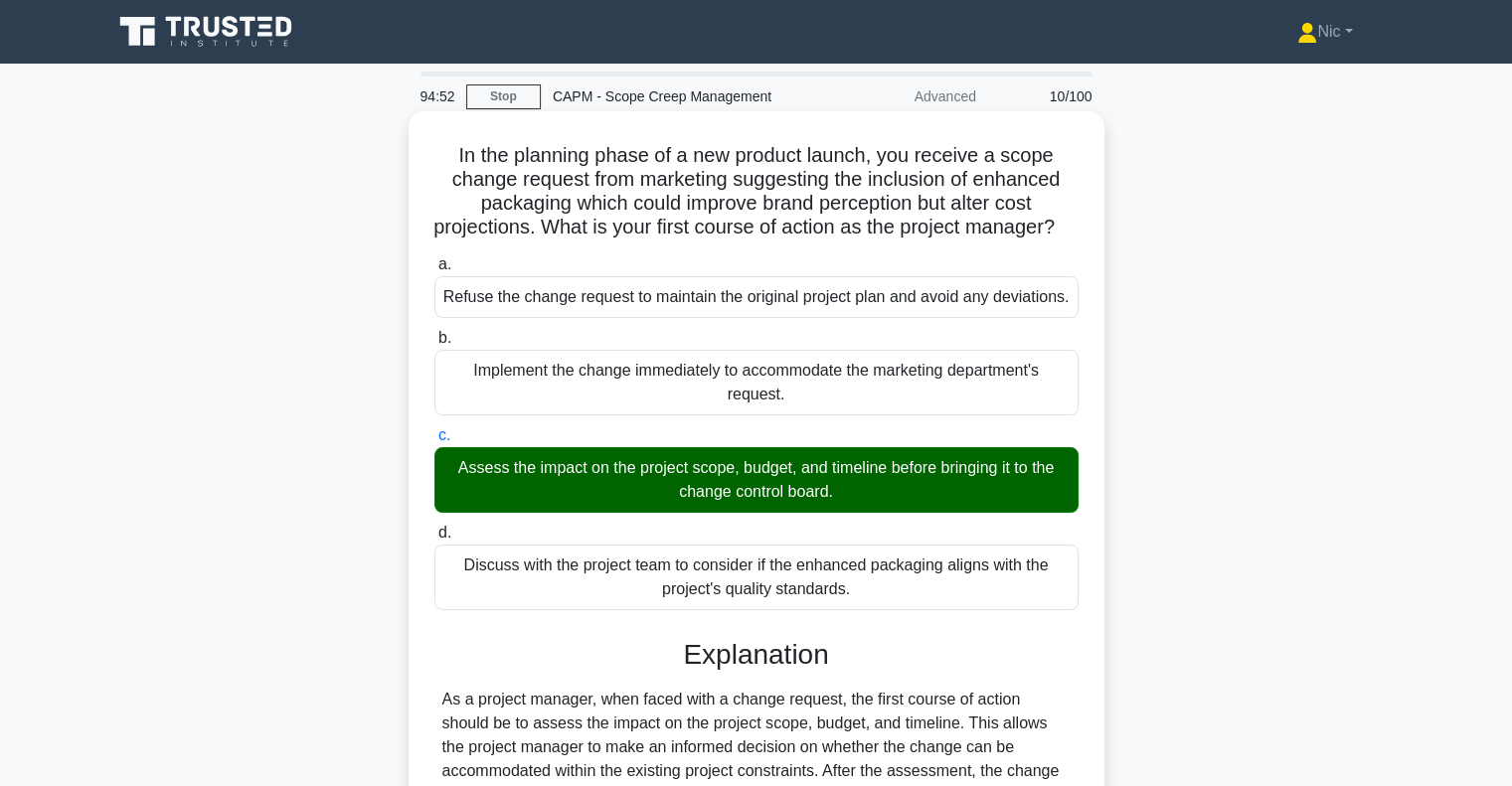 scroll, scrollTop: 485, scrollLeft: 0, axis: vertical 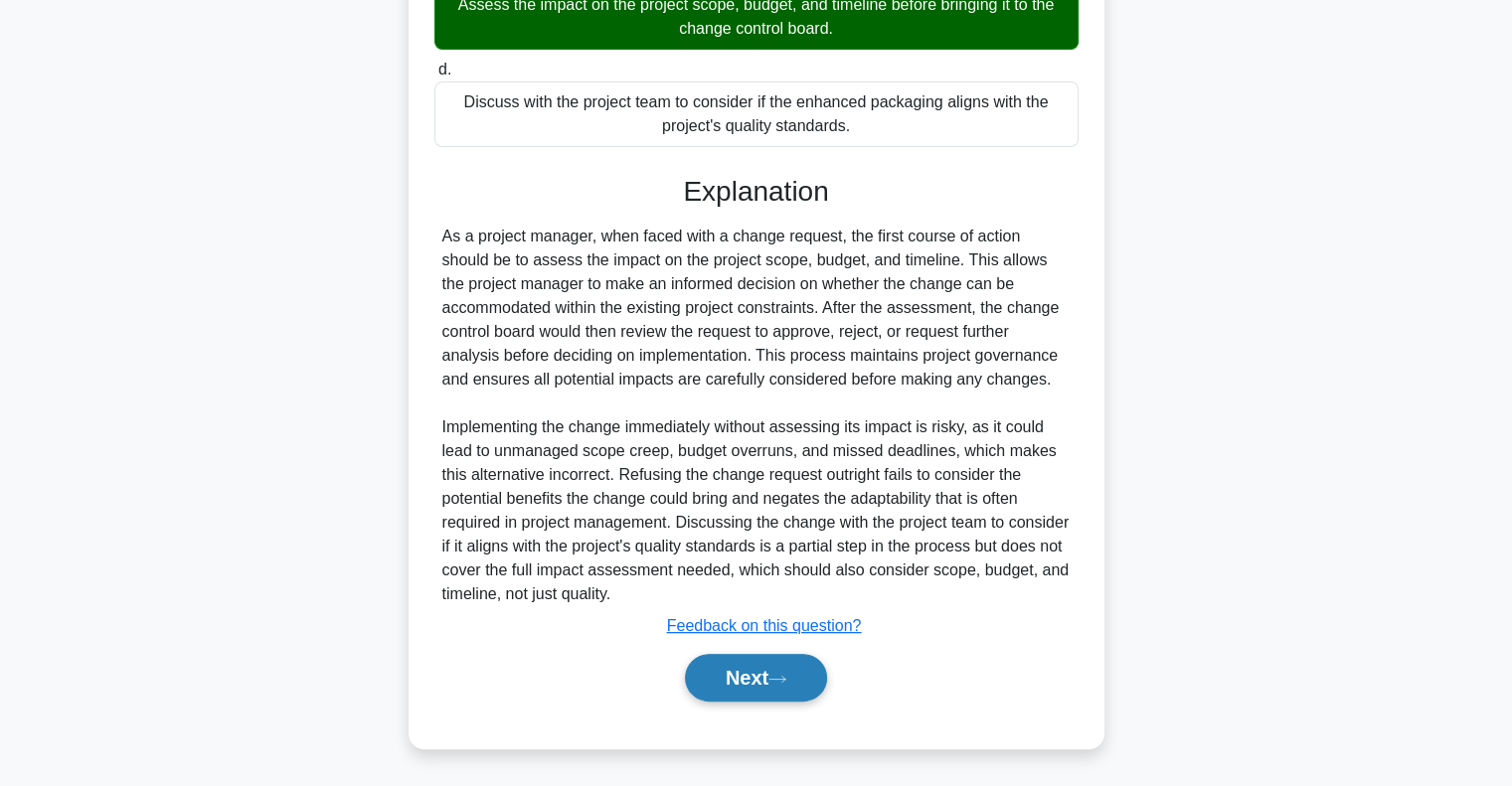 click on "Next" at bounding box center [756, 678] 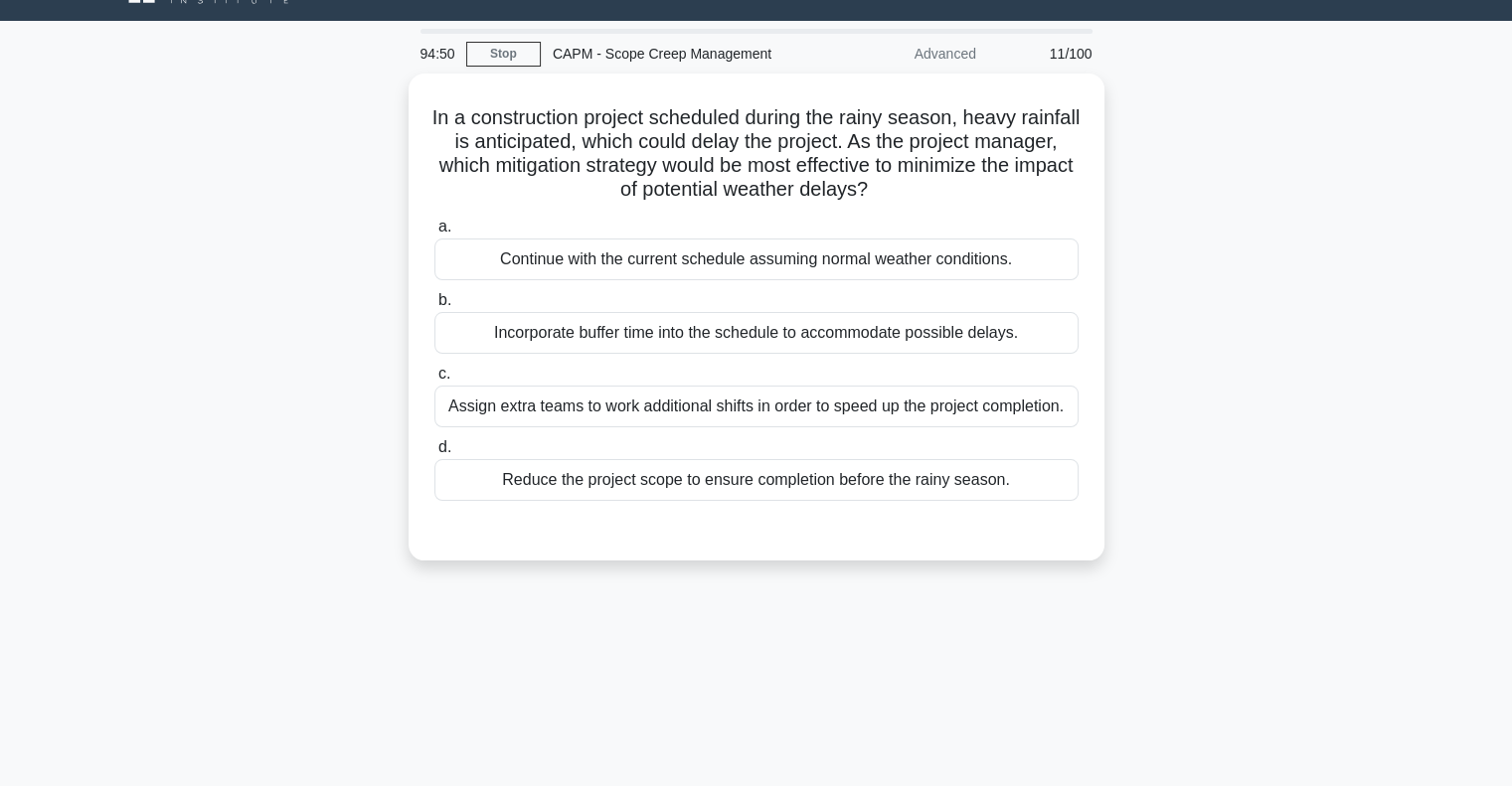 scroll, scrollTop: 0, scrollLeft: 0, axis: both 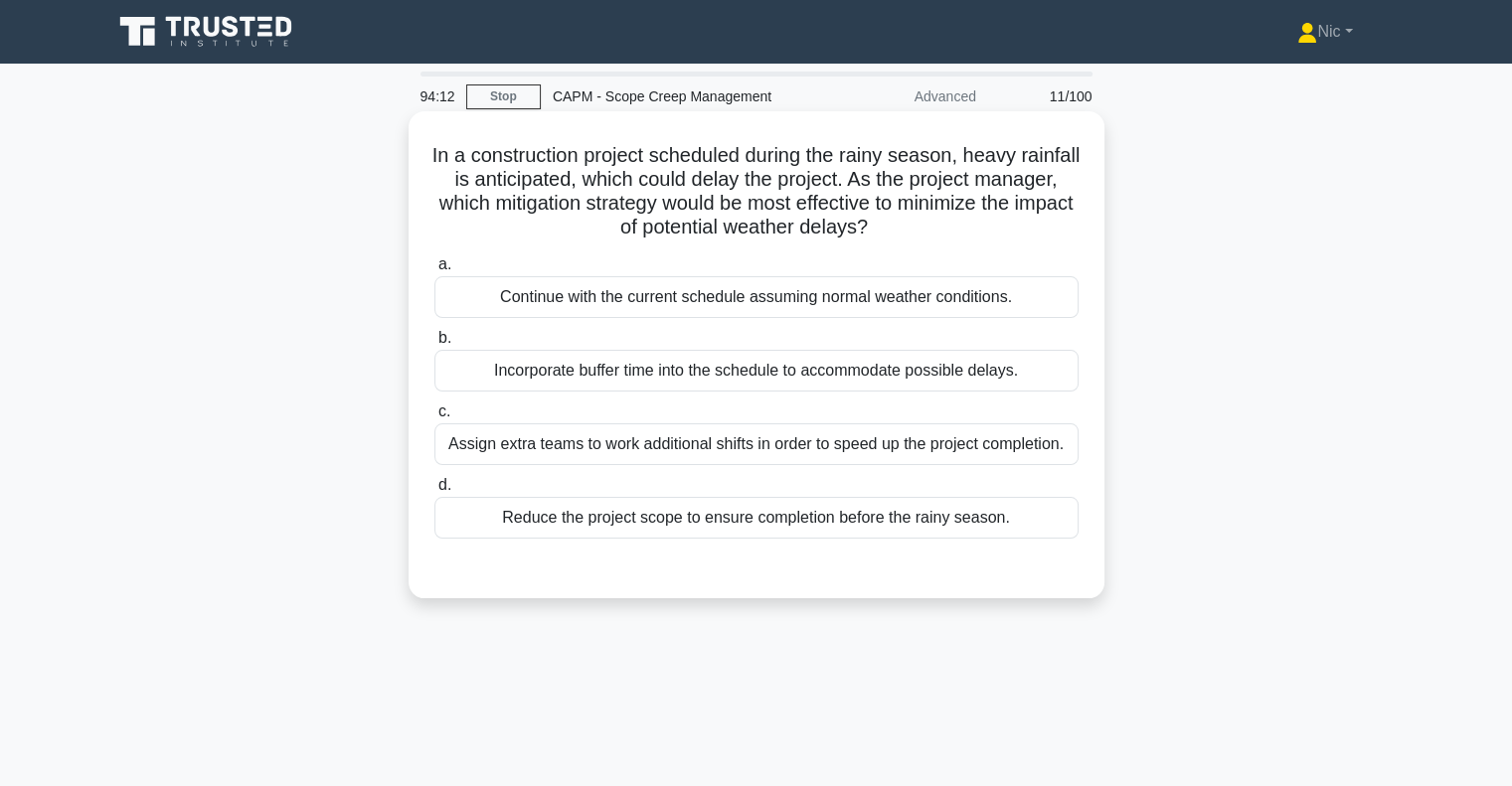 click on "Incorporate buffer time into the schedule to accommodate possible delays." at bounding box center (756, 371) 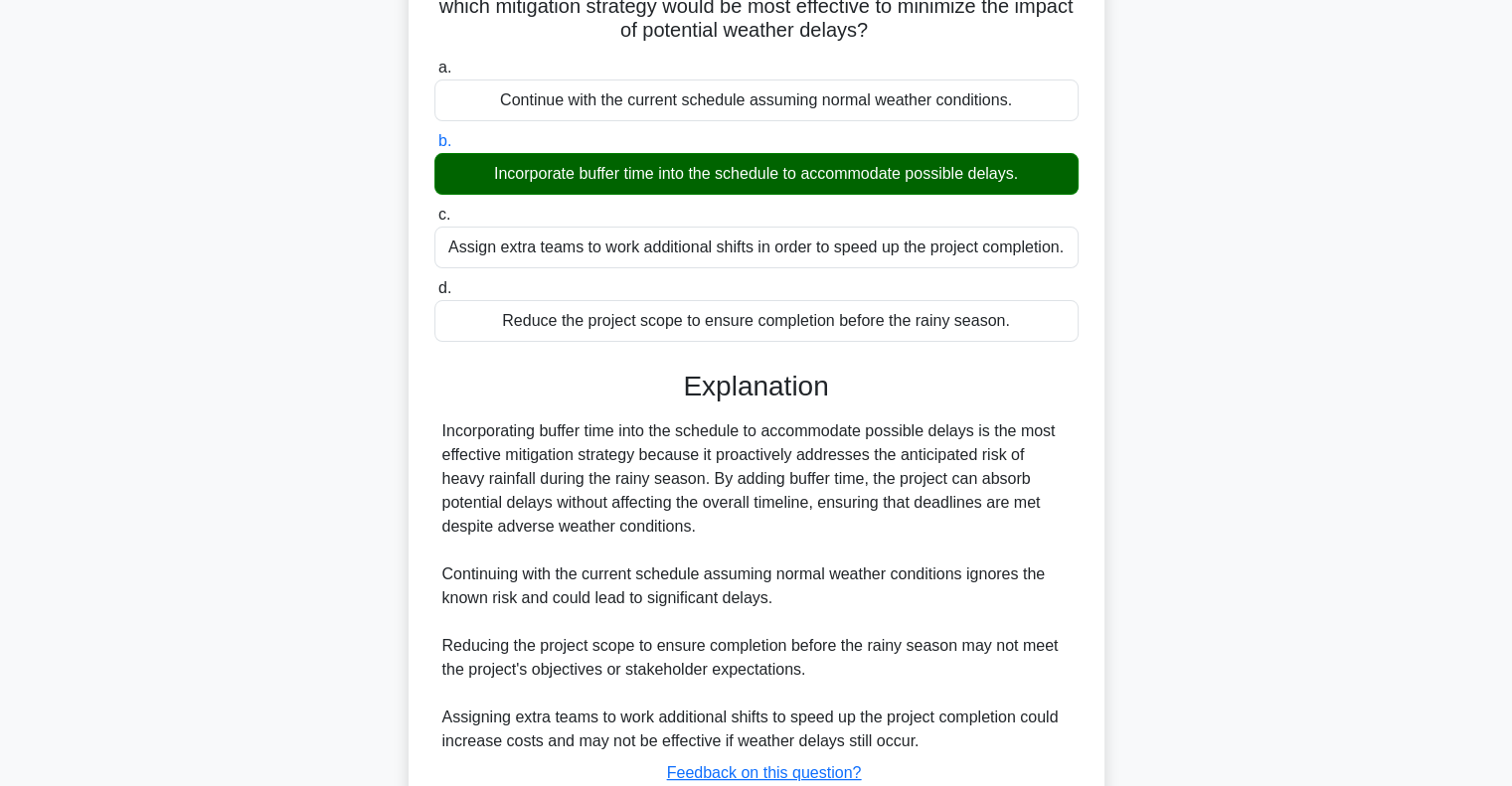 scroll, scrollTop: 342, scrollLeft: 0, axis: vertical 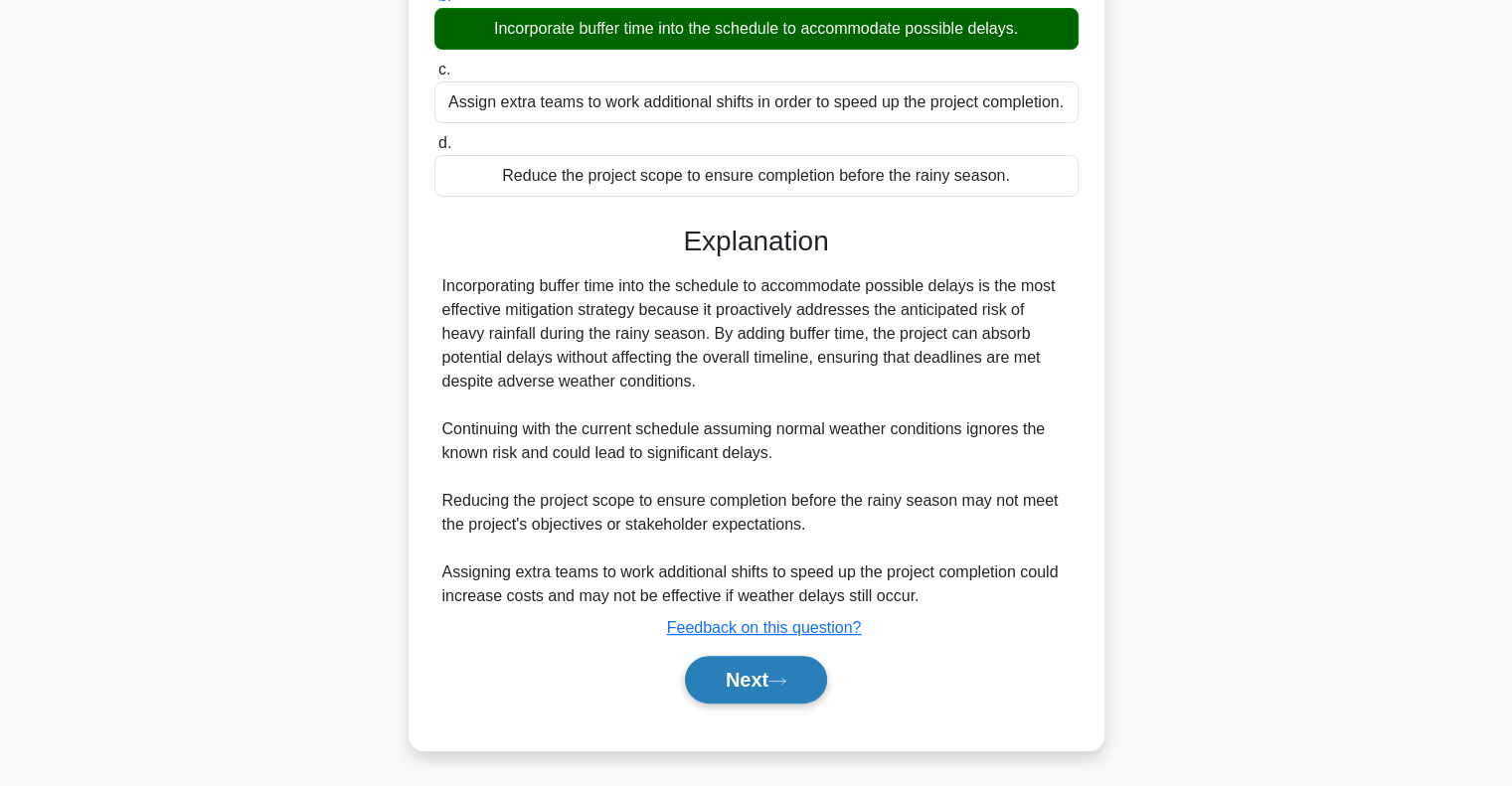 click on "Next" at bounding box center (756, 680) 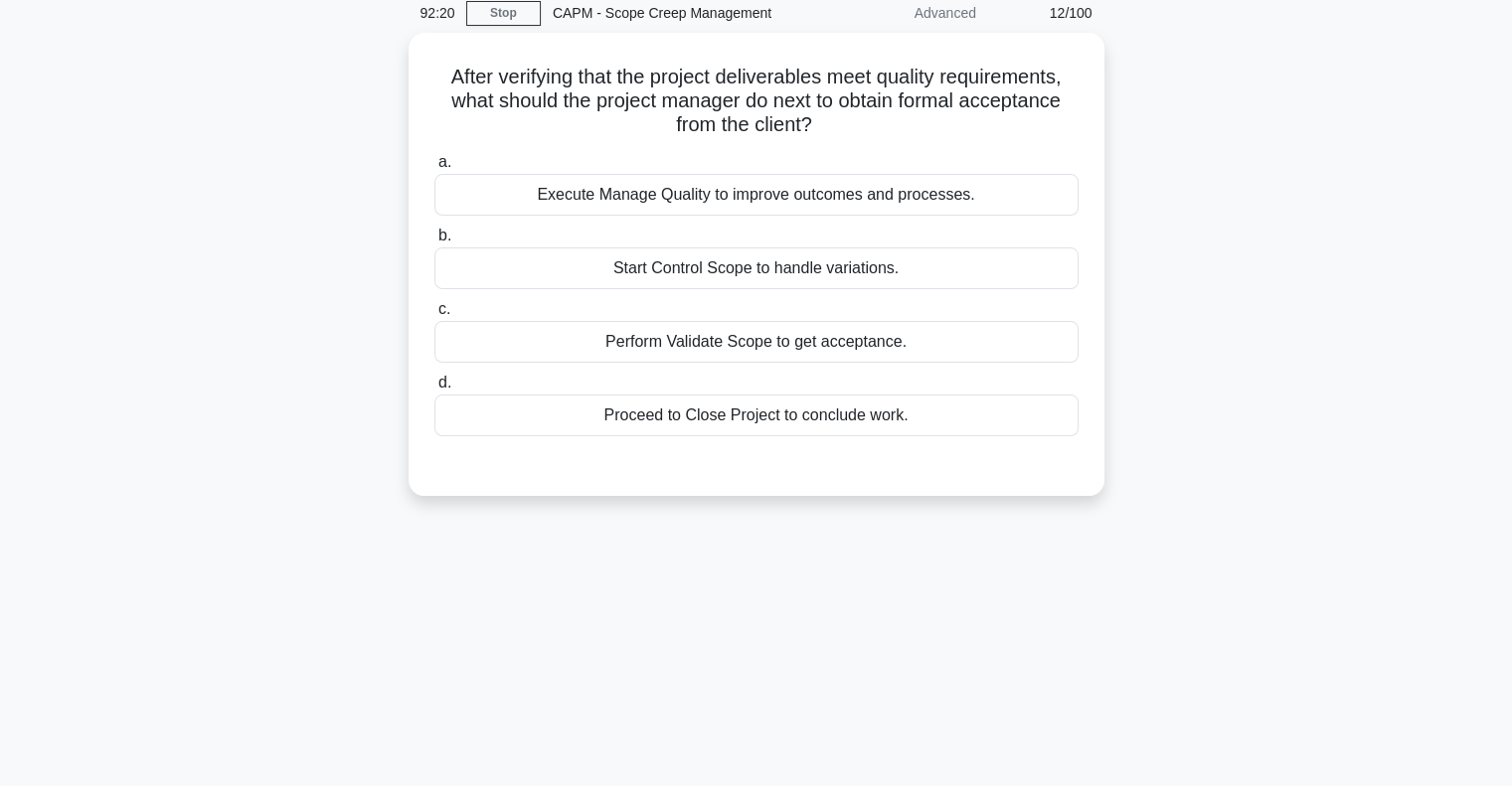 scroll, scrollTop: 0, scrollLeft: 0, axis: both 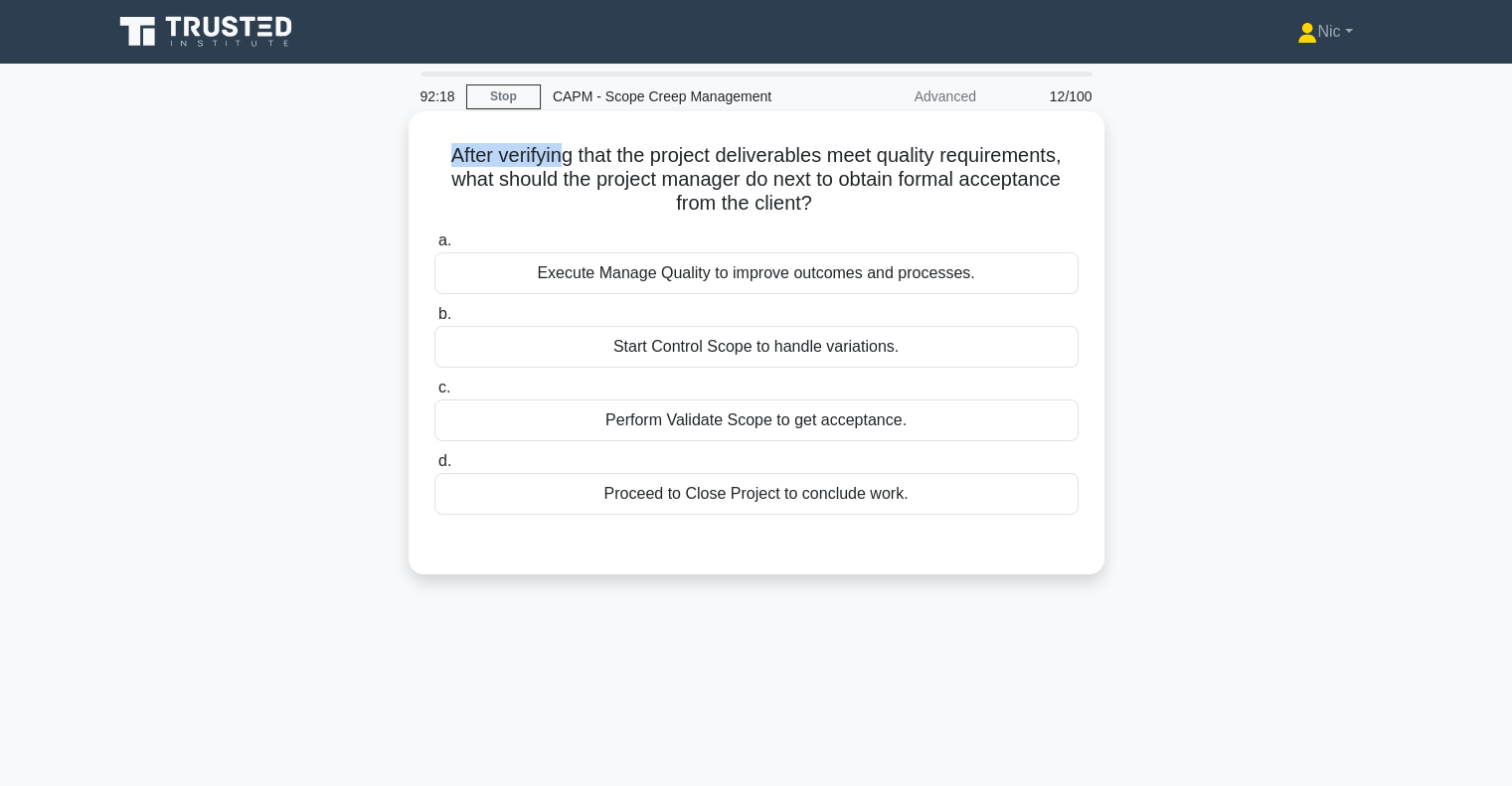 drag, startPoint x: 429, startPoint y: 150, endPoint x: 559, endPoint y: 167, distance: 131.10683 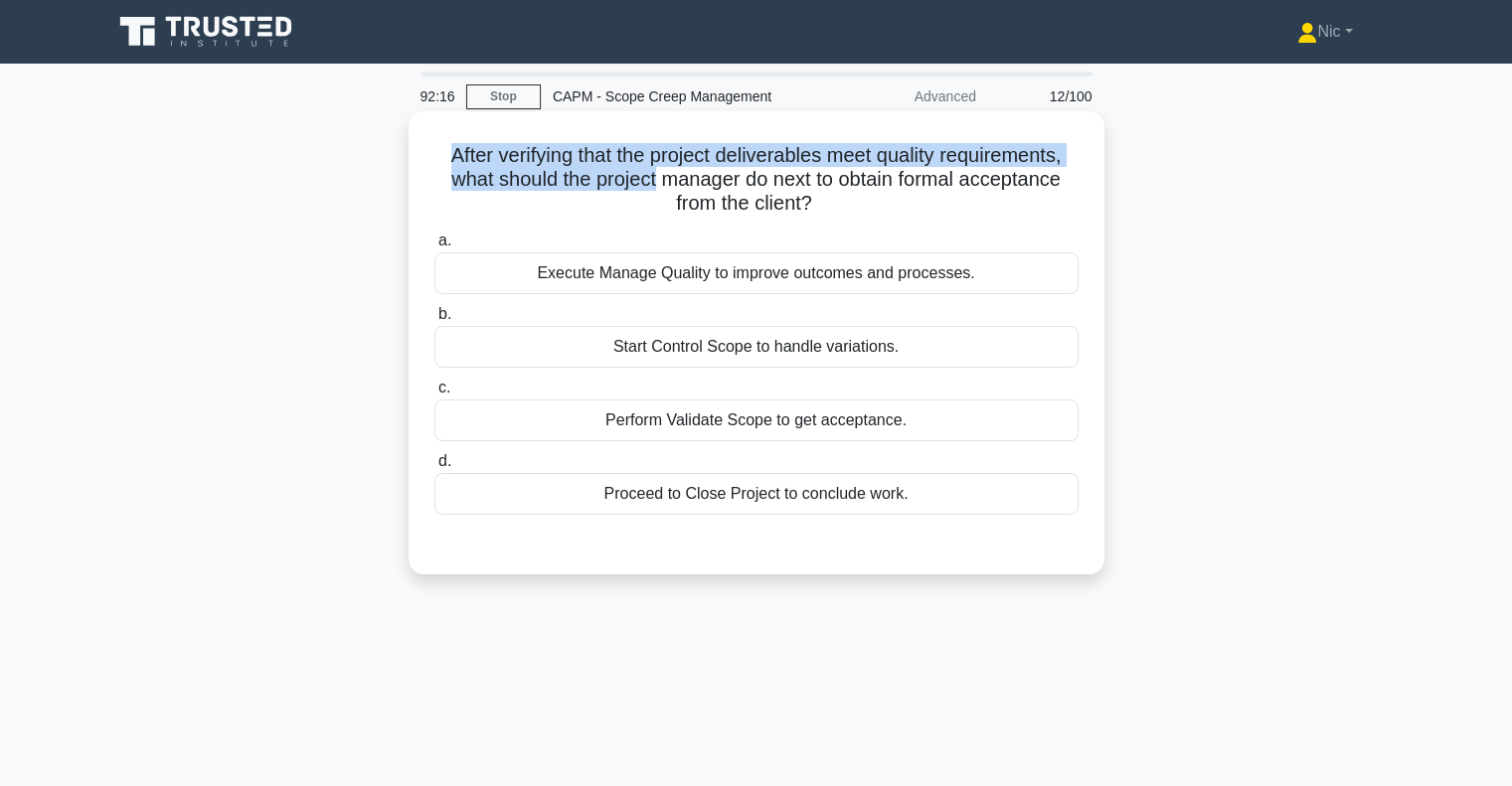 drag, startPoint x: 427, startPoint y: 133, endPoint x: 655, endPoint y: 170, distance: 230.98268 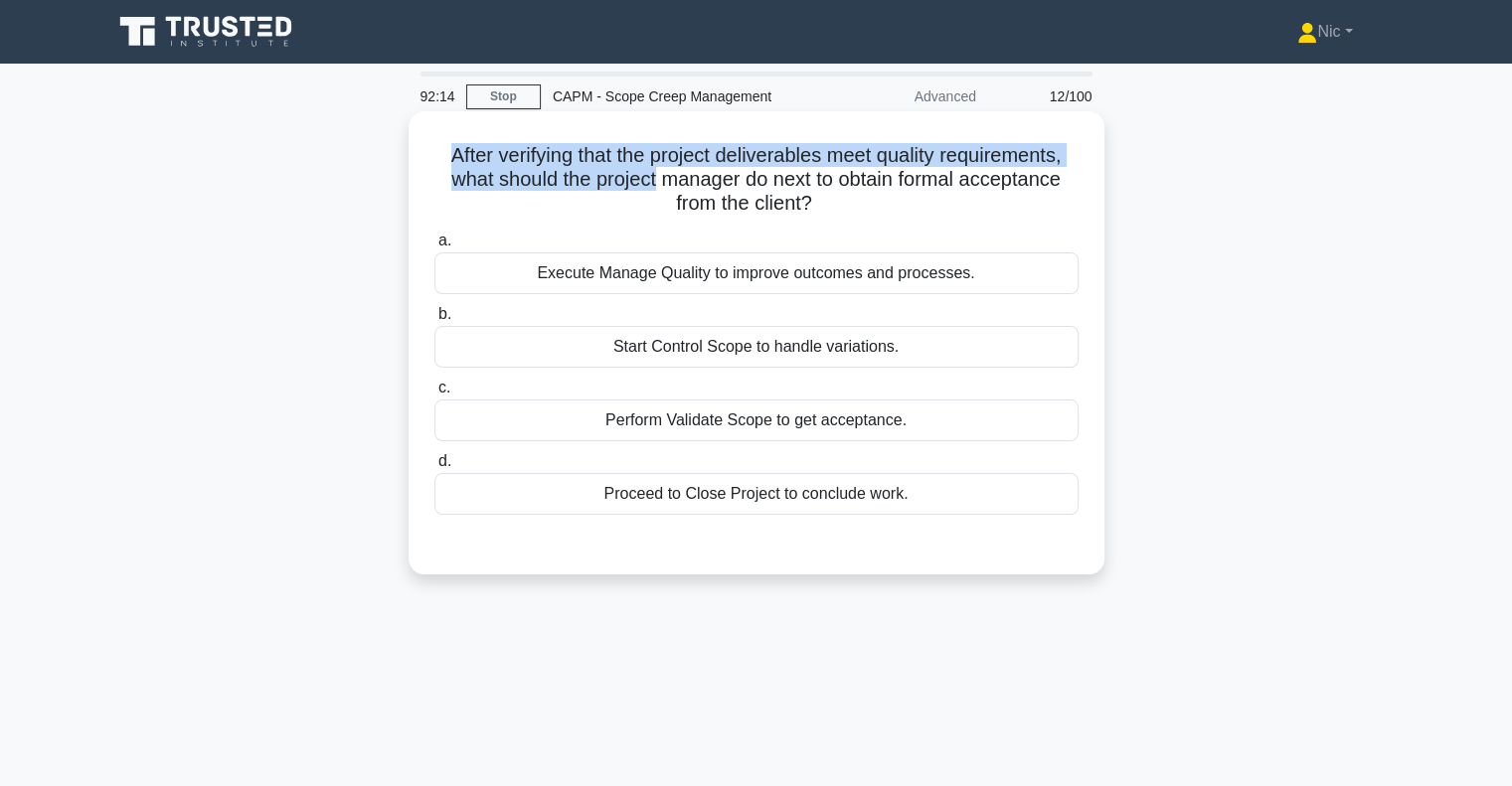 click on "After verifying that the project deliverables meet quality requirements, what should the project manager do next to obtain formal acceptance from the client?
.spinner_0XTQ{transform-origin:center;animation:spinner_y6GP .75s linear infinite}@keyframes spinner_y6GP{100%{transform:rotate(360deg)}}" at bounding box center [756, 180] 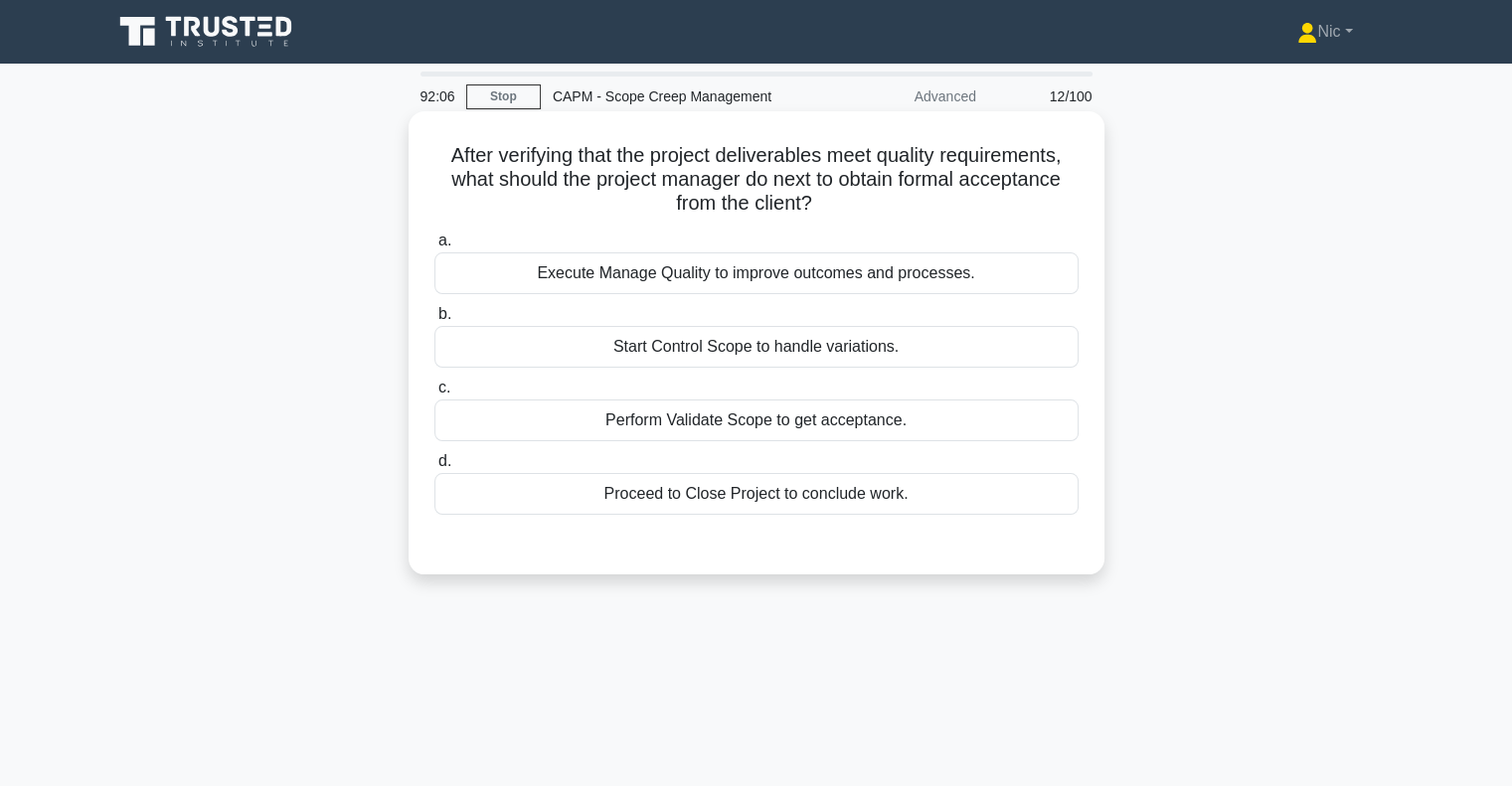 click on "Start Control Scope to handle variations." at bounding box center (756, 347) 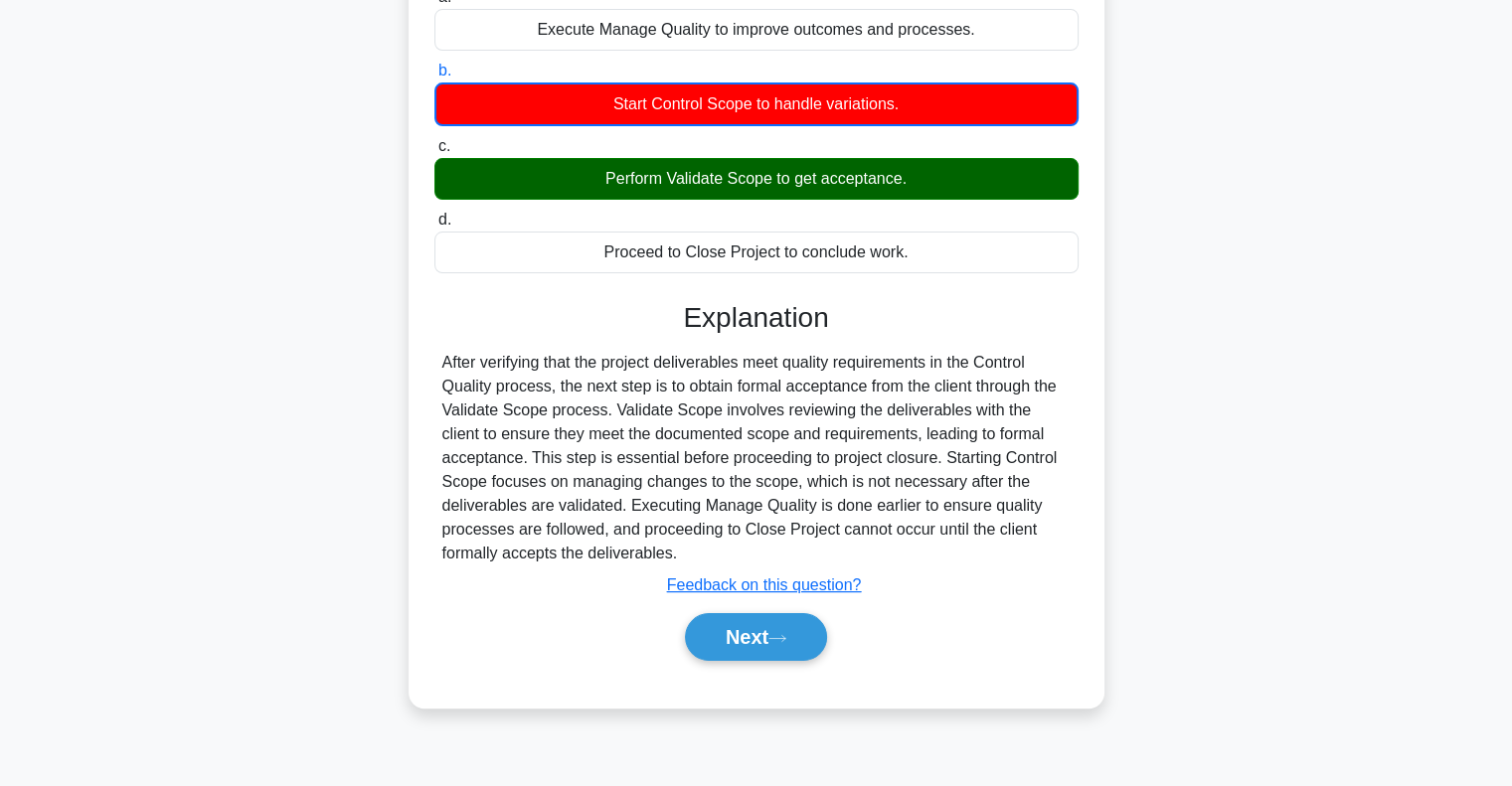scroll, scrollTop: 287, scrollLeft: 0, axis: vertical 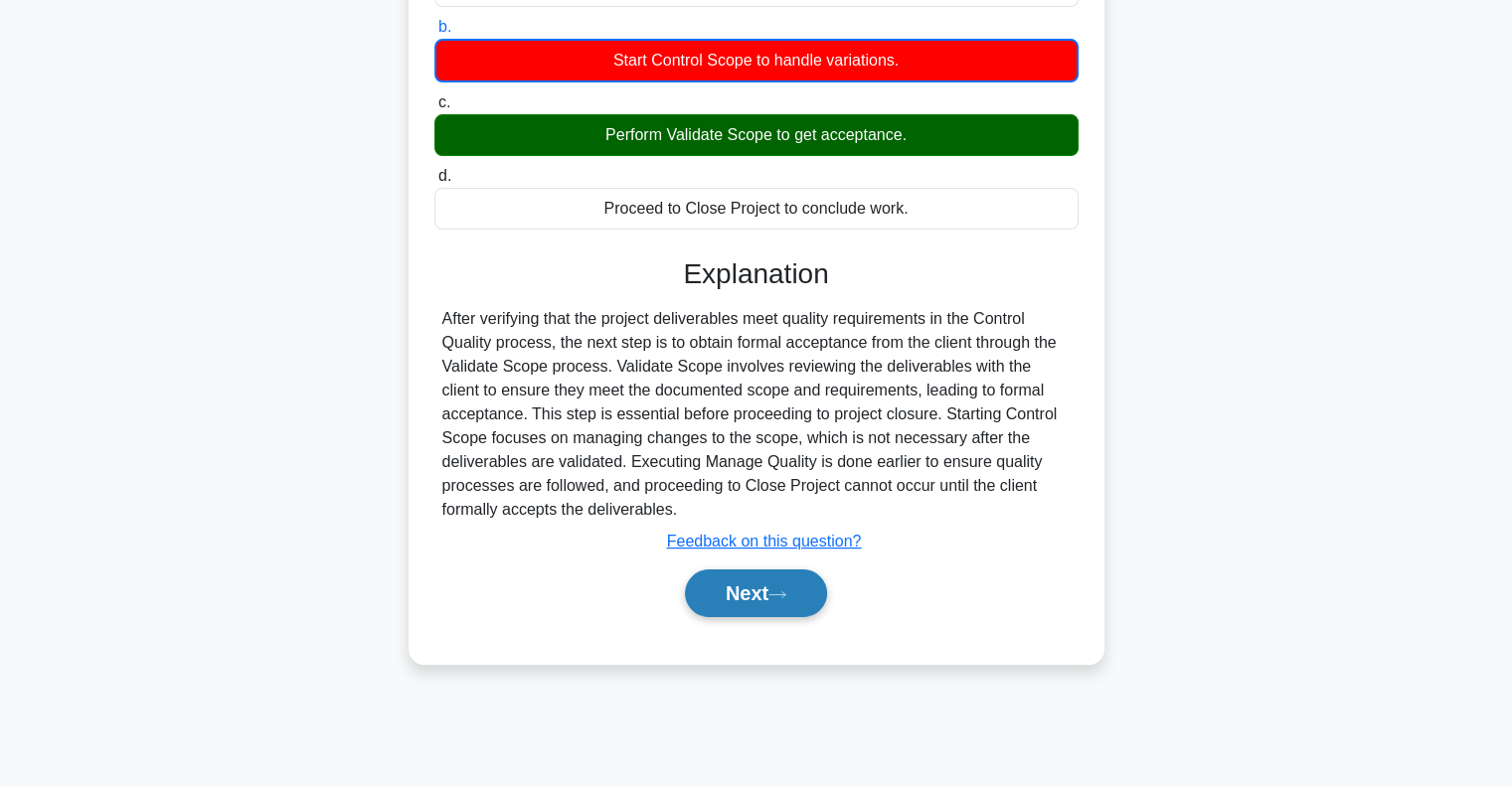 click on "Next" at bounding box center (756, 593) 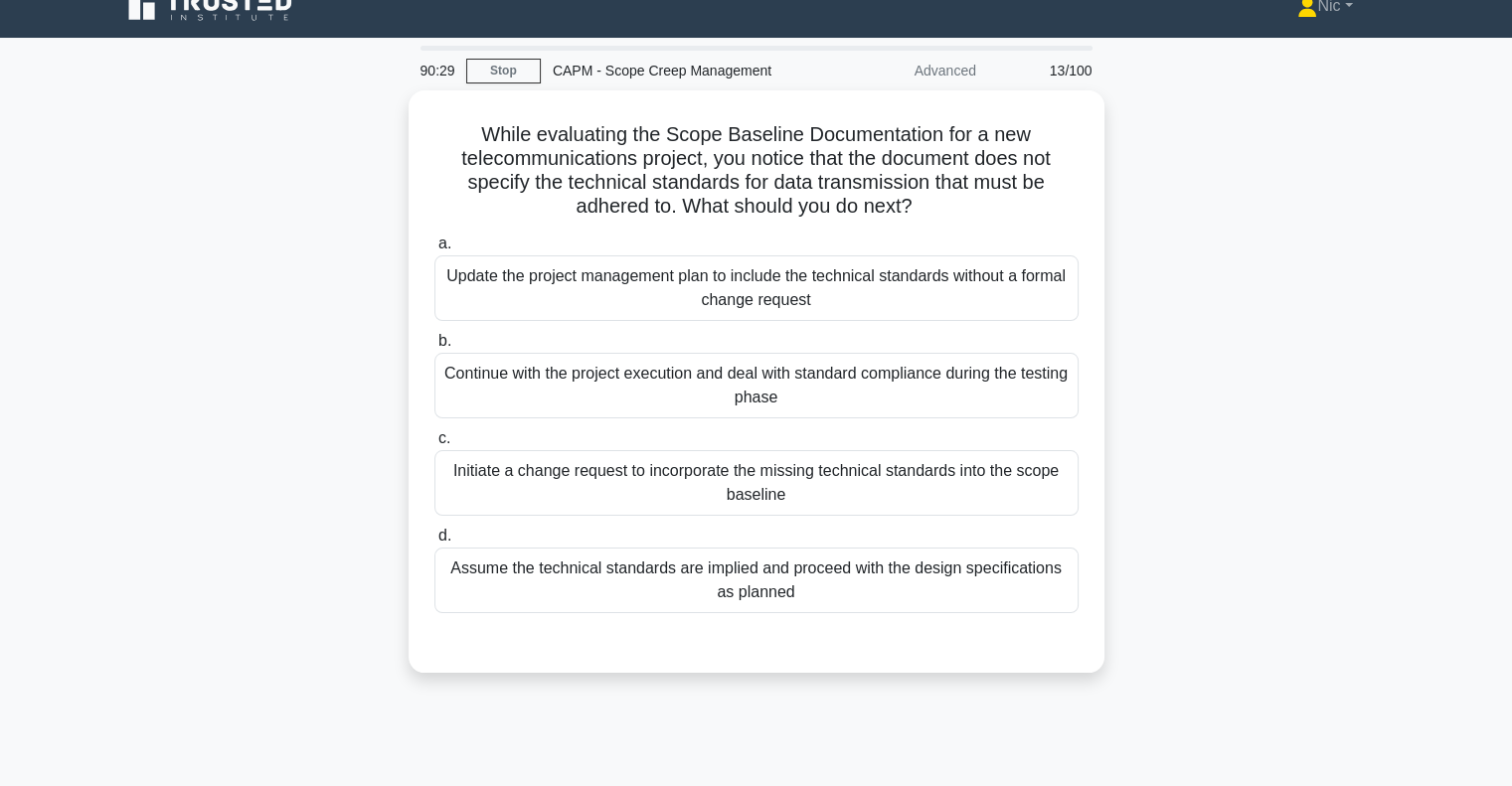scroll, scrollTop: 25, scrollLeft: 0, axis: vertical 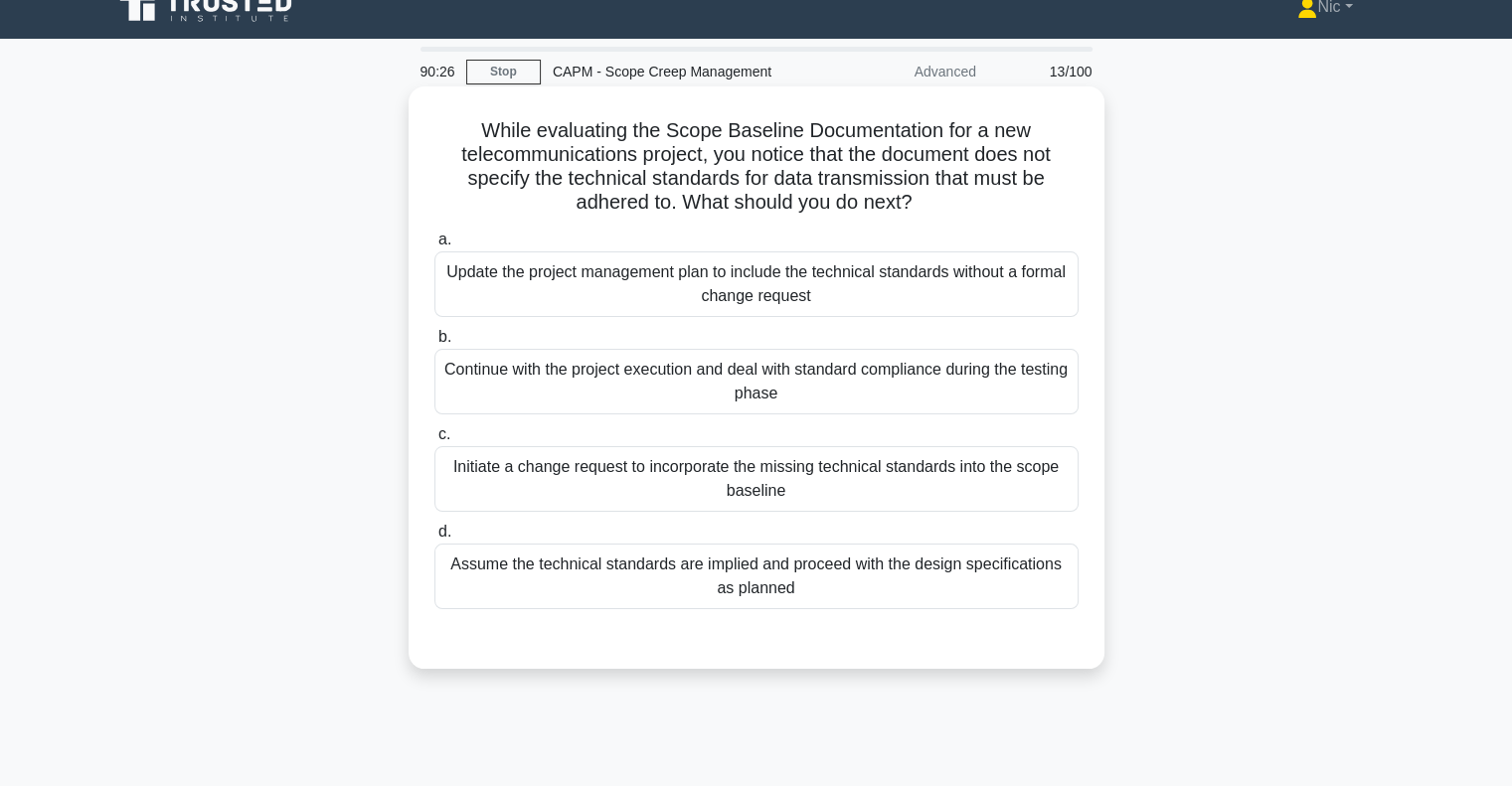 click on "Initiate a change request to incorporate the missing technical standards into the scope baseline" at bounding box center (756, 479) 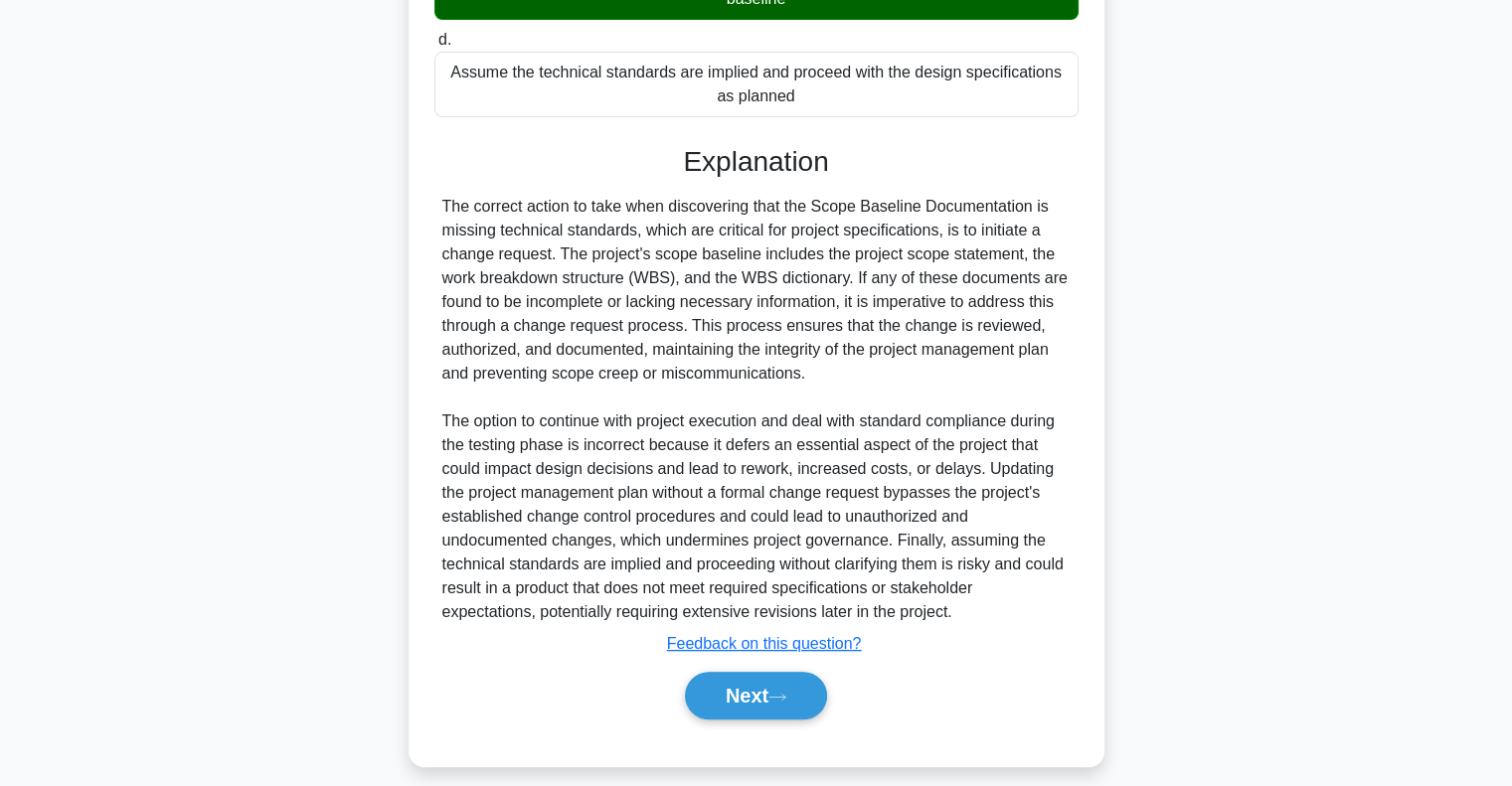 scroll, scrollTop: 522, scrollLeft: 0, axis: vertical 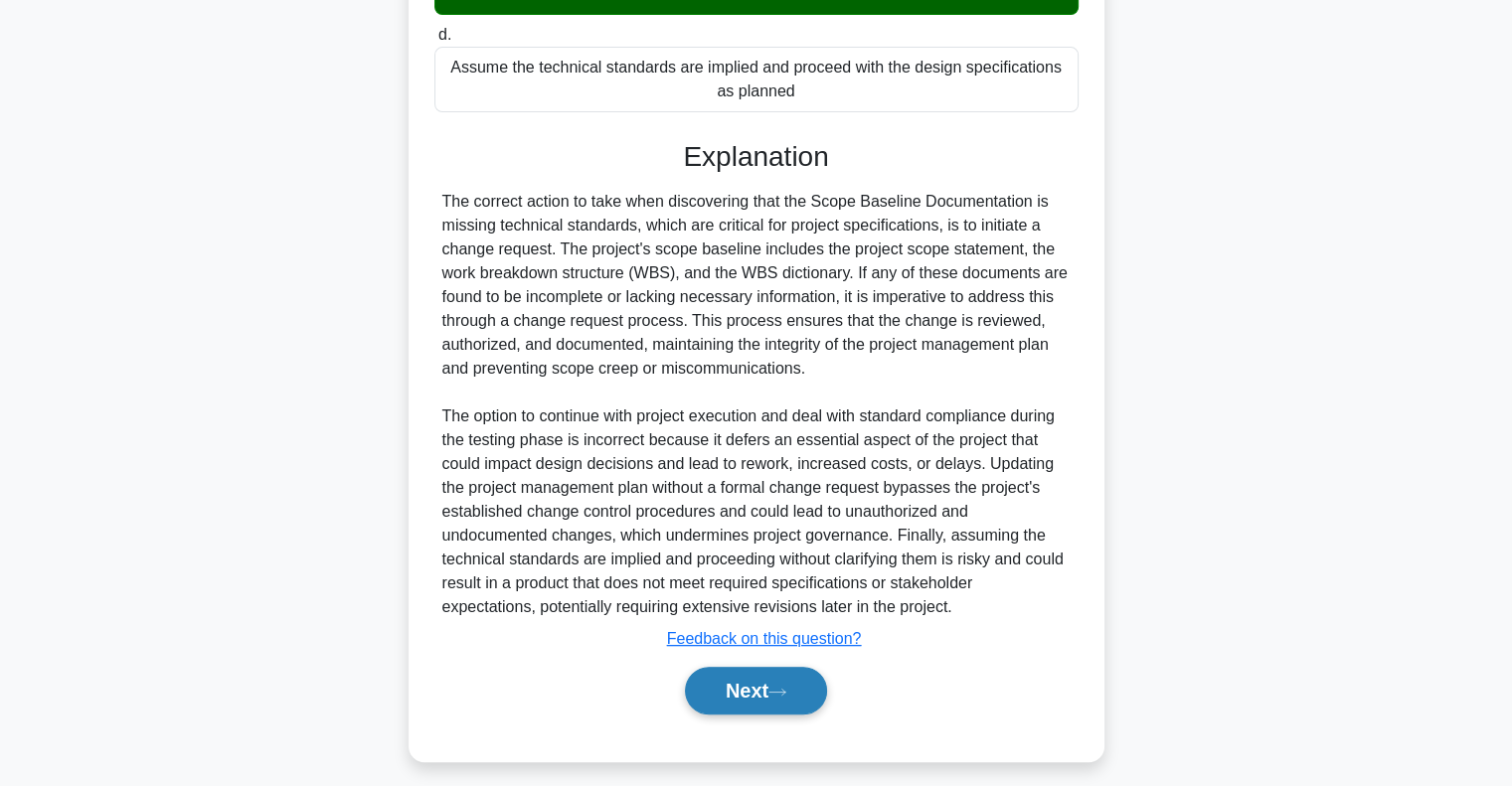 click on "Next" at bounding box center (756, 691) 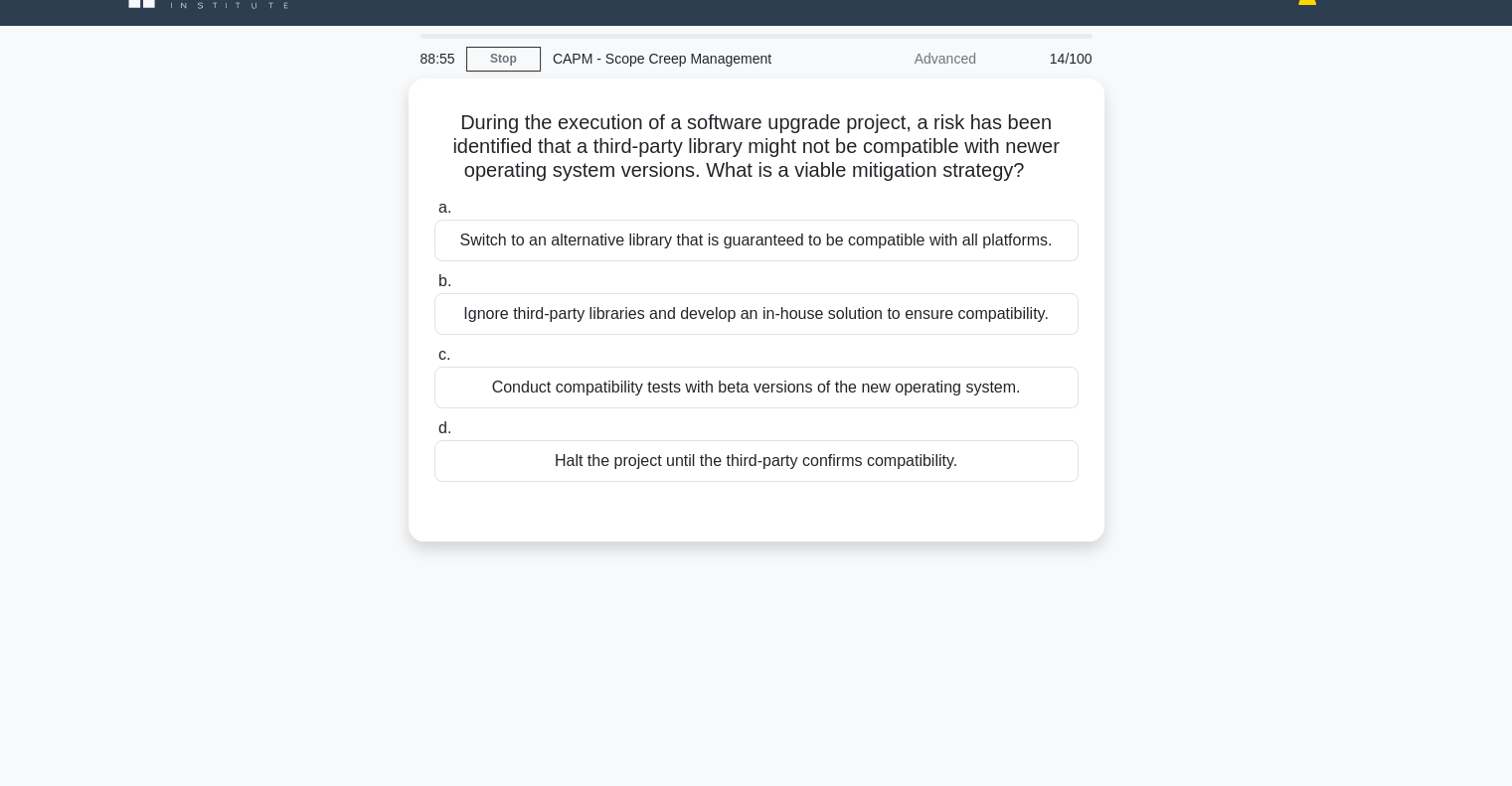 scroll, scrollTop: 0, scrollLeft: 0, axis: both 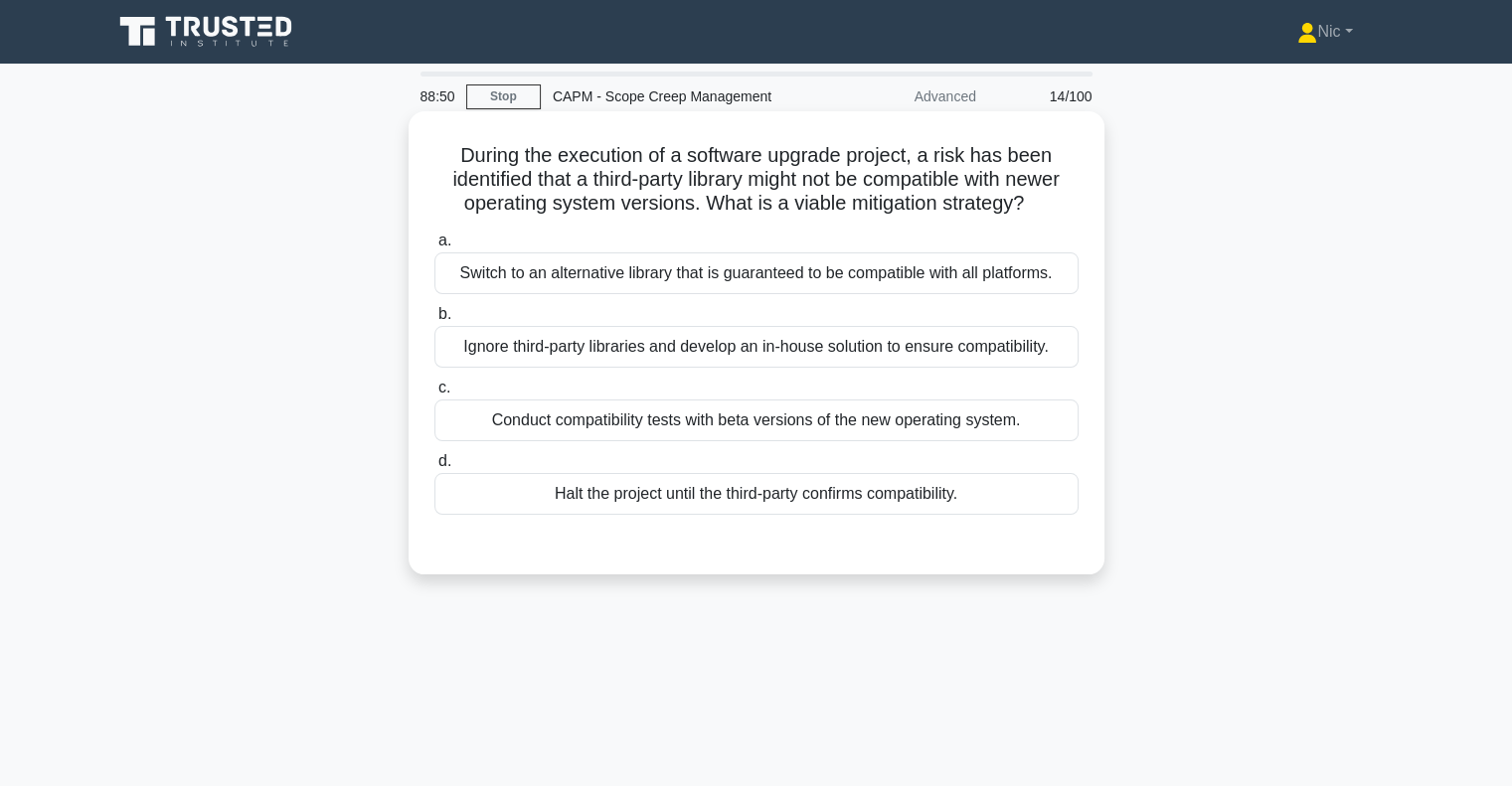 click on "Conduct compatibility tests with beta versions of the new operating system." at bounding box center (756, 420) 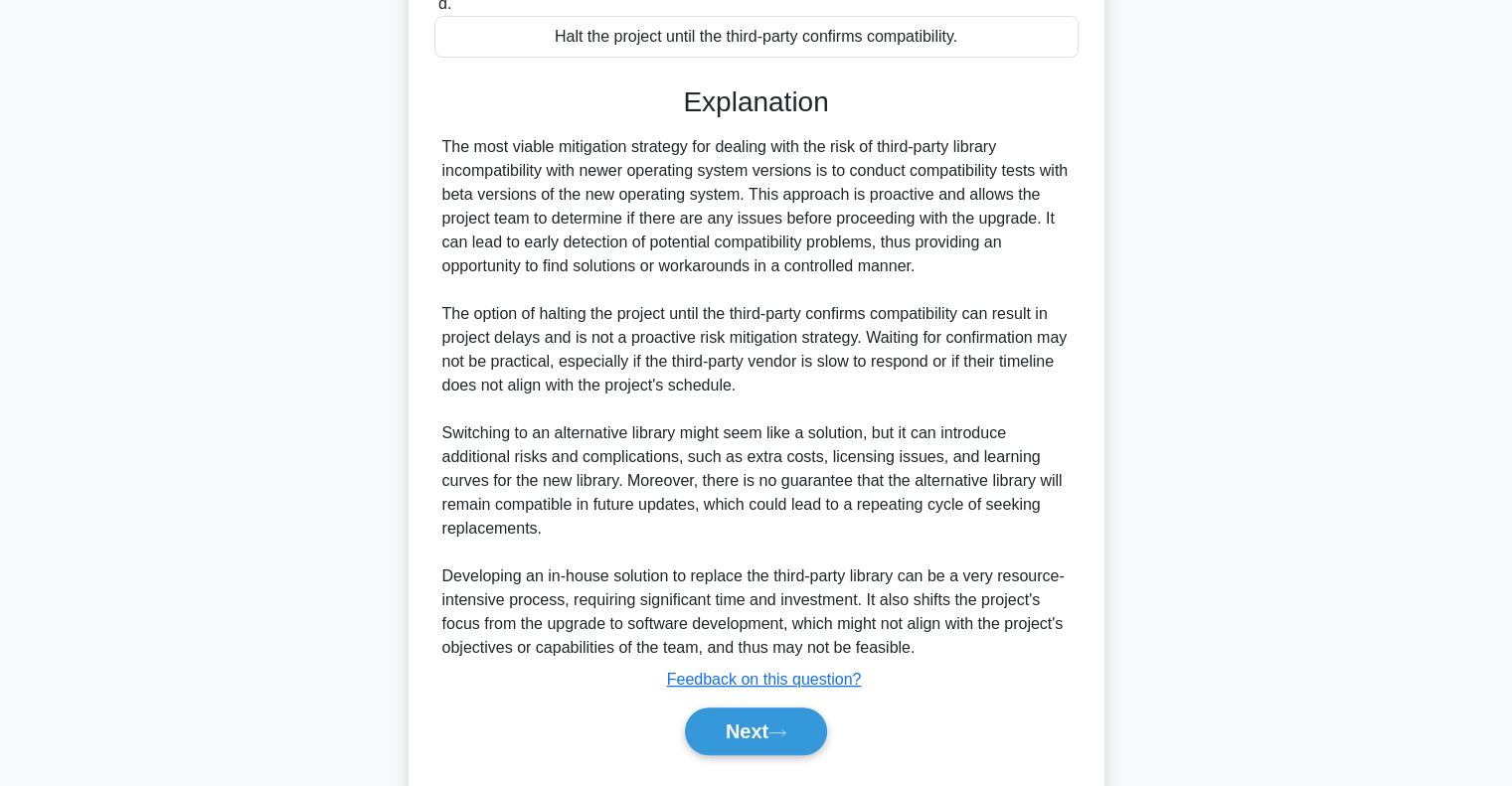 scroll, scrollTop: 509, scrollLeft: 0, axis: vertical 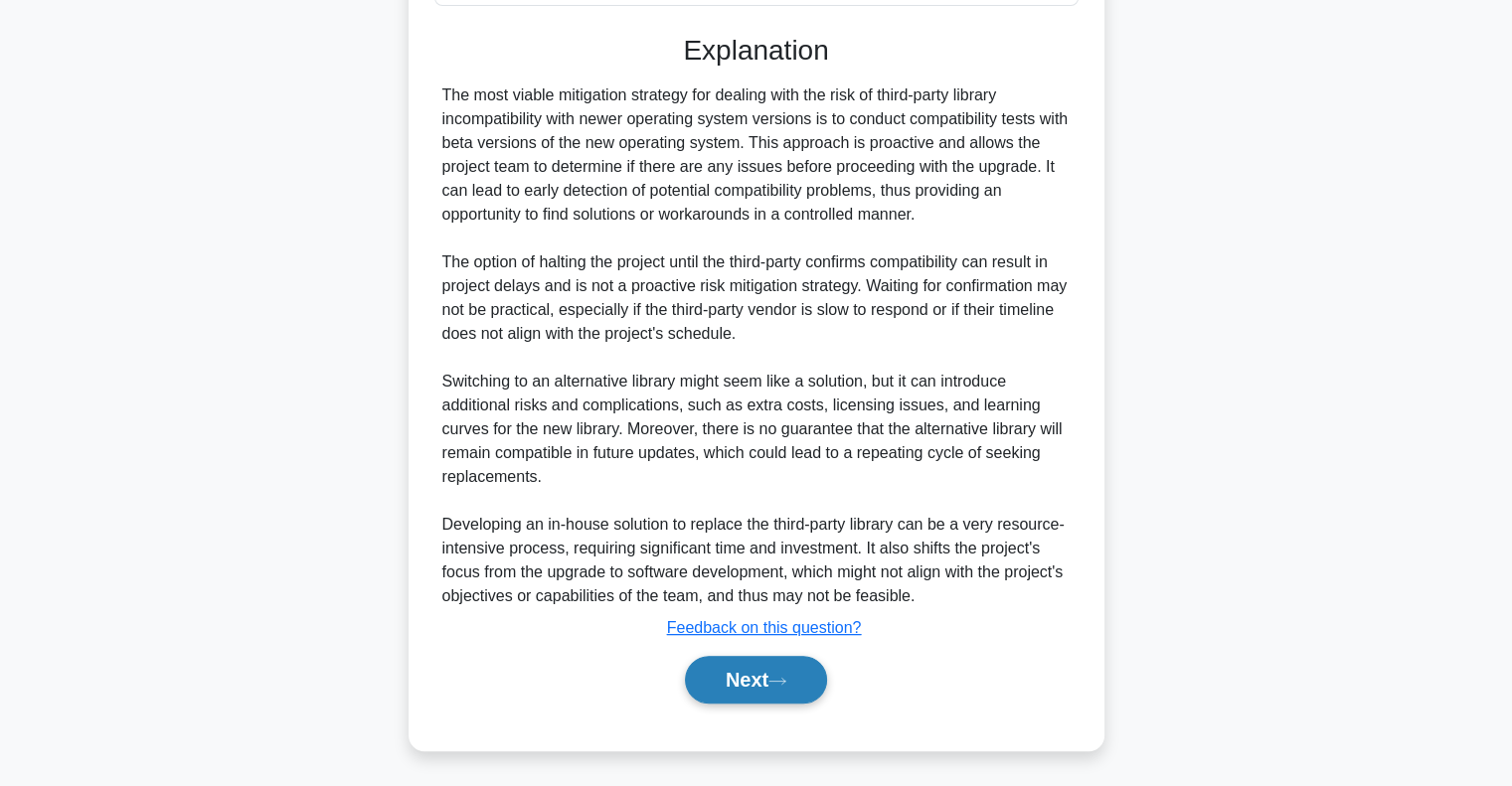 click on "Next" at bounding box center (756, 680) 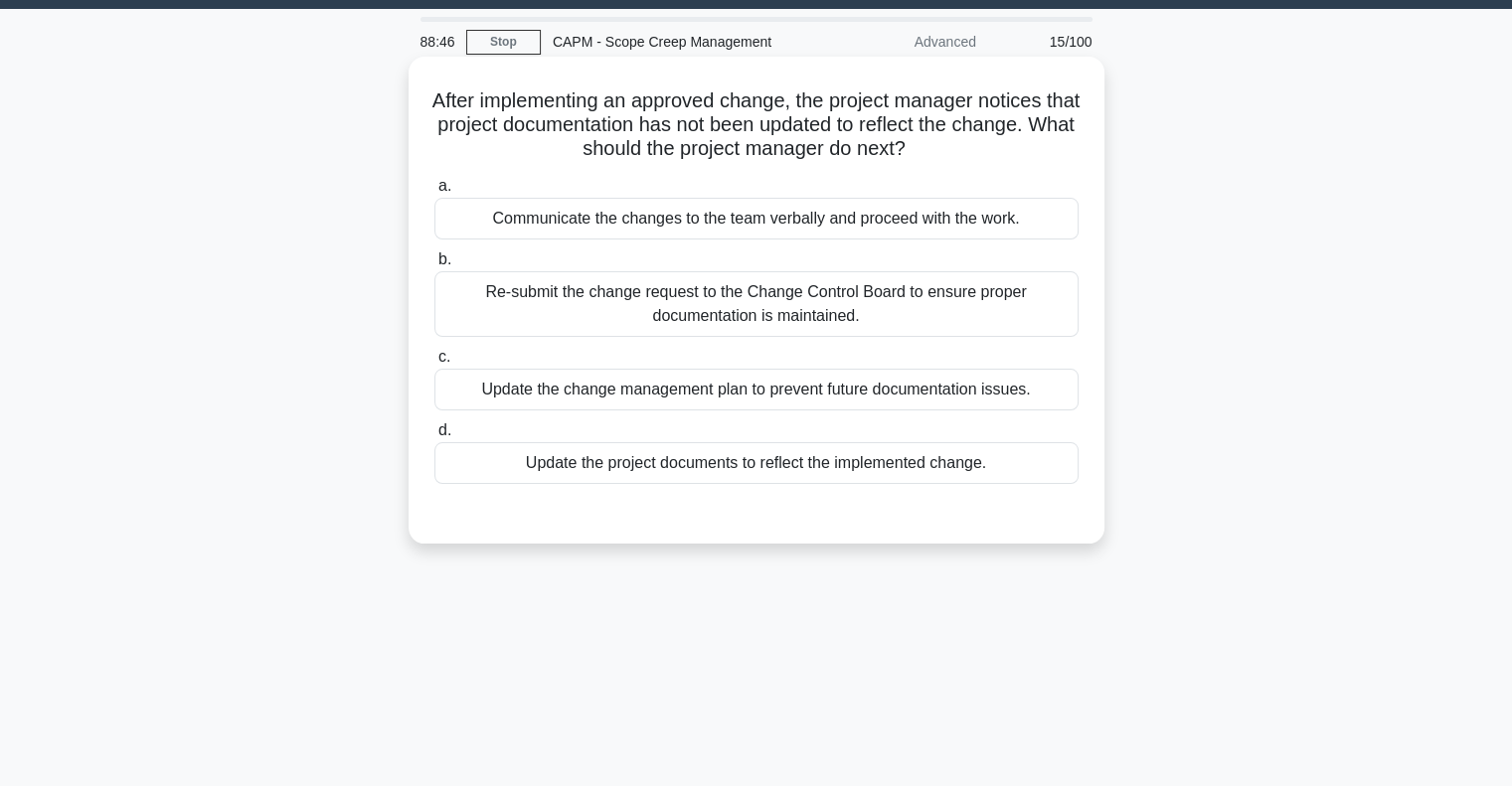 scroll, scrollTop: 0, scrollLeft: 0, axis: both 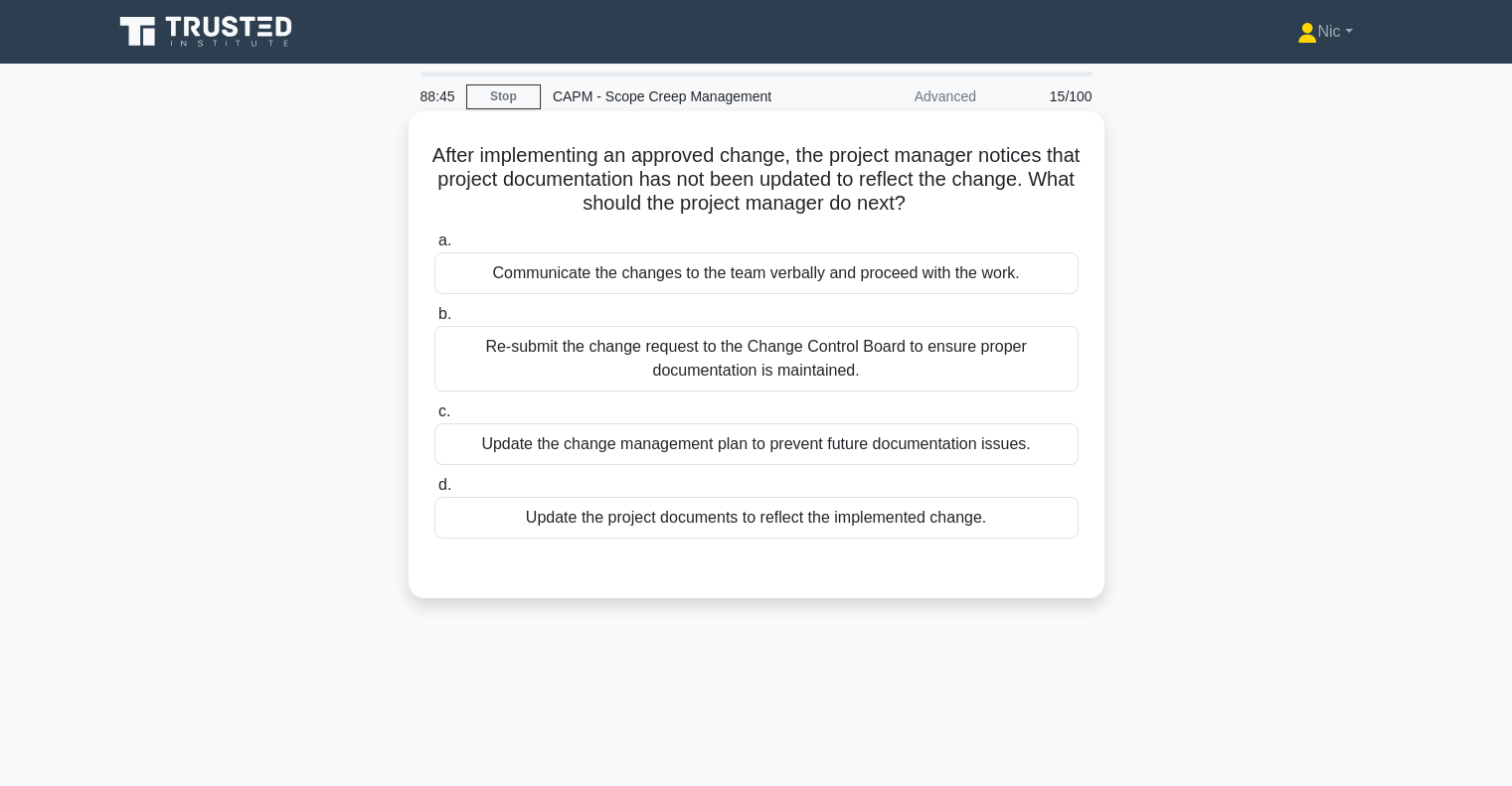 click on "Update the change management plan to prevent future documentation issues." at bounding box center [756, 444] 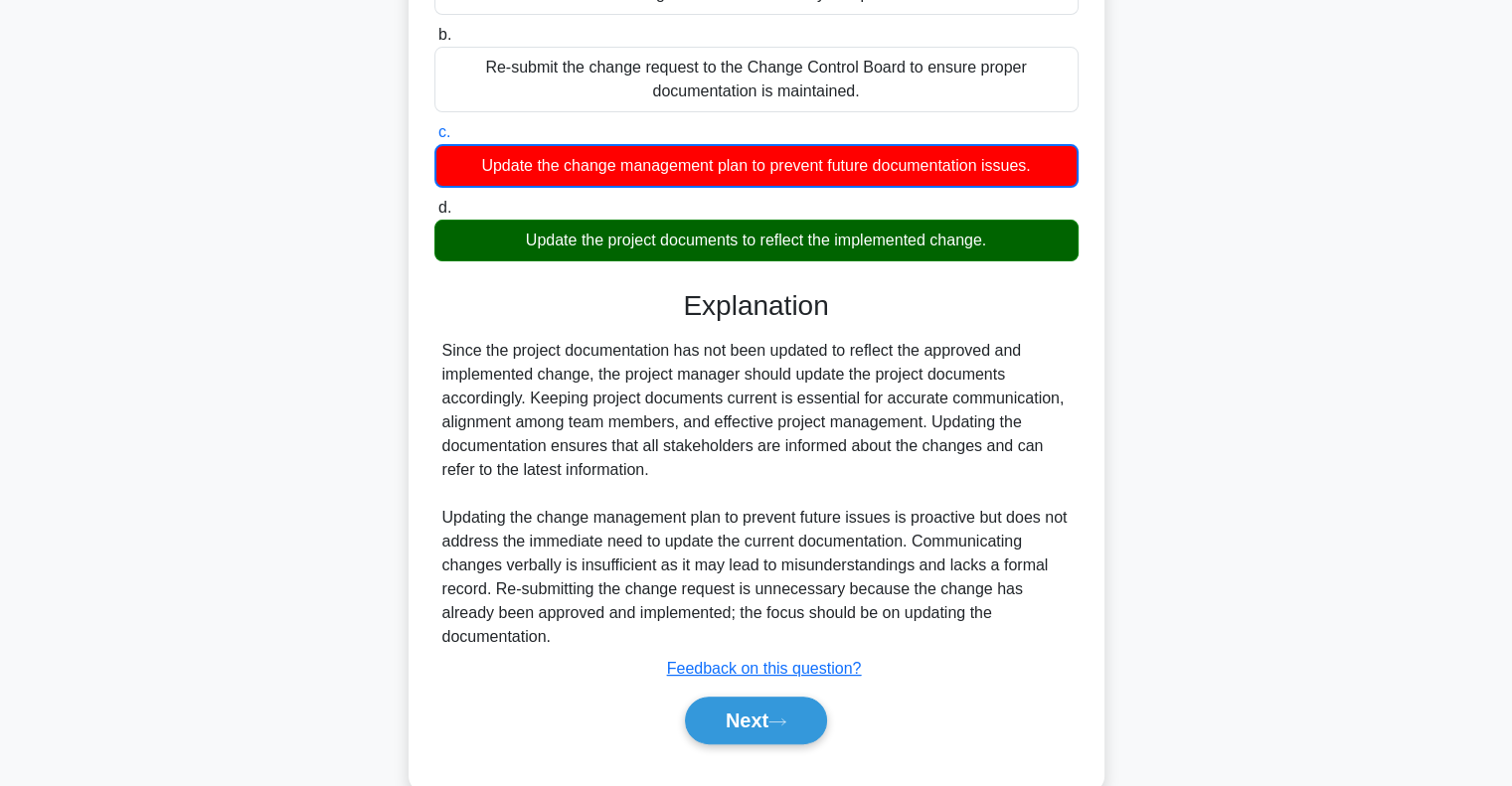 scroll, scrollTop: 297, scrollLeft: 0, axis: vertical 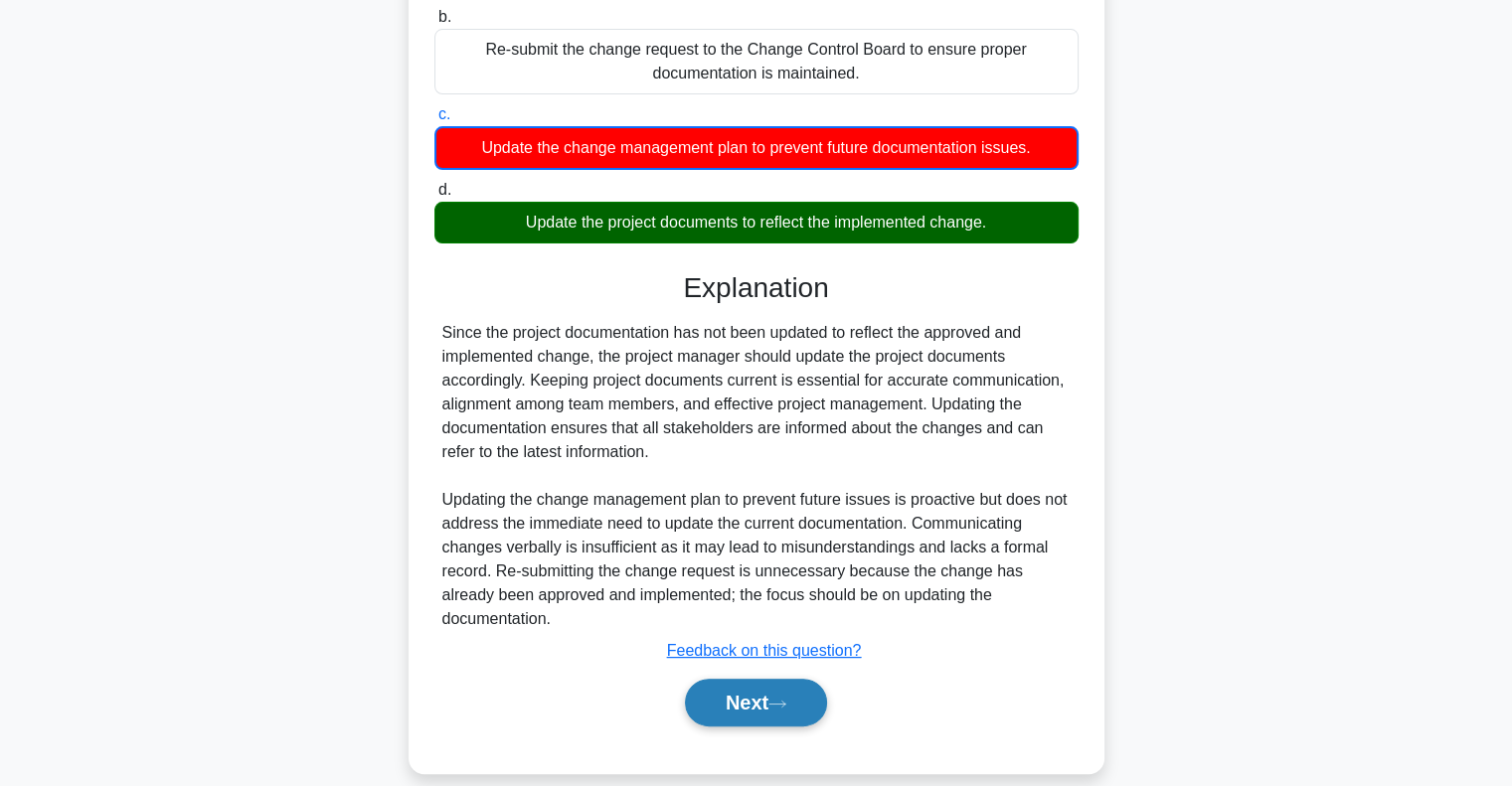 click on "Next" at bounding box center (756, 703) 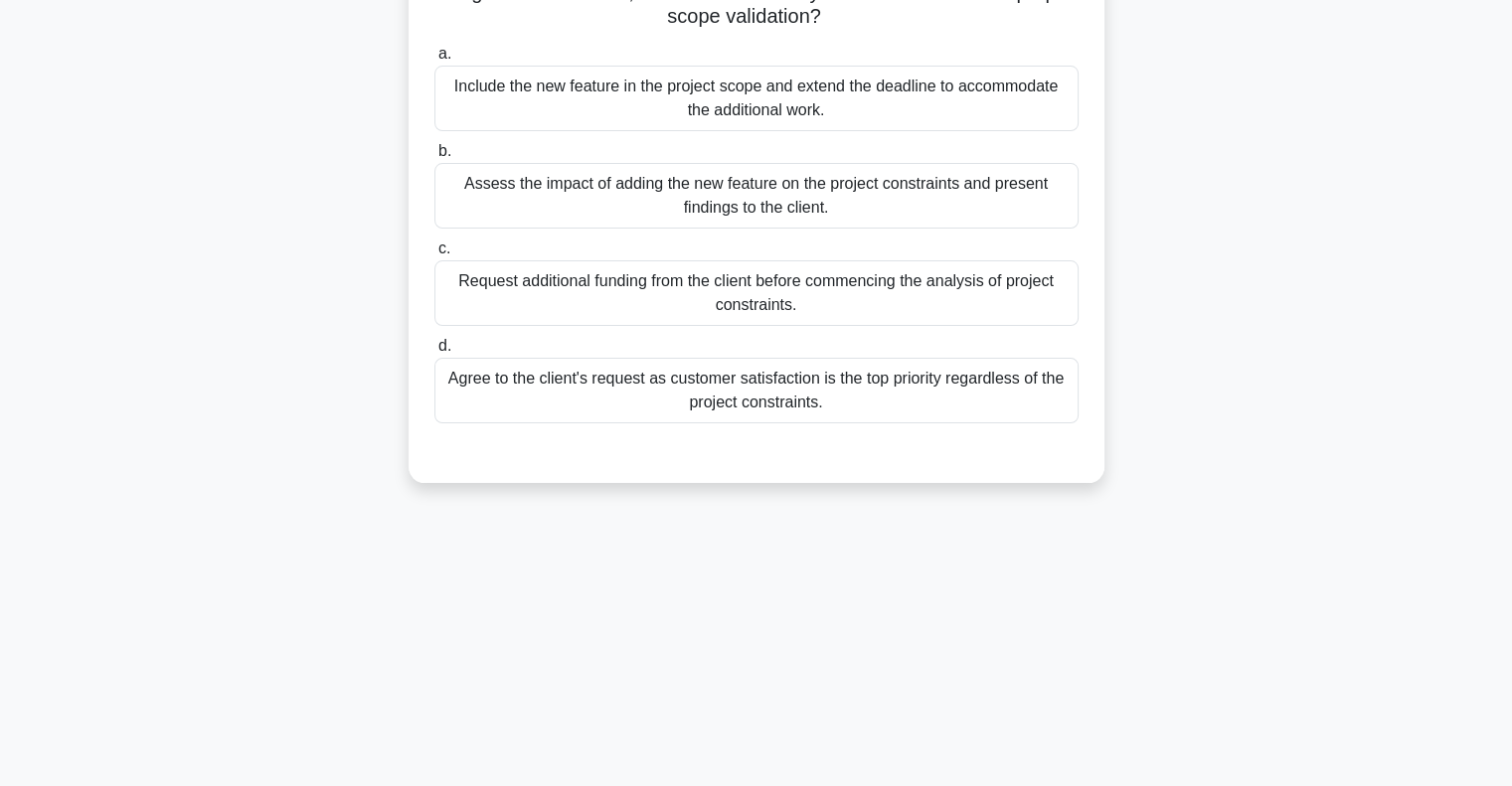 scroll, scrollTop: 287, scrollLeft: 0, axis: vertical 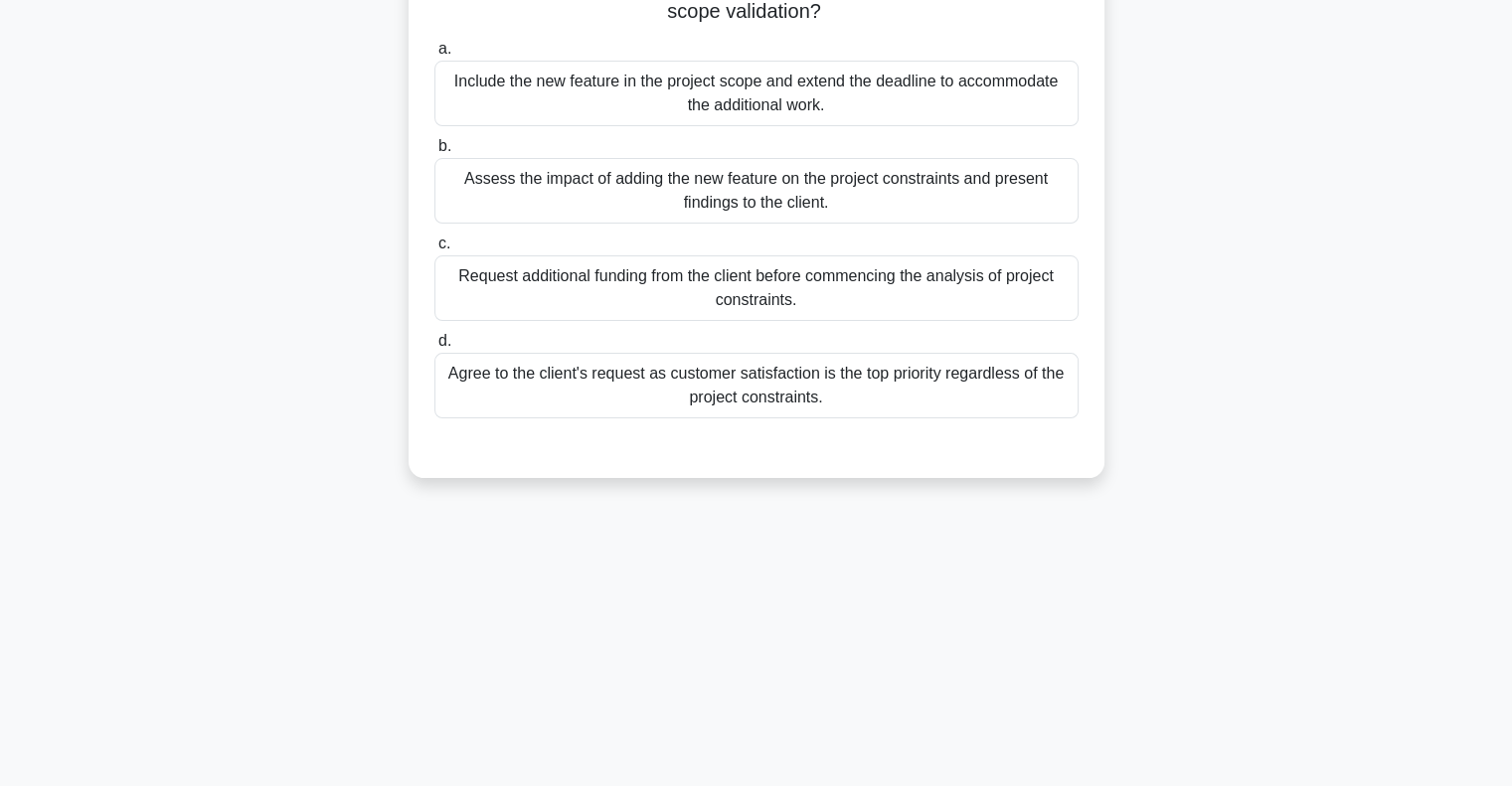 click on "Assess the impact of adding the new feature on the project constraints and present findings to the client." at bounding box center [756, 191] 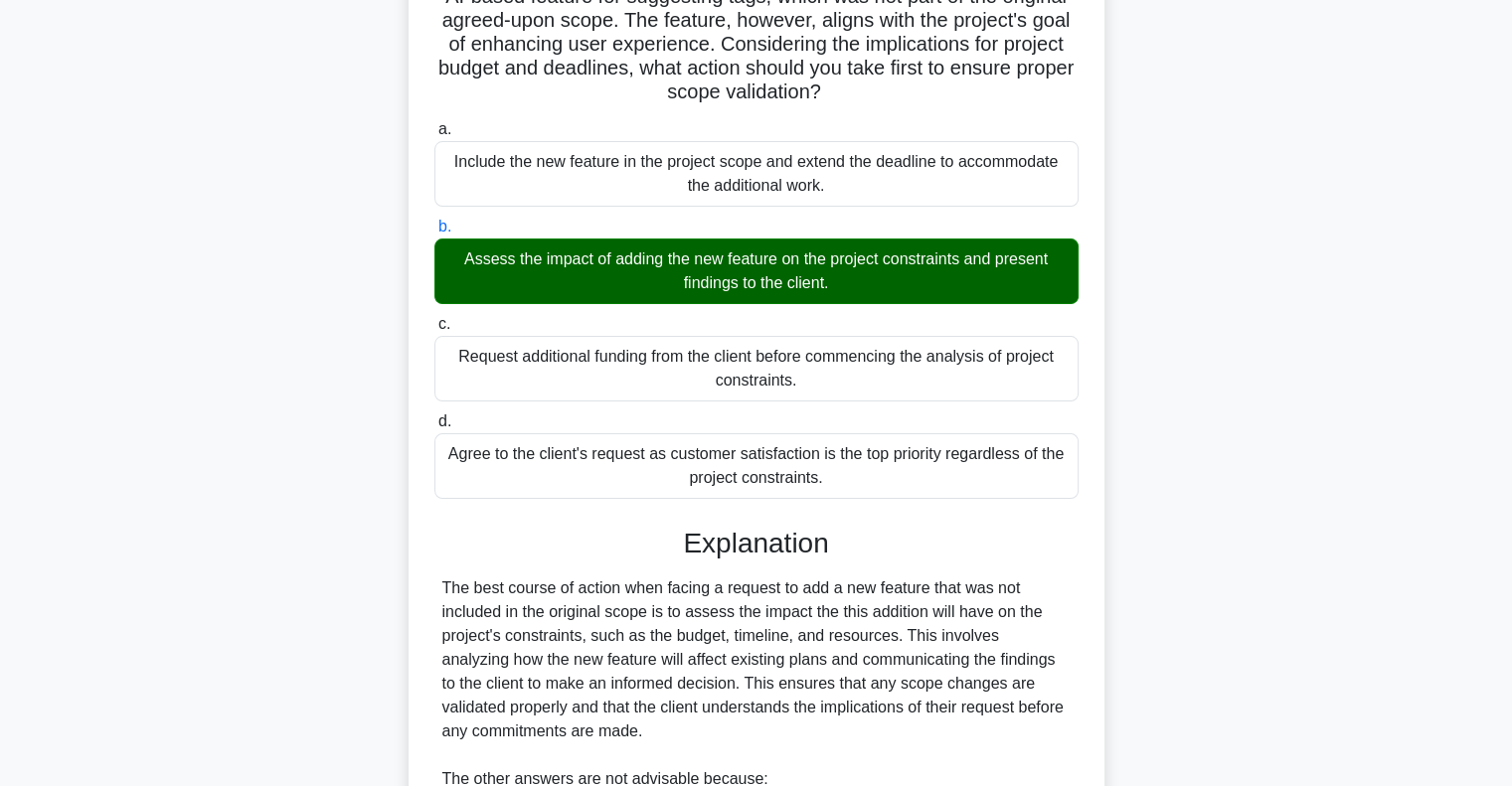 scroll, scrollTop: 0, scrollLeft: 0, axis: both 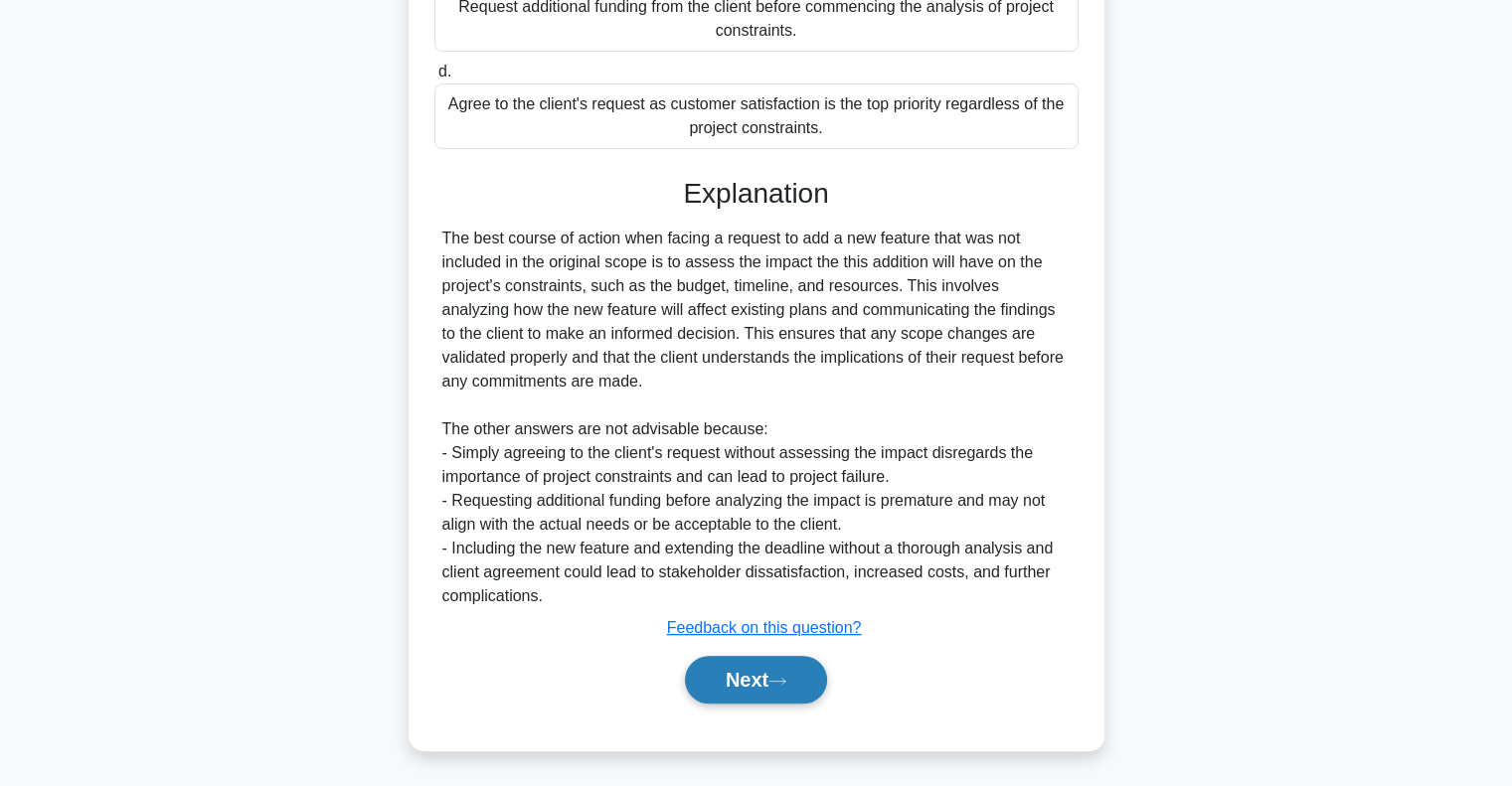 click on "Next" at bounding box center [756, 680] 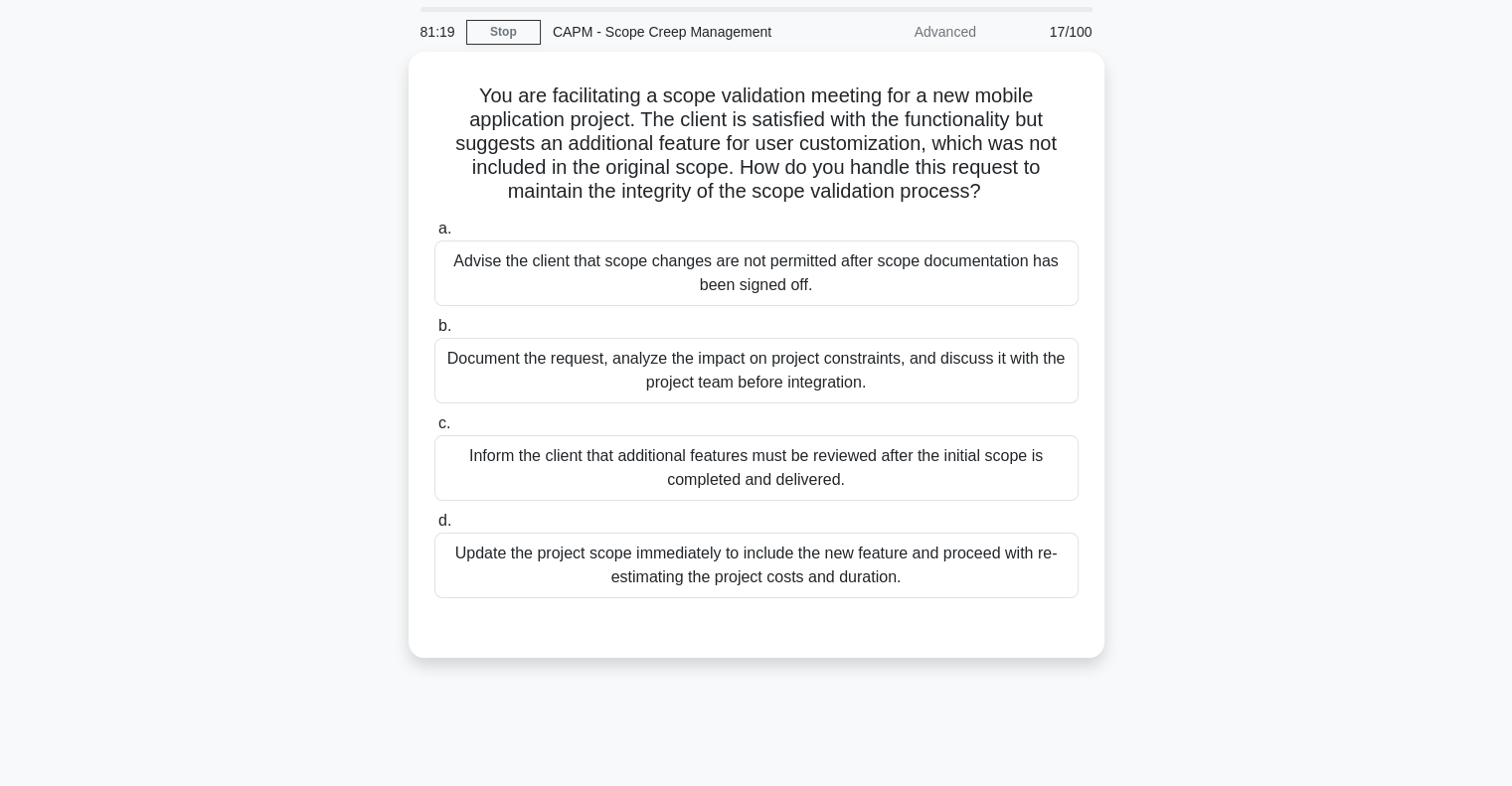 scroll, scrollTop: 63, scrollLeft: 0, axis: vertical 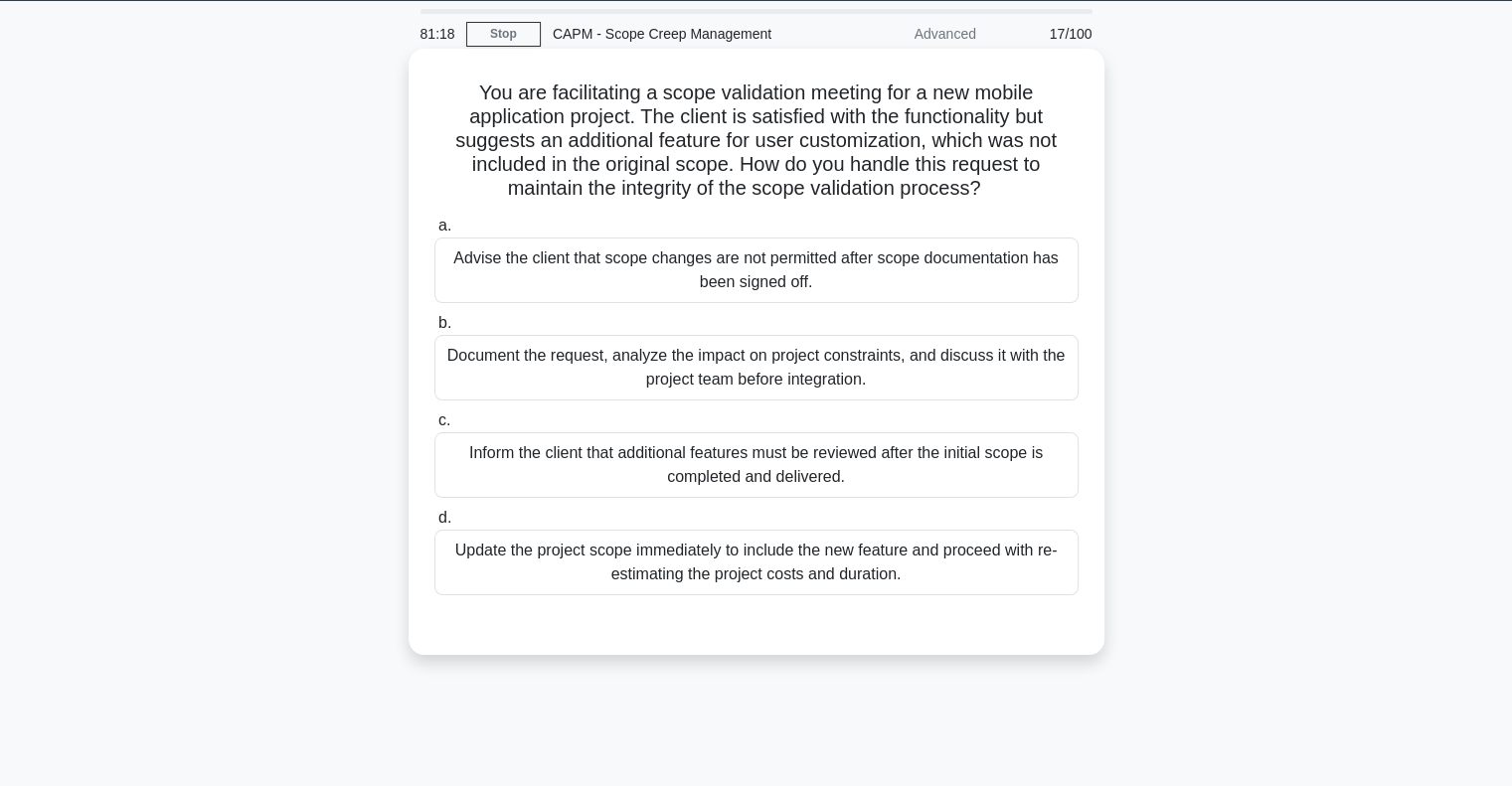click on "Document the request, analyze the impact on project constraints, and discuss it with the project team before integration." at bounding box center (756, 368) 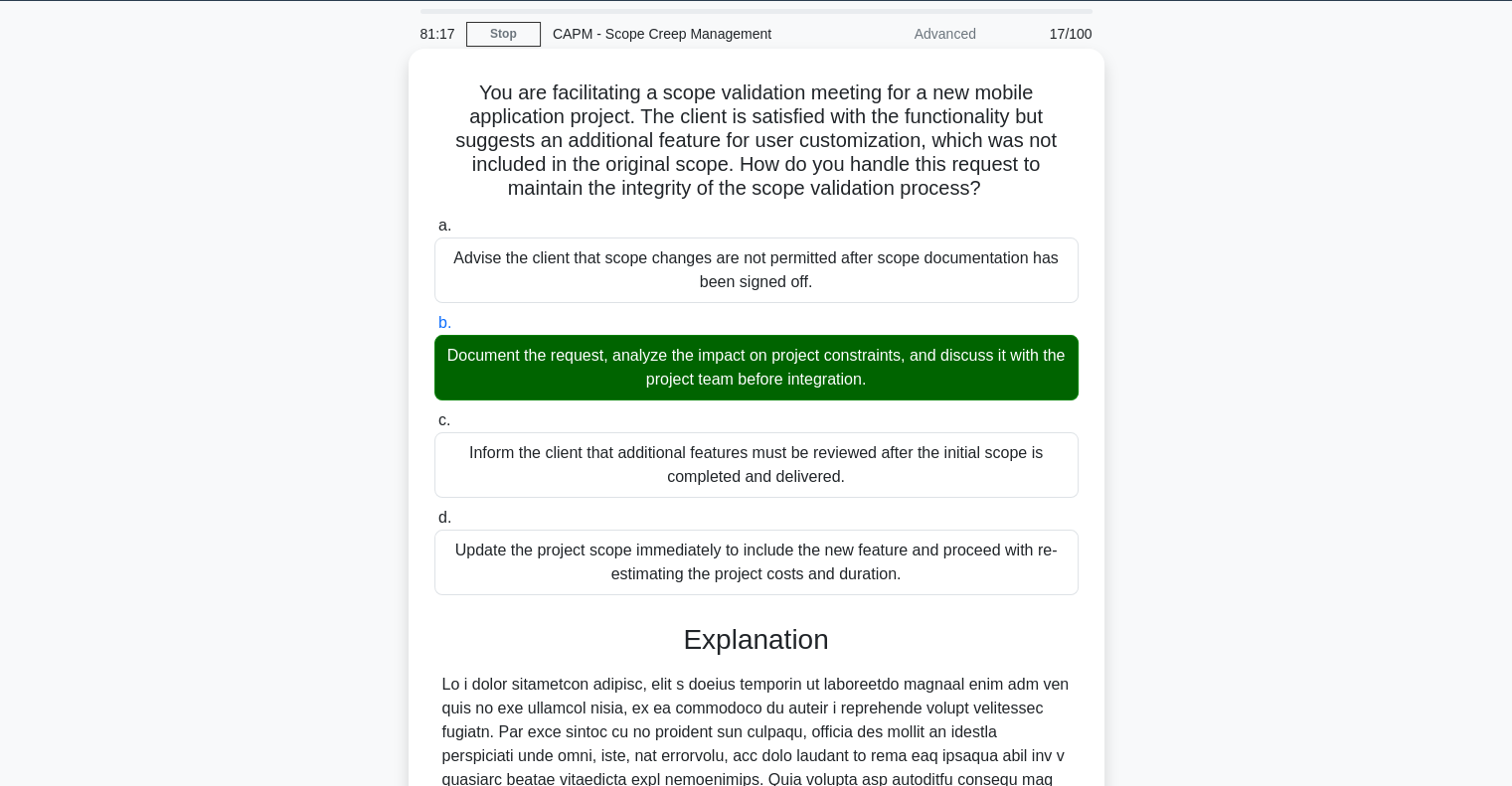 scroll, scrollTop: 461, scrollLeft: 0, axis: vertical 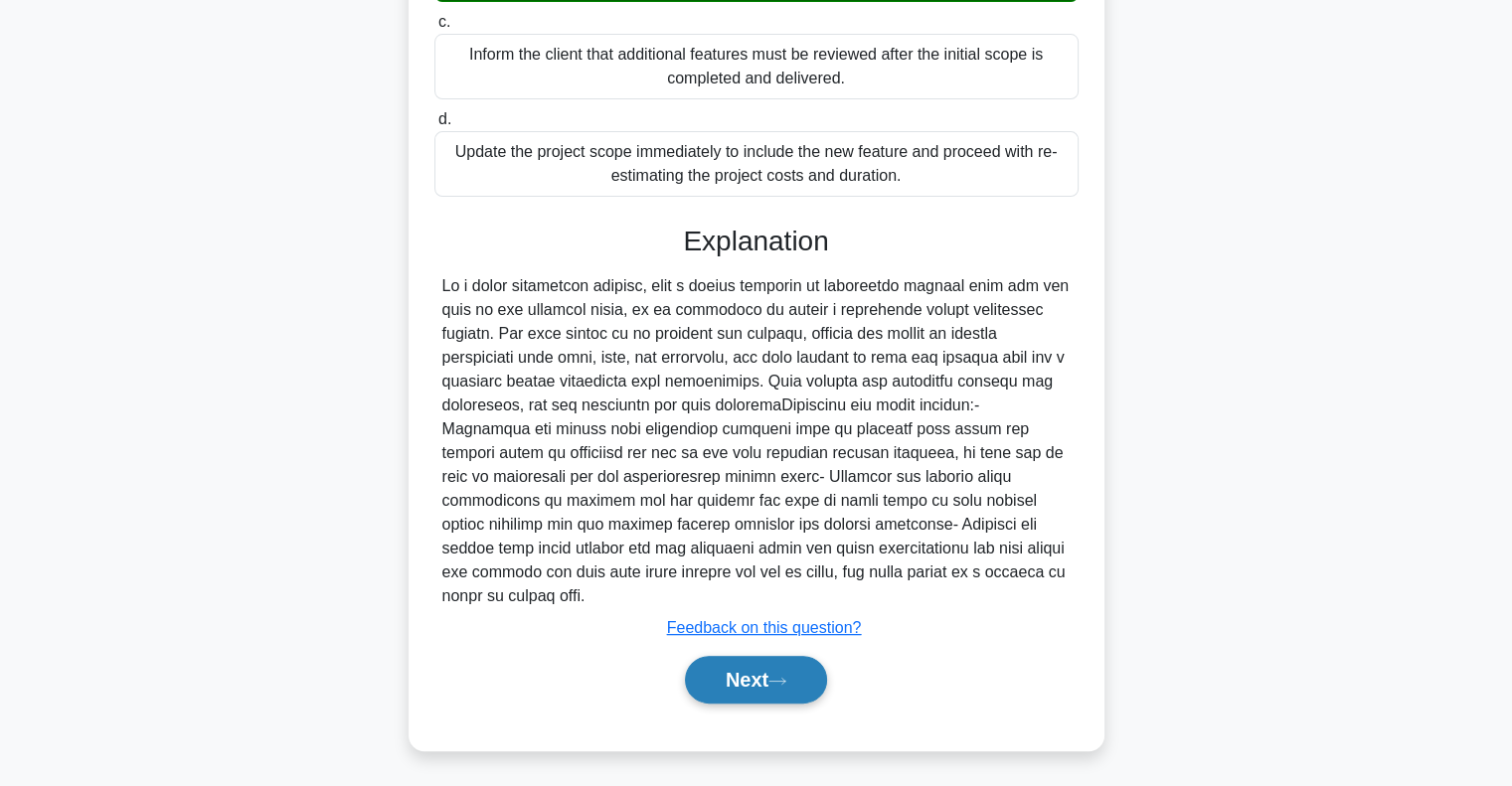 click on "Next" at bounding box center [756, 680] 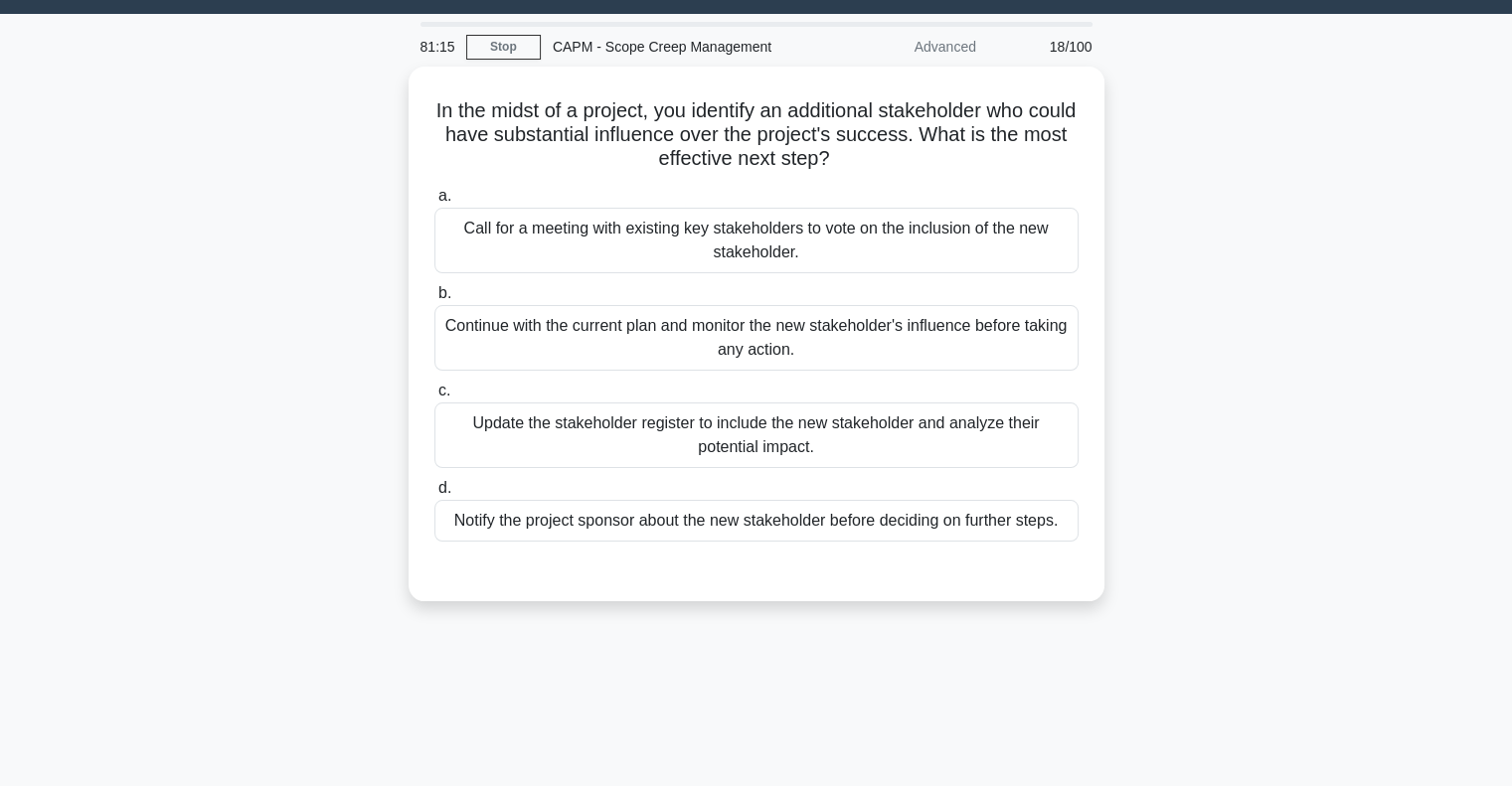 scroll, scrollTop: 0, scrollLeft: 0, axis: both 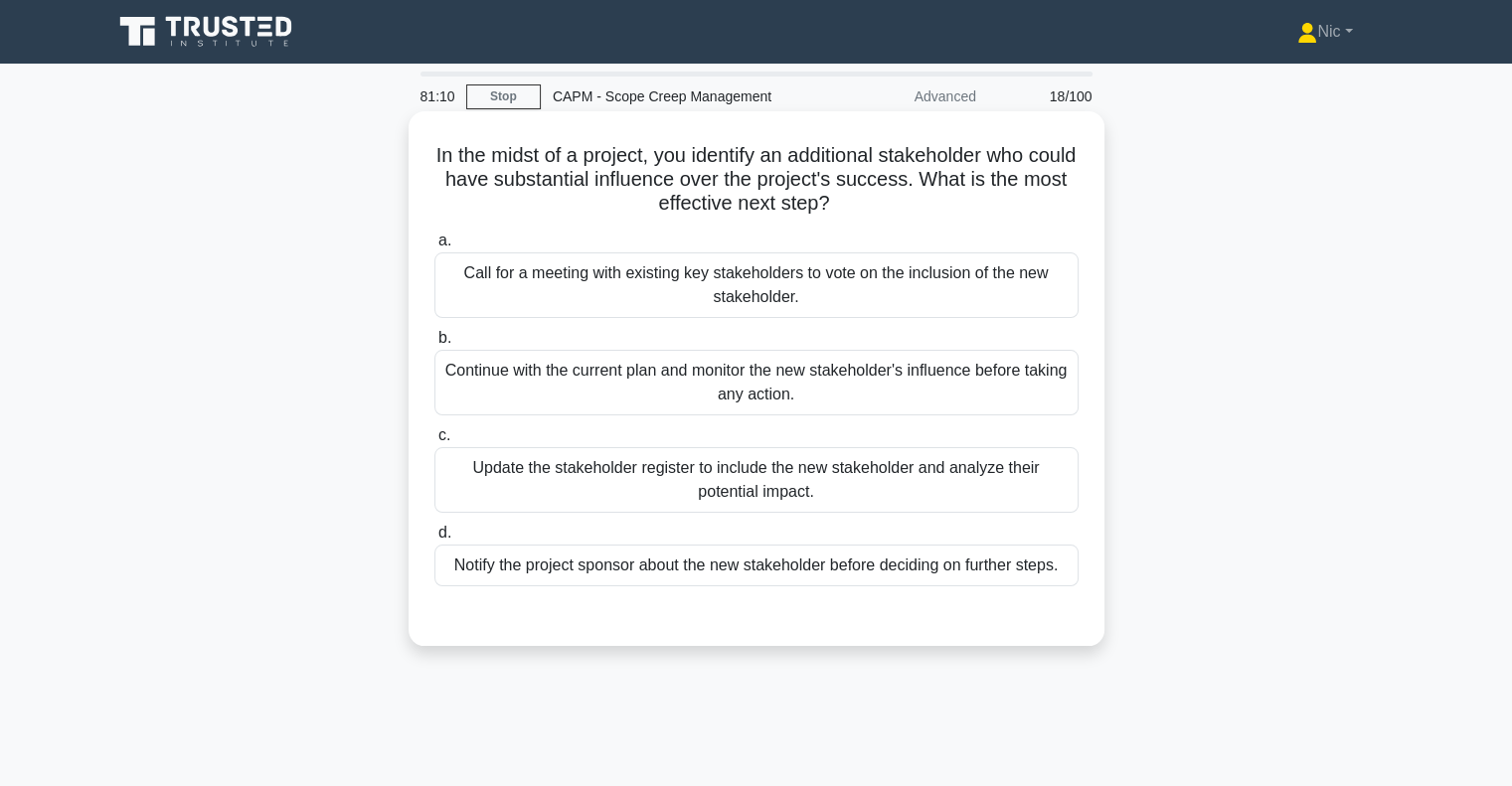 click on "Update the stakeholder register to include the new stakeholder and analyze their potential impact." at bounding box center [756, 480] 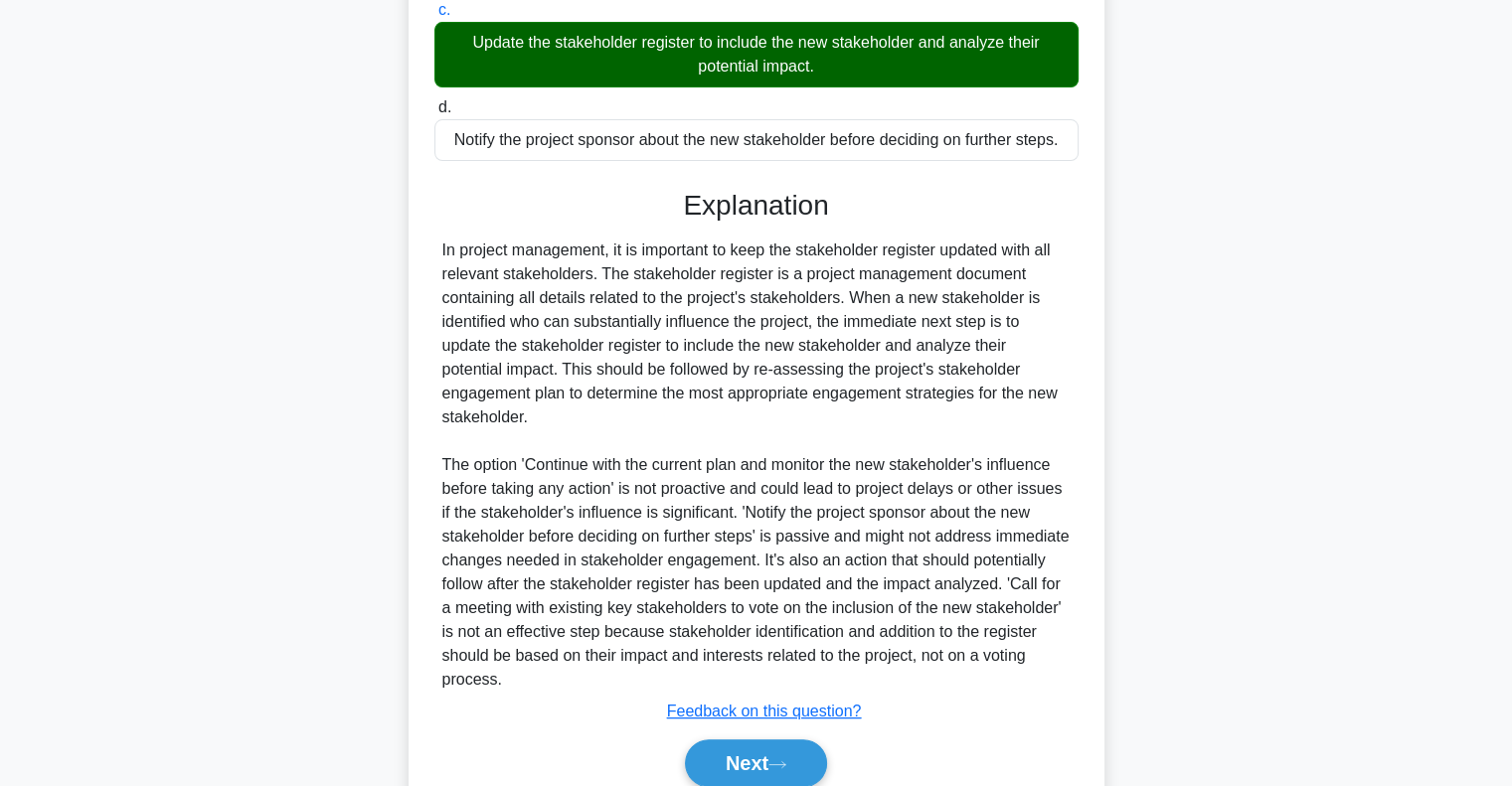 scroll, scrollTop: 509, scrollLeft: 0, axis: vertical 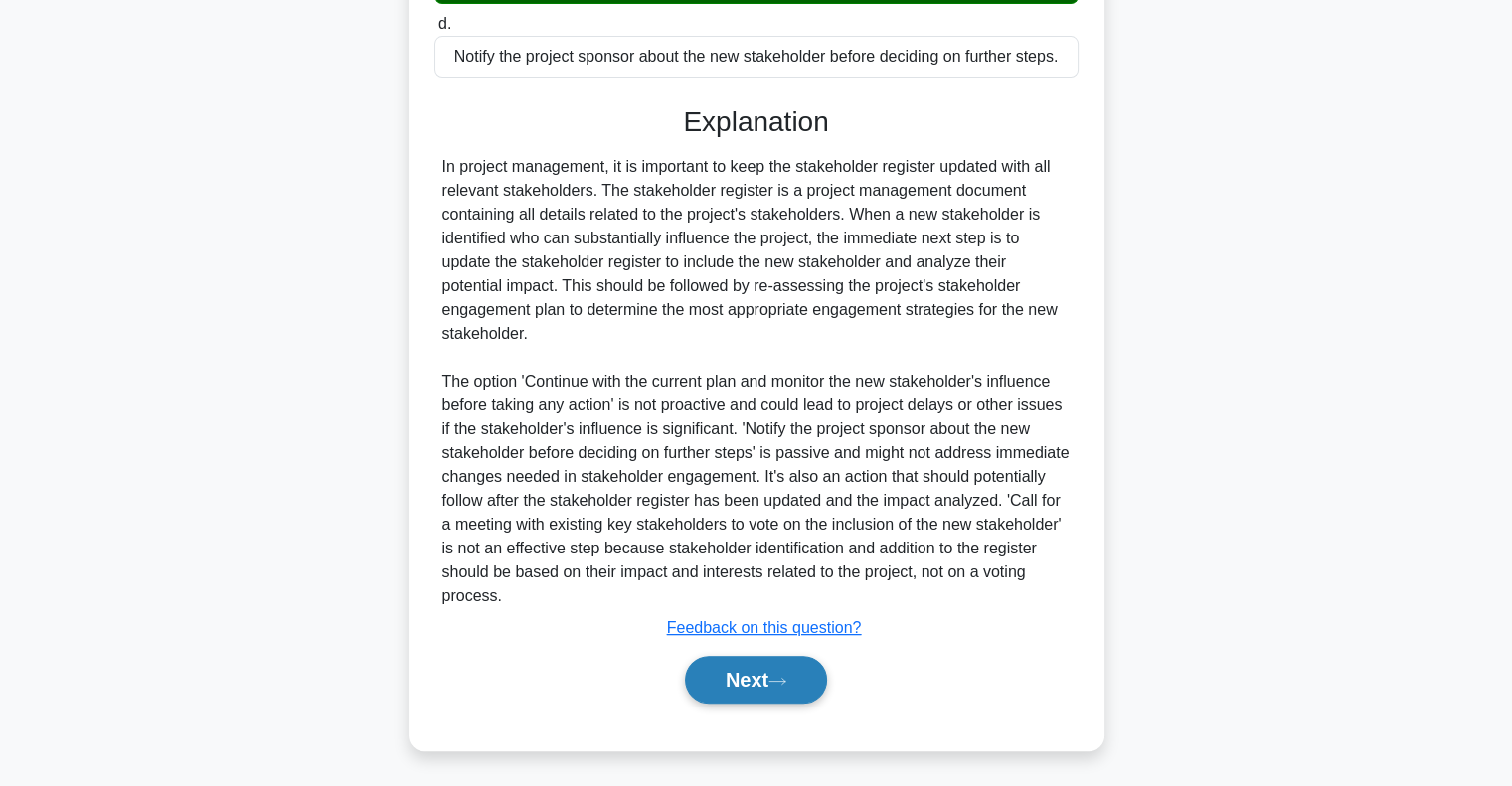 click on "Next" at bounding box center [756, 680] 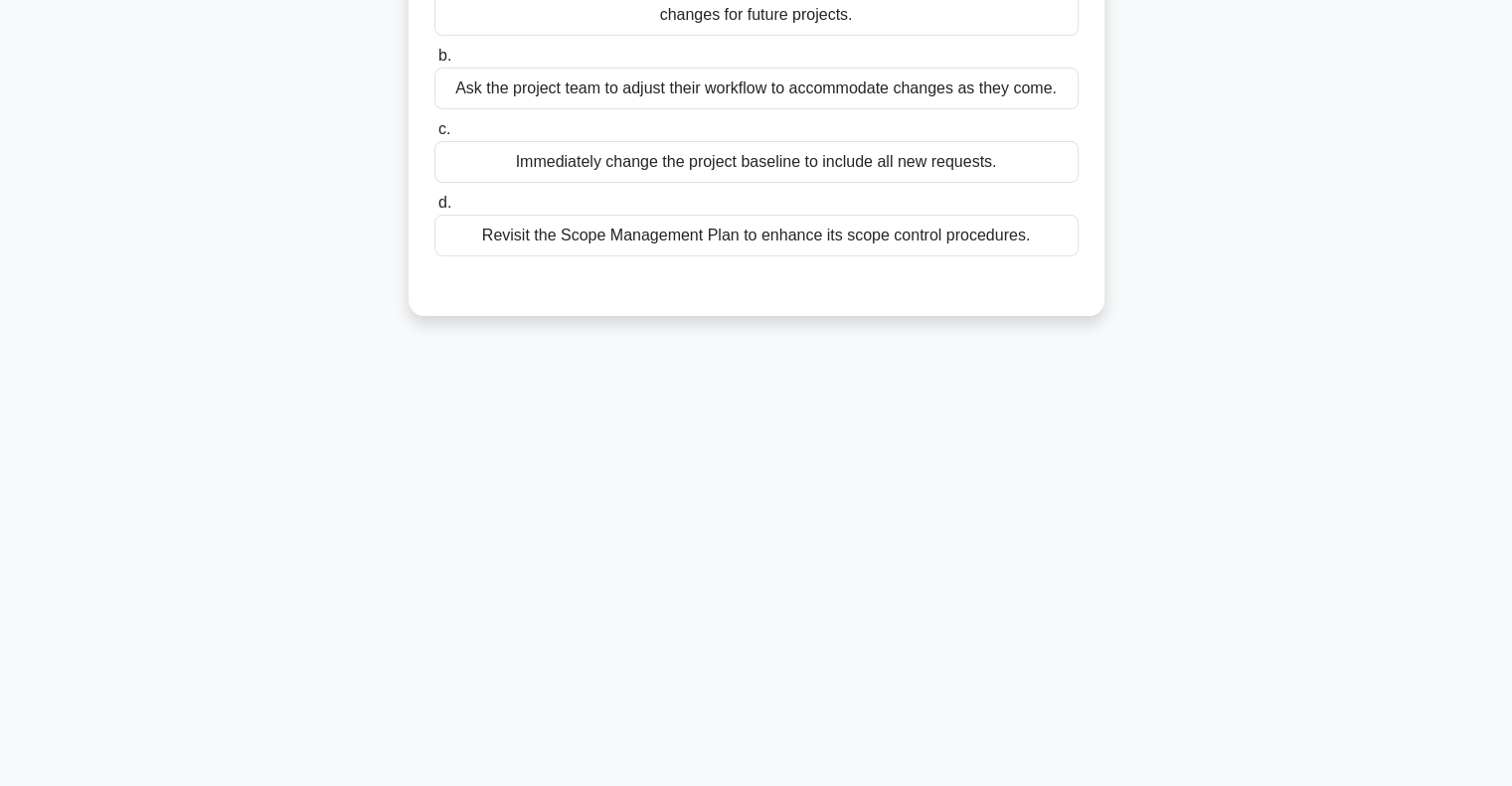 scroll, scrollTop: 0, scrollLeft: 0, axis: both 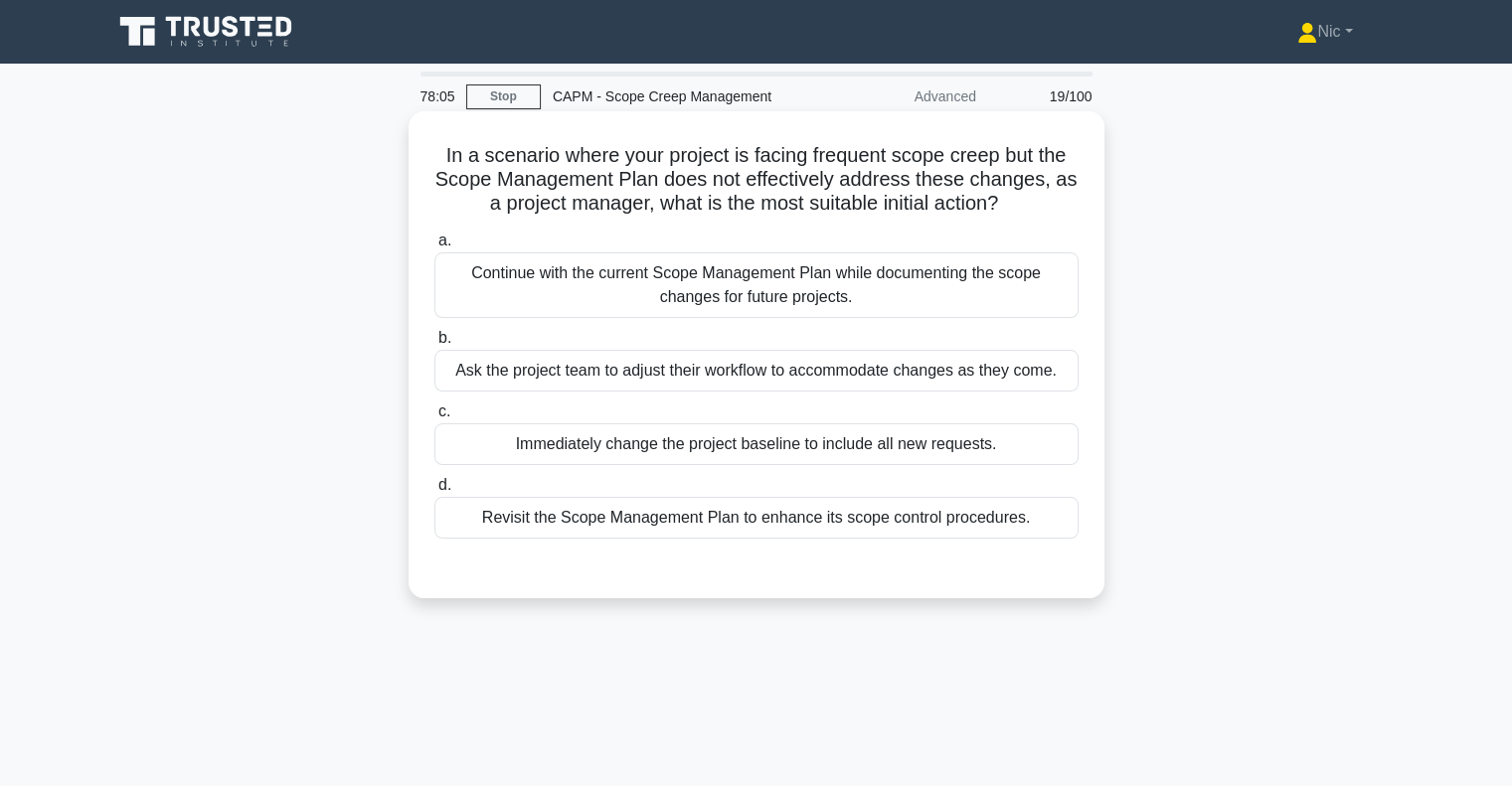 click on "Continue with the current Scope Management Plan while documenting the scope changes for future projects." at bounding box center (756, 285) 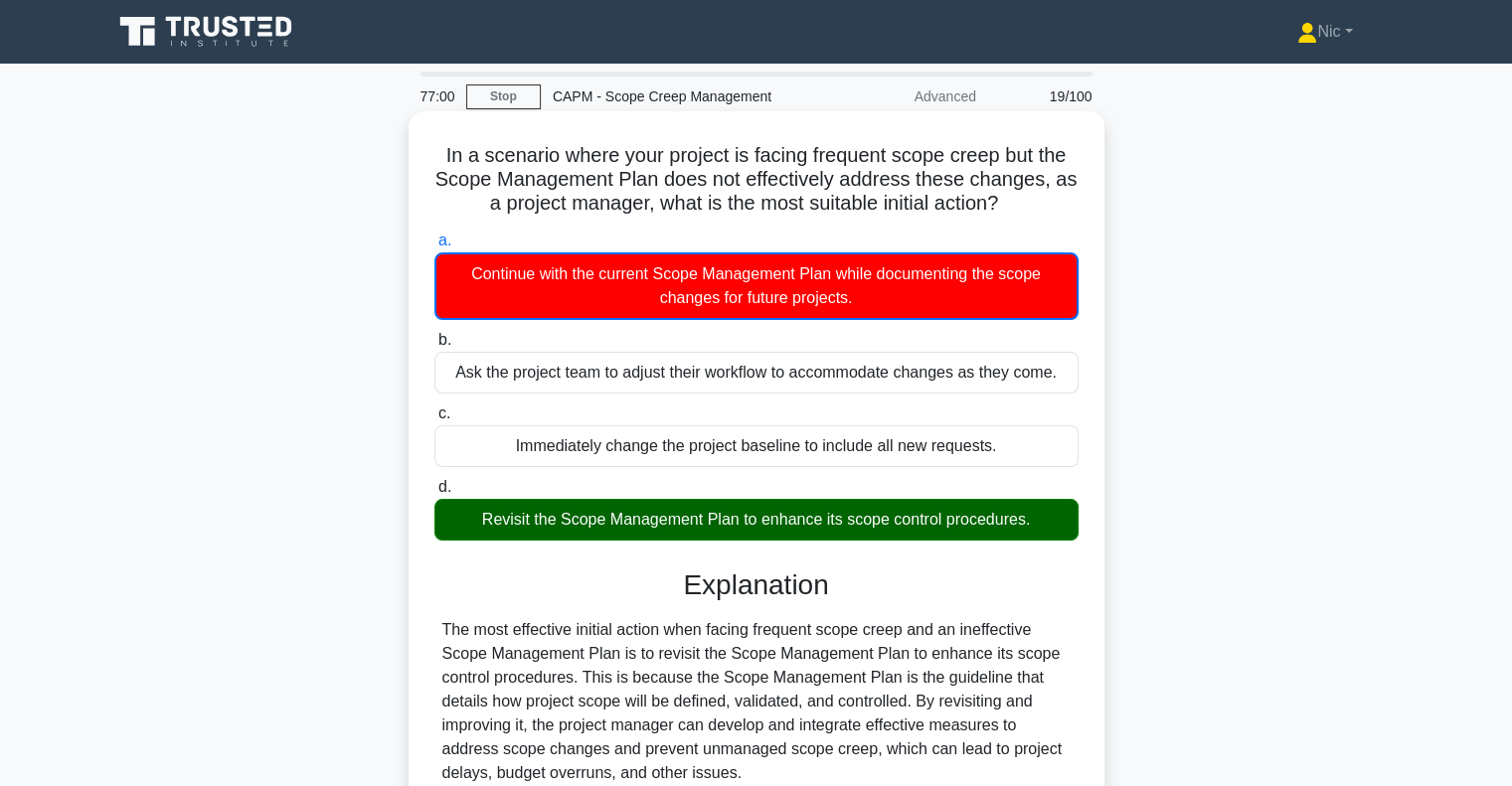 scroll, scrollTop: 369, scrollLeft: 0, axis: vertical 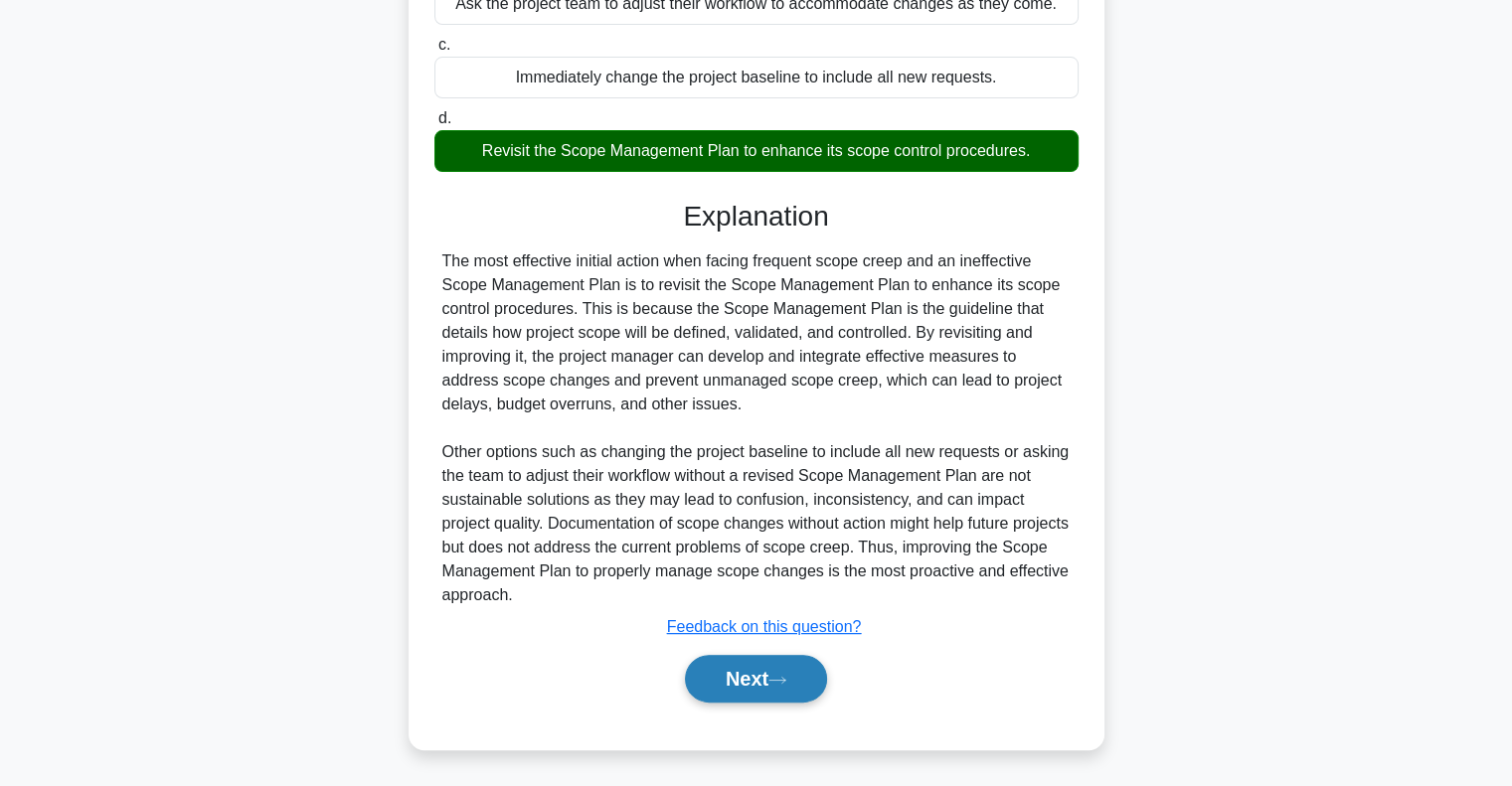 click on "Next" at bounding box center (756, 679) 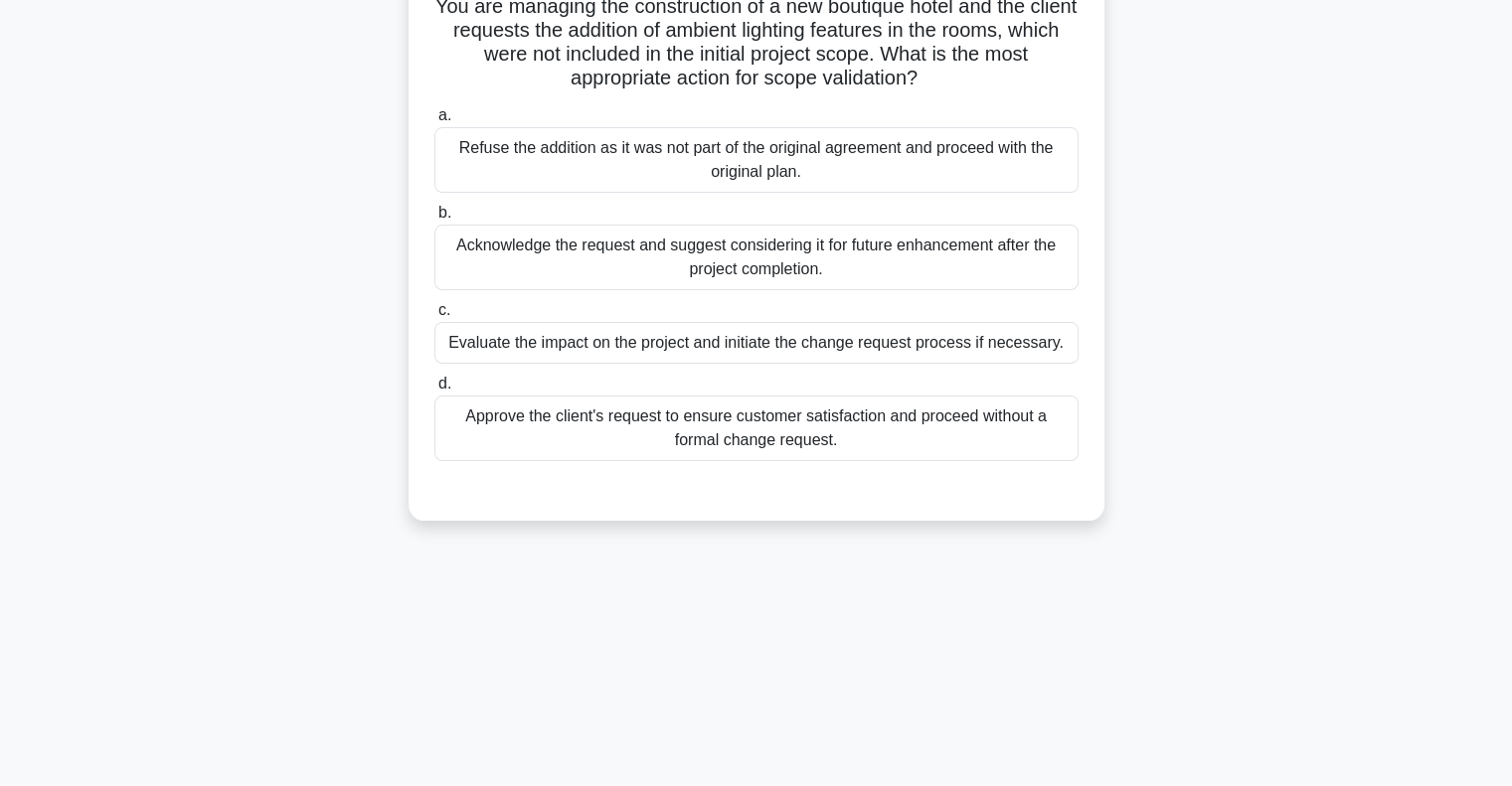 scroll, scrollTop: 153, scrollLeft: 0, axis: vertical 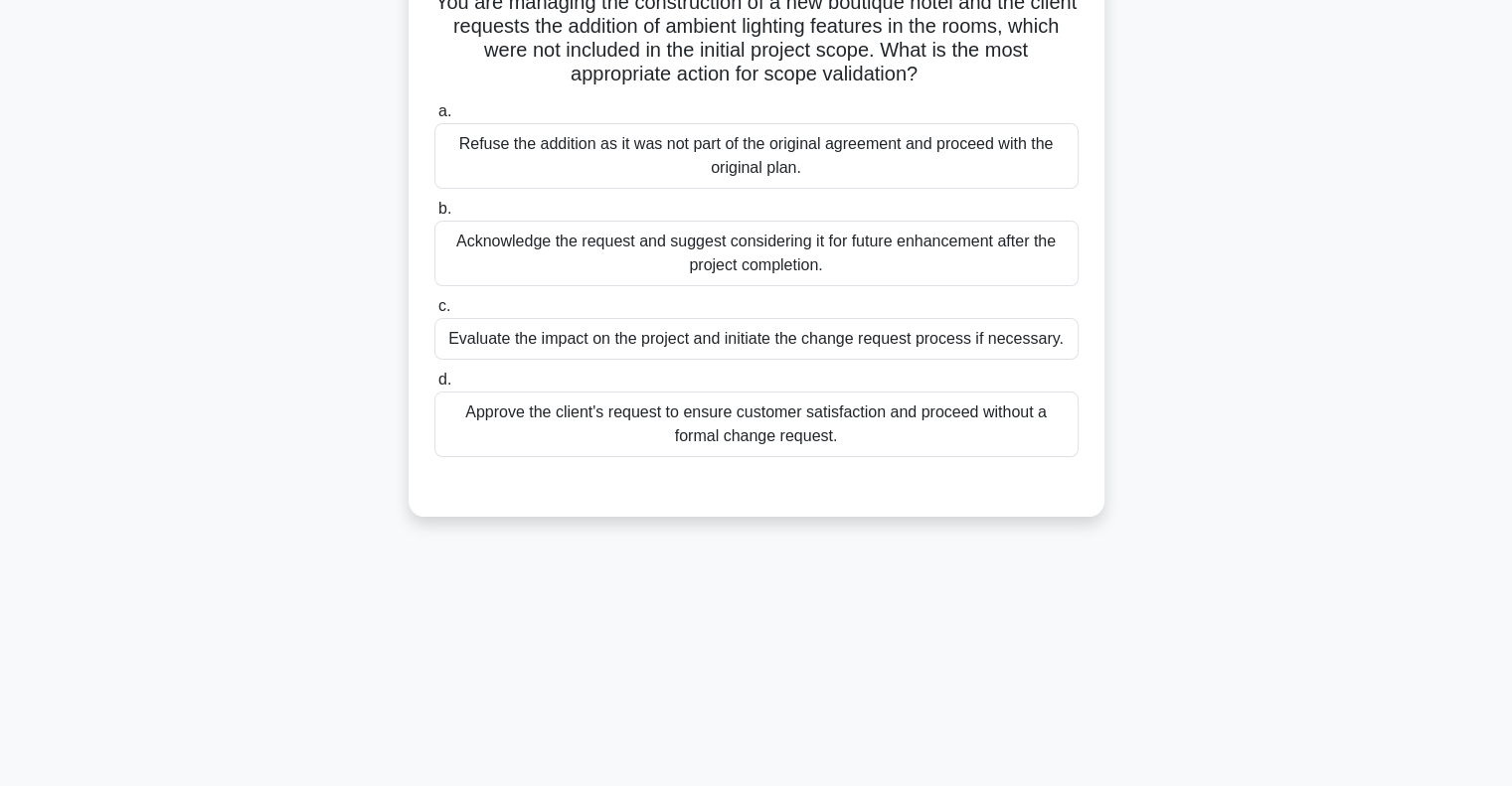 click on "Evaluate the impact on the project and initiate the change request process if necessary." at bounding box center (756, 339) 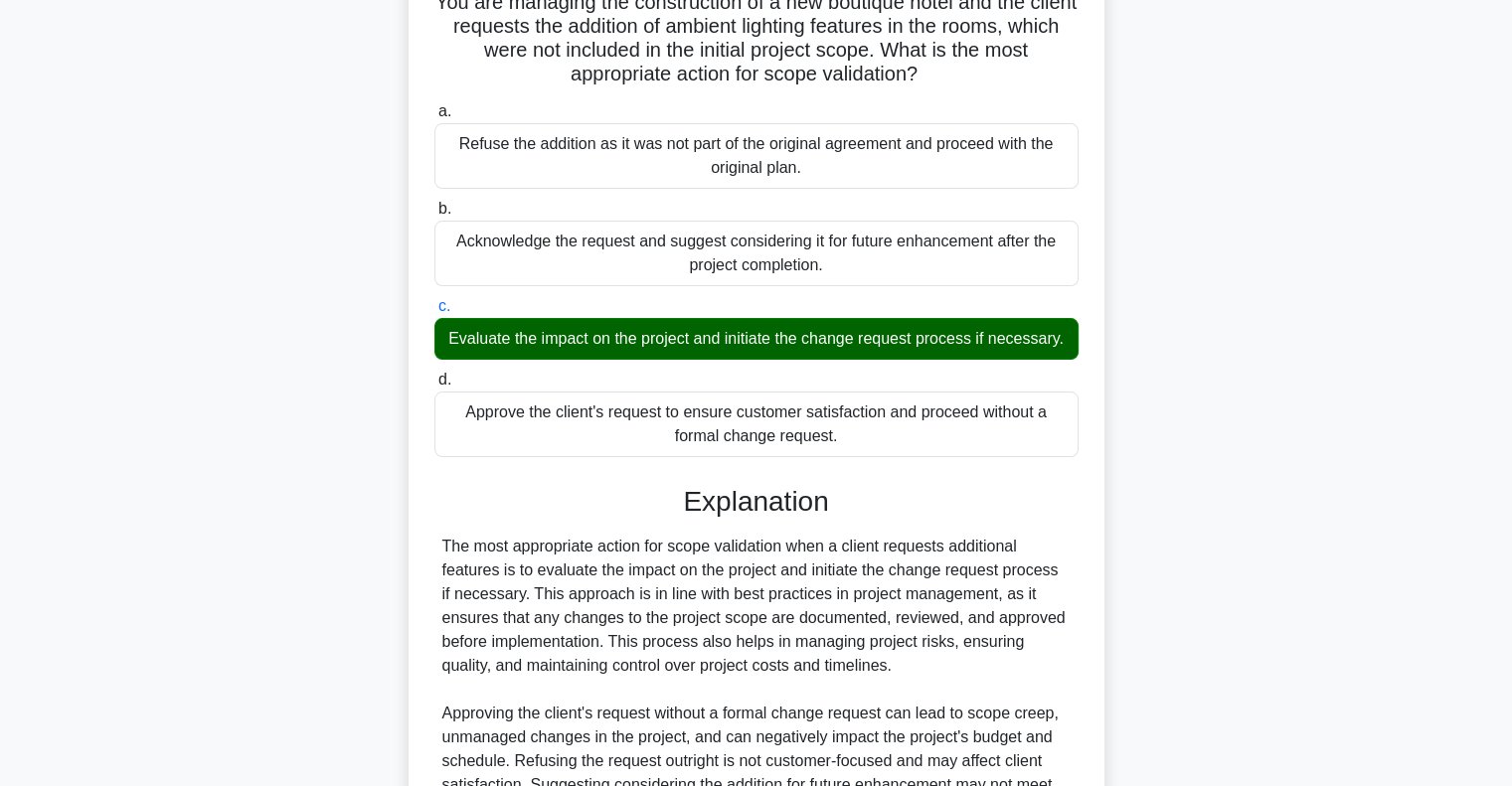 scroll, scrollTop: 413, scrollLeft: 0, axis: vertical 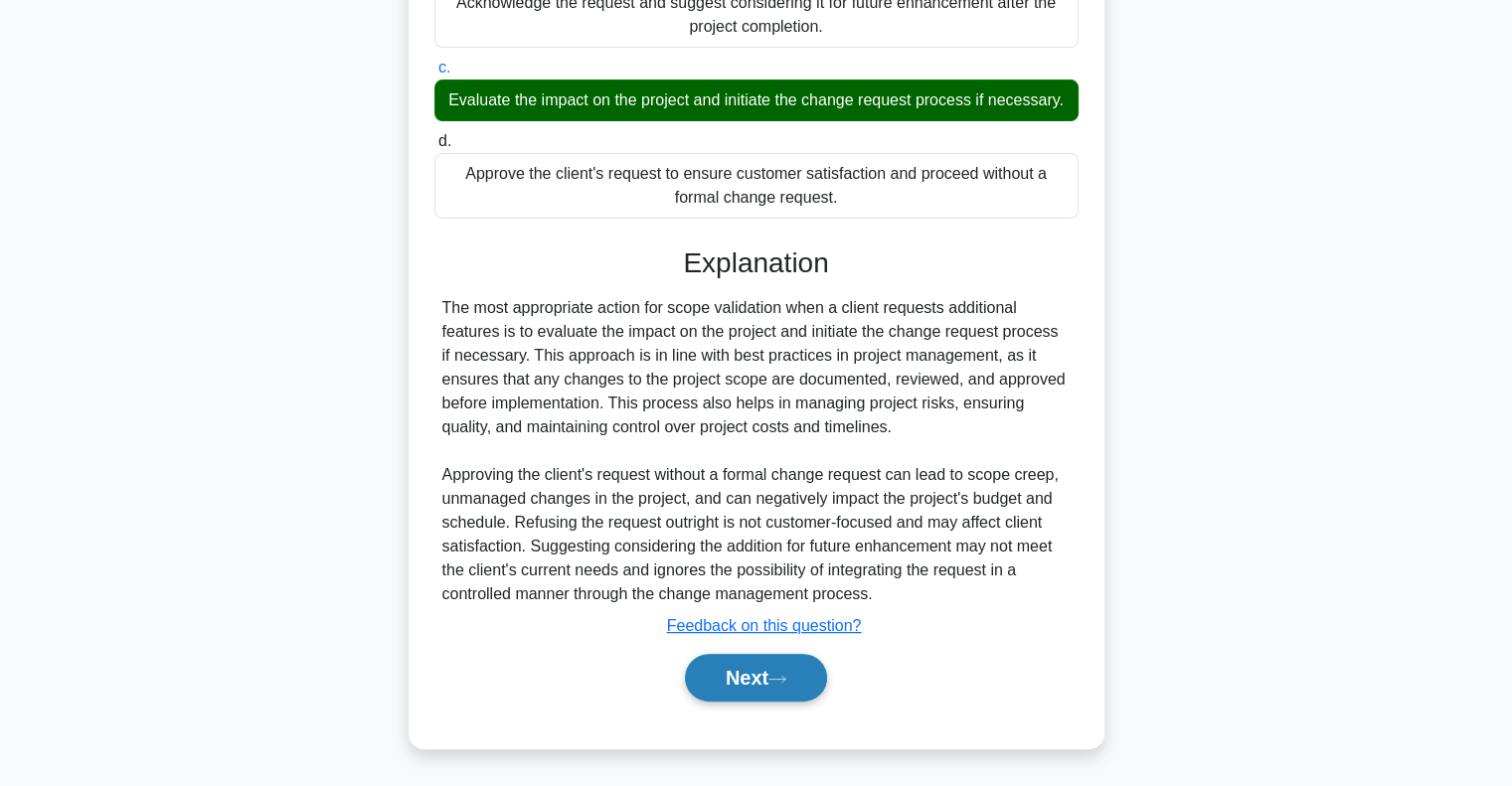 click on "Next" at bounding box center [756, 678] 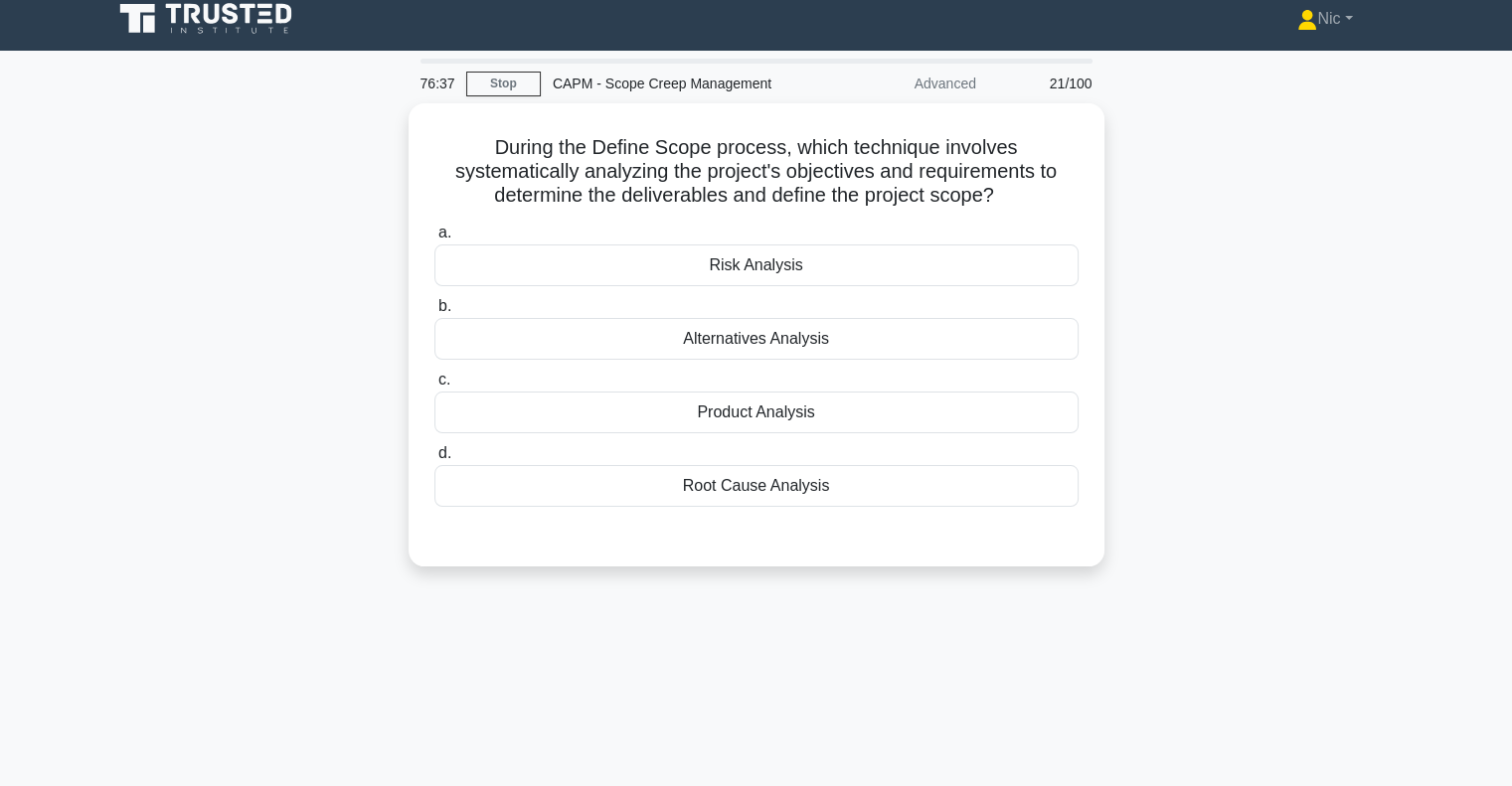 scroll, scrollTop: 0, scrollLeft: 0, axis: both 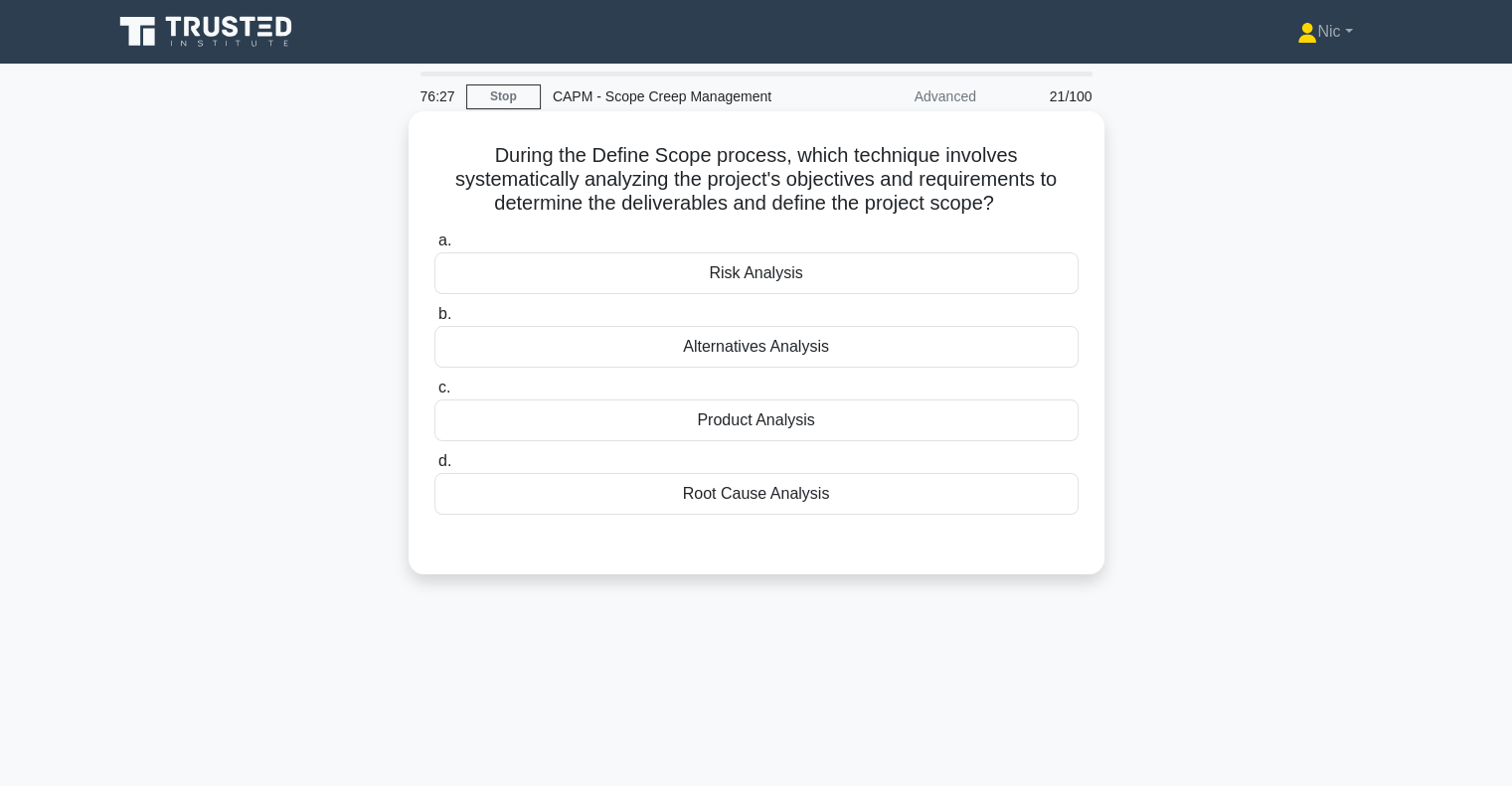 click on "Product Analysis" at bounding box center (756, 420) 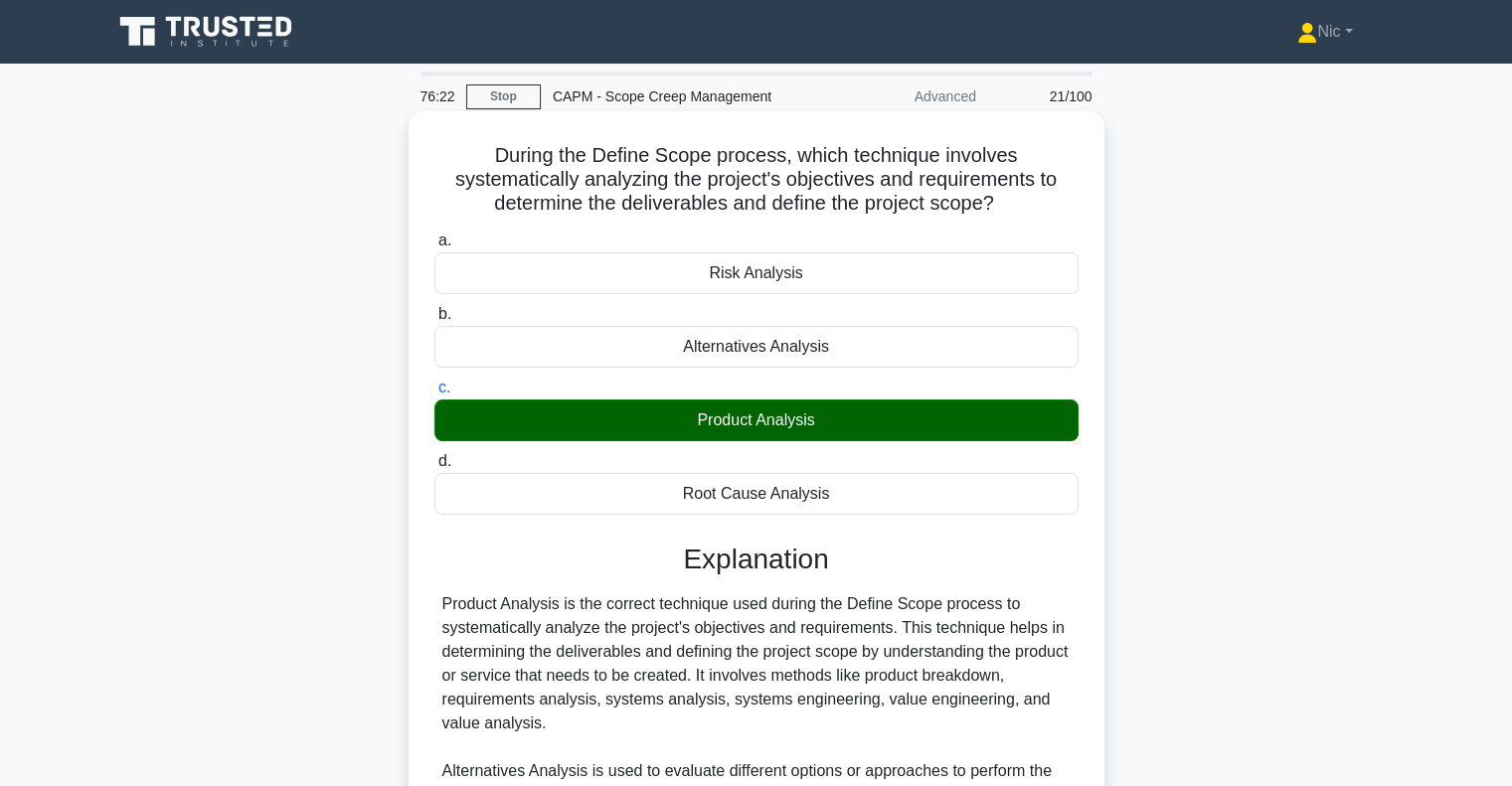 scroll, scrollTop: 366, scrollLeft: 0, axis: vertical 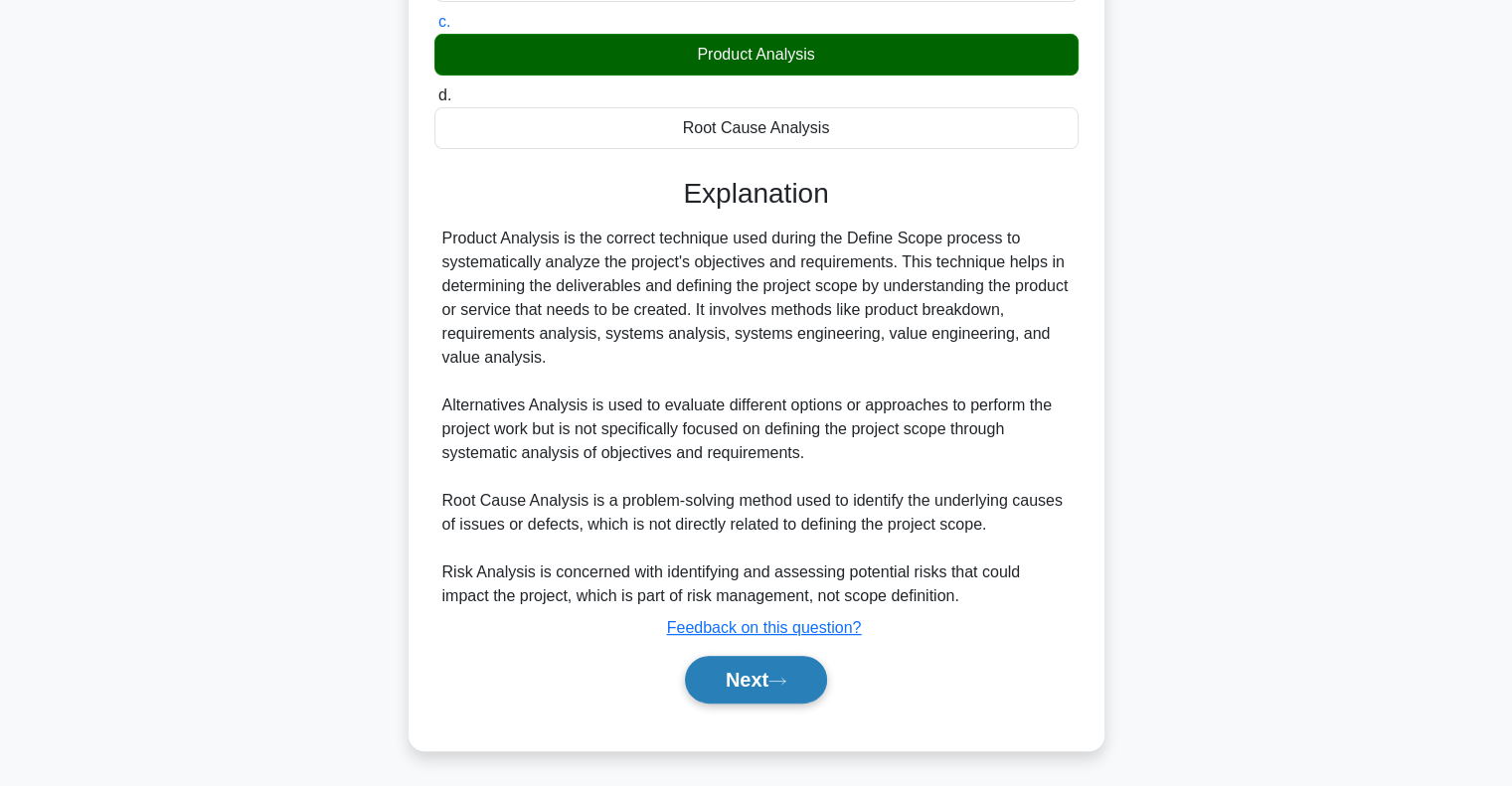 click on "Next" at bounding box center [756, 680] 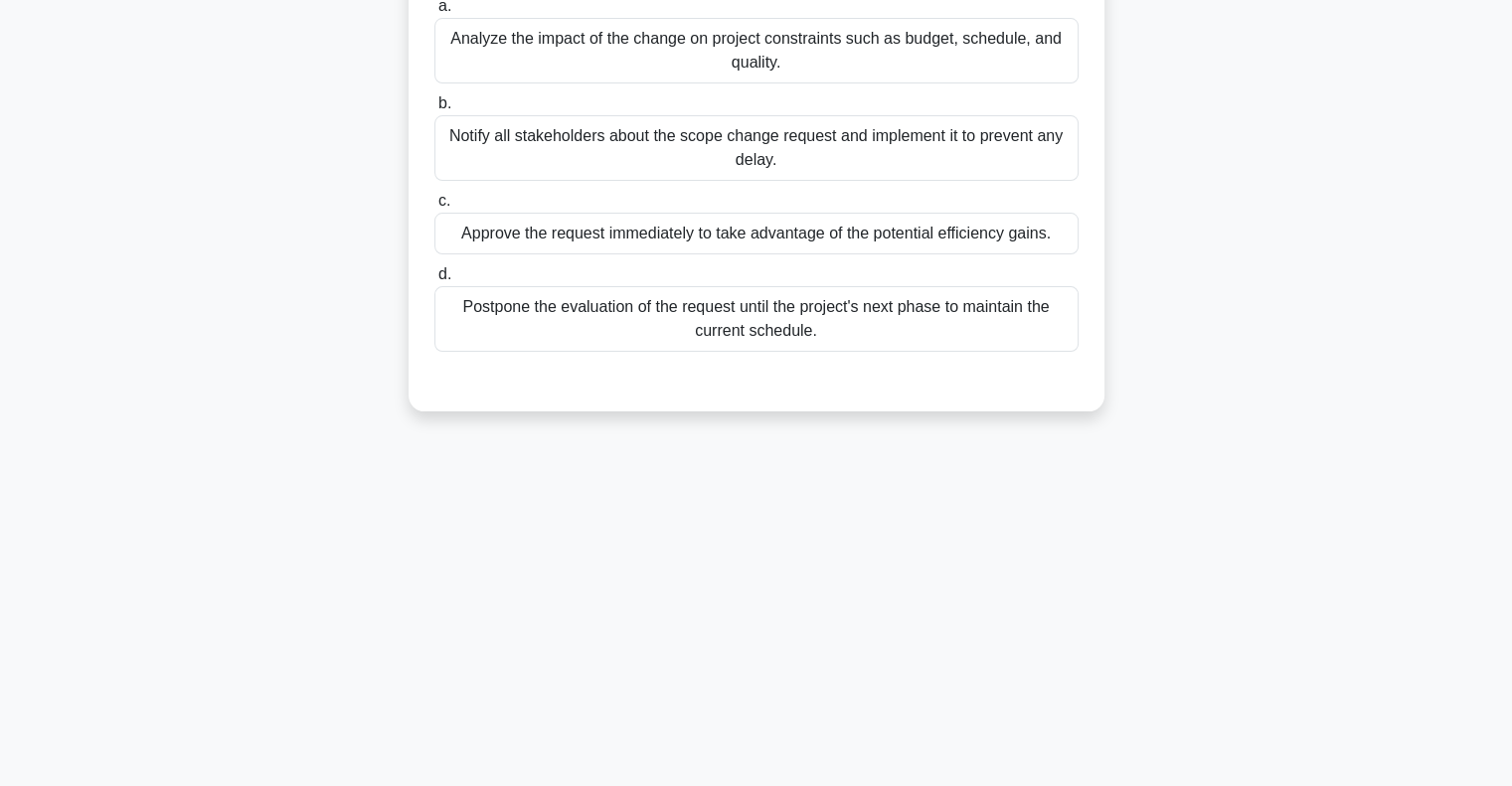 scroll, scrollTop: 104, scrollLeft: 0, axis: vertical 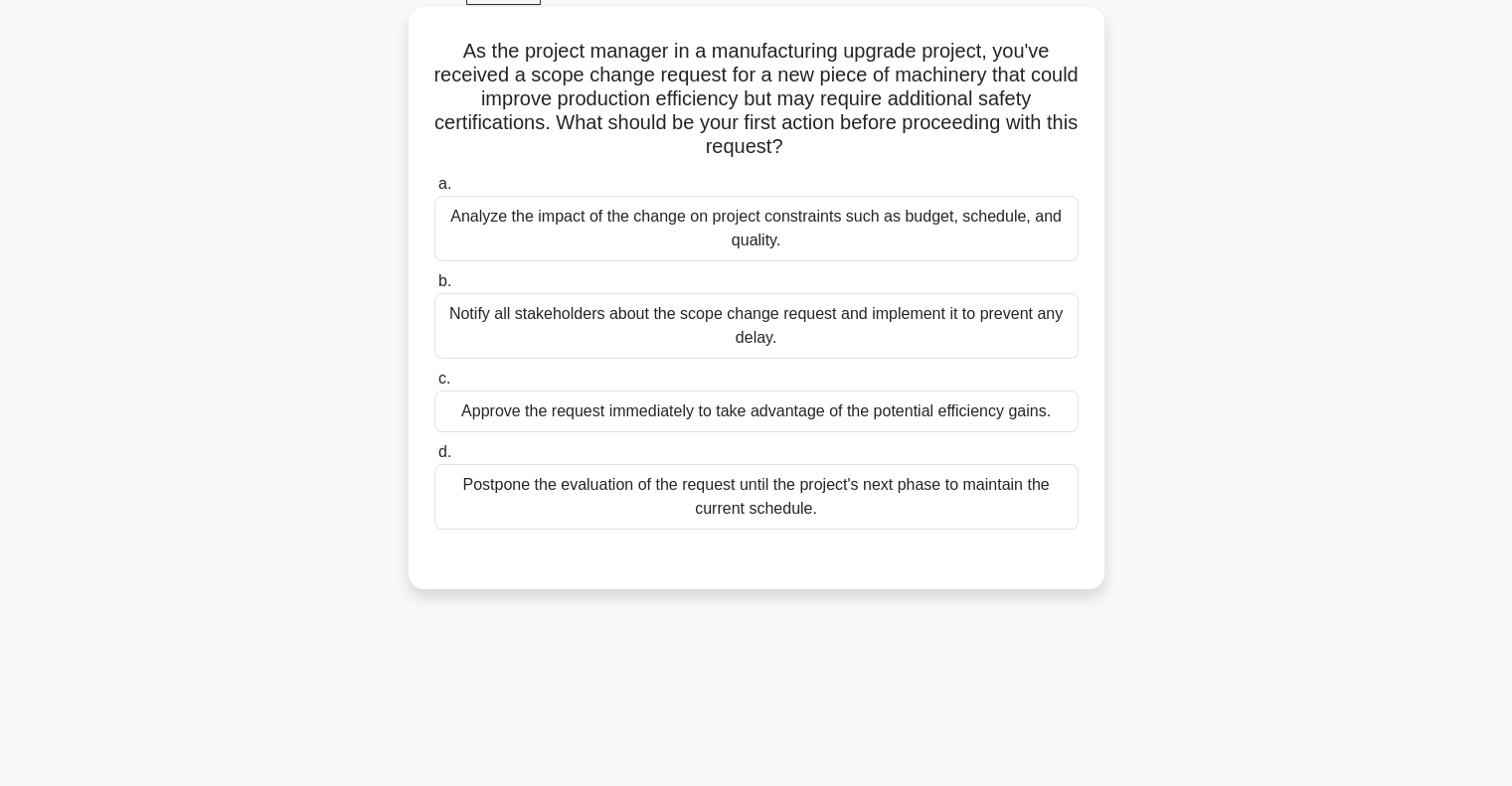 click on "Analyze the impact of the change on project constraints such as budget, schedule, and quality." at bounding box center [756, 229] 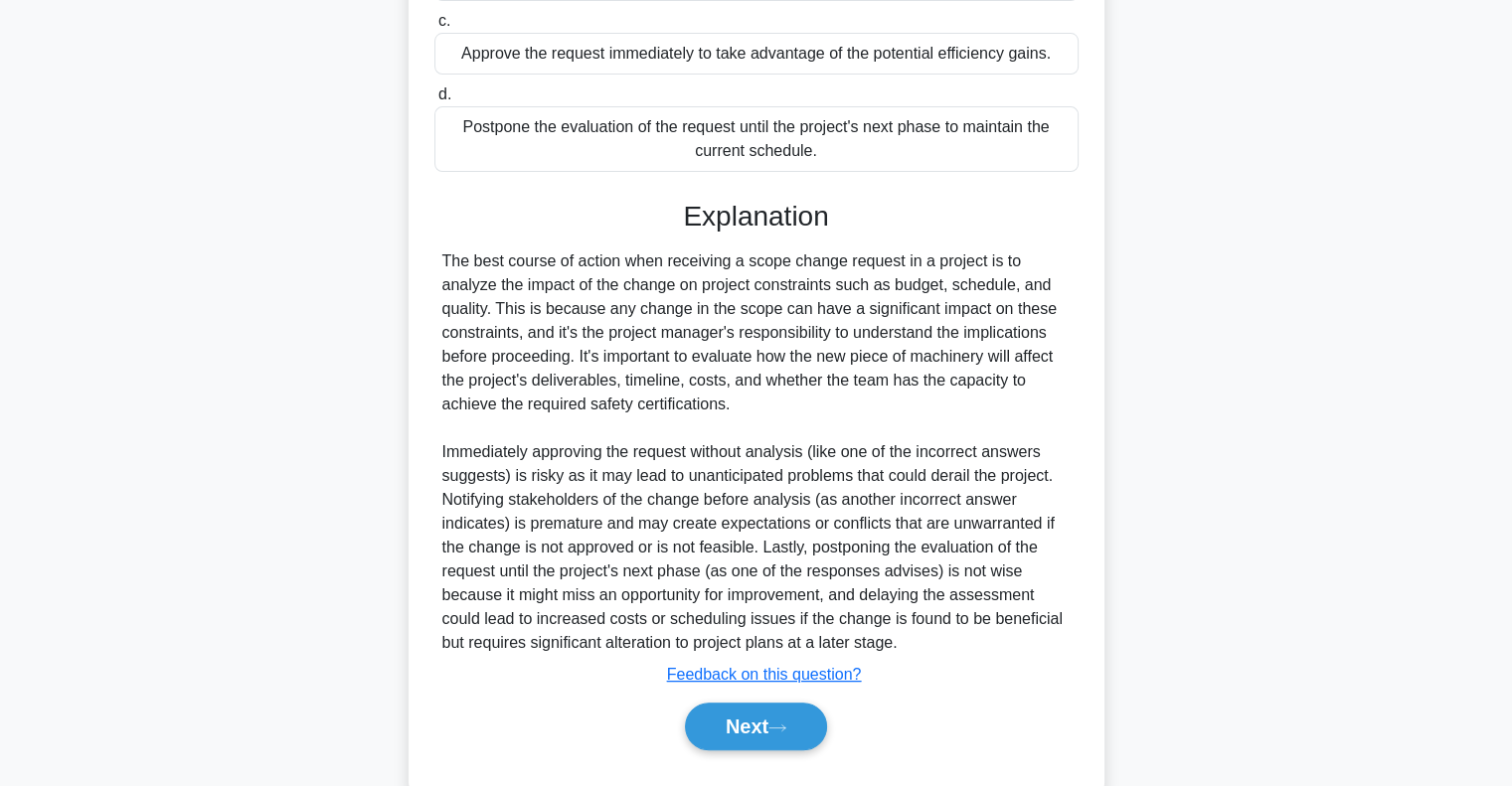 scroll, scrollTop: 509, scrollLeft: 0, axis: vertical 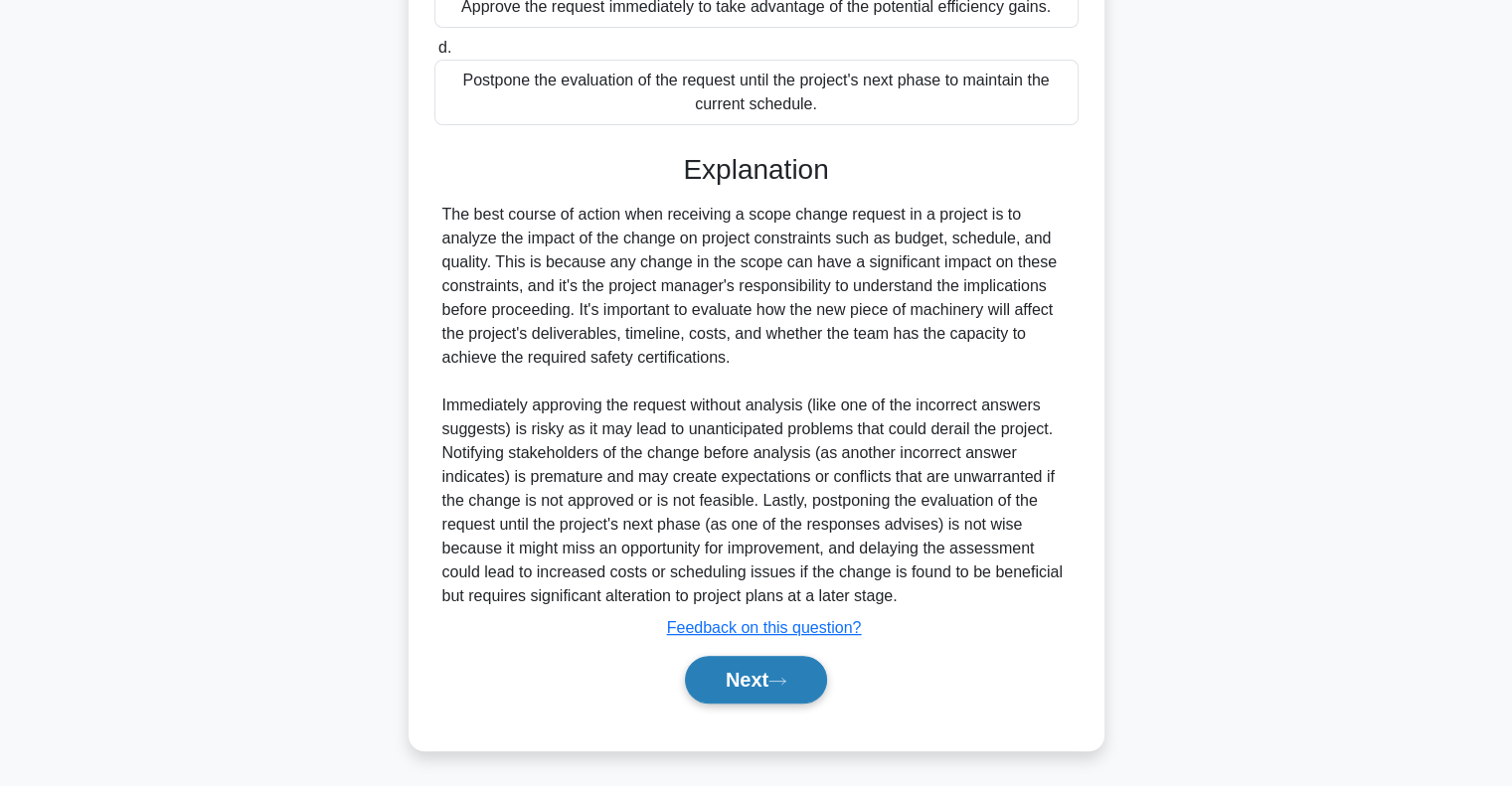 click on "Next" at bounding box center (756, 680) 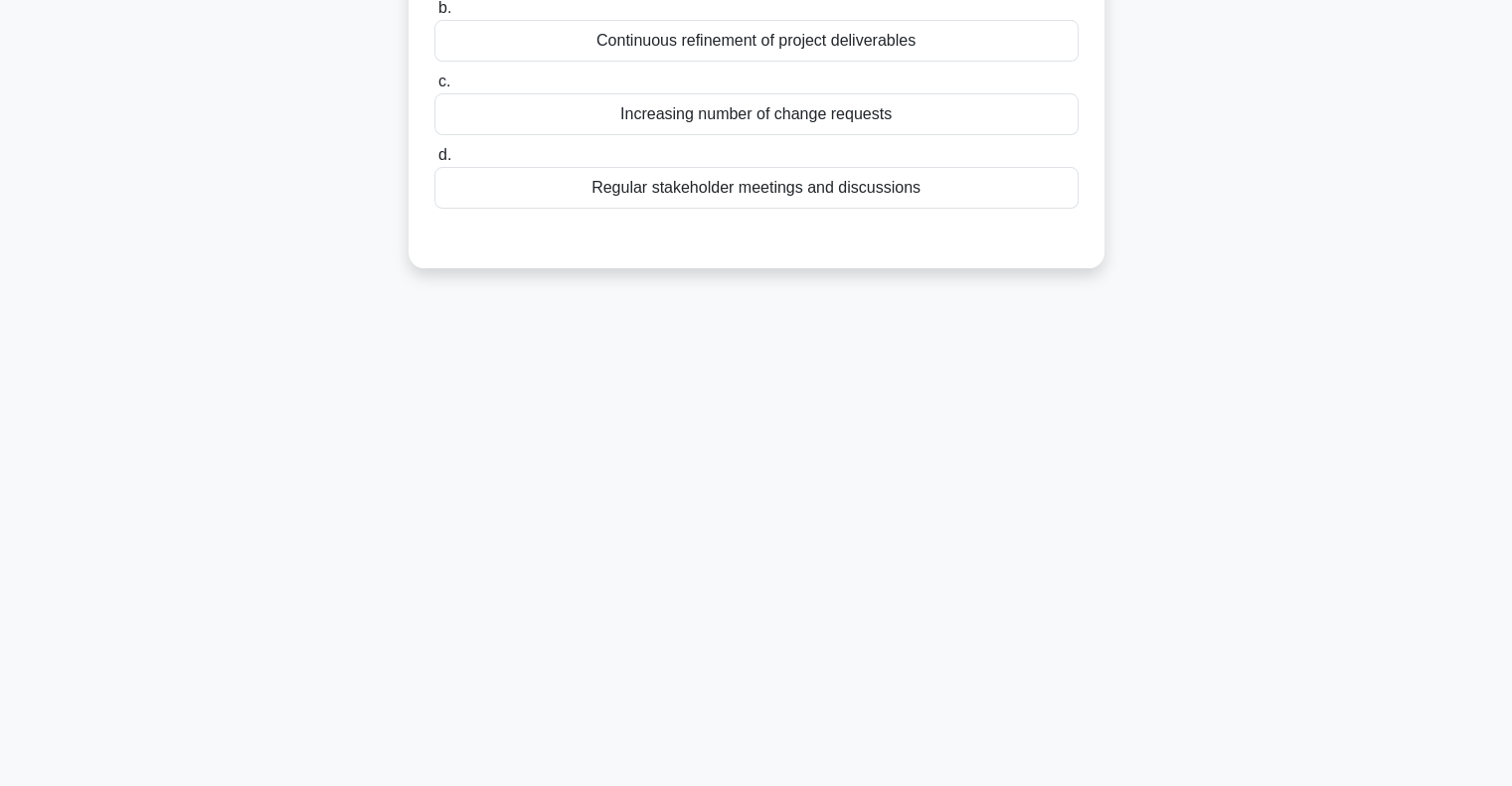scroll, scrollTop: 0, scrollLeft: 0, axis: both 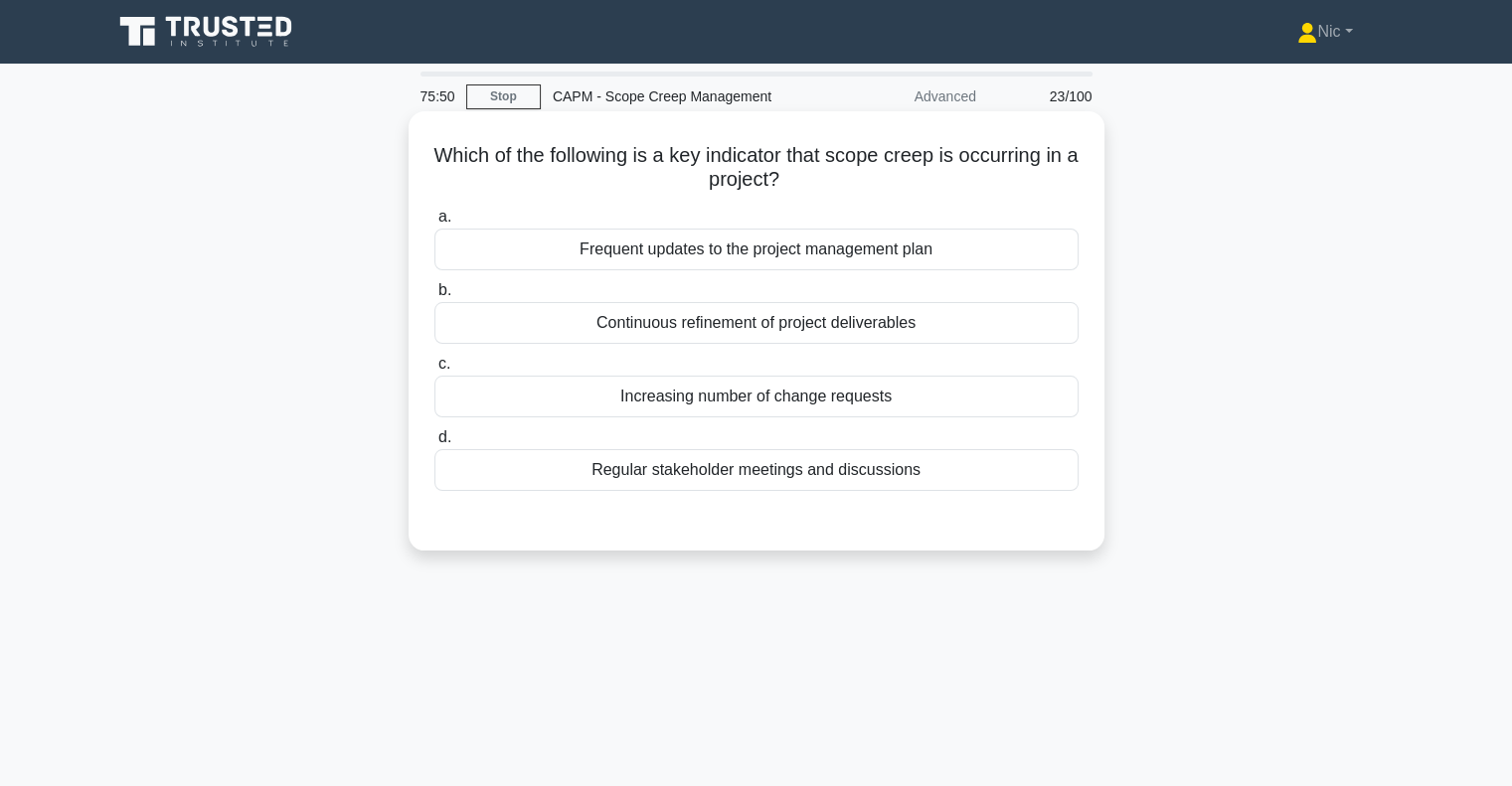 click on "Increasing number of change requests" at bounding box center [756, 396] 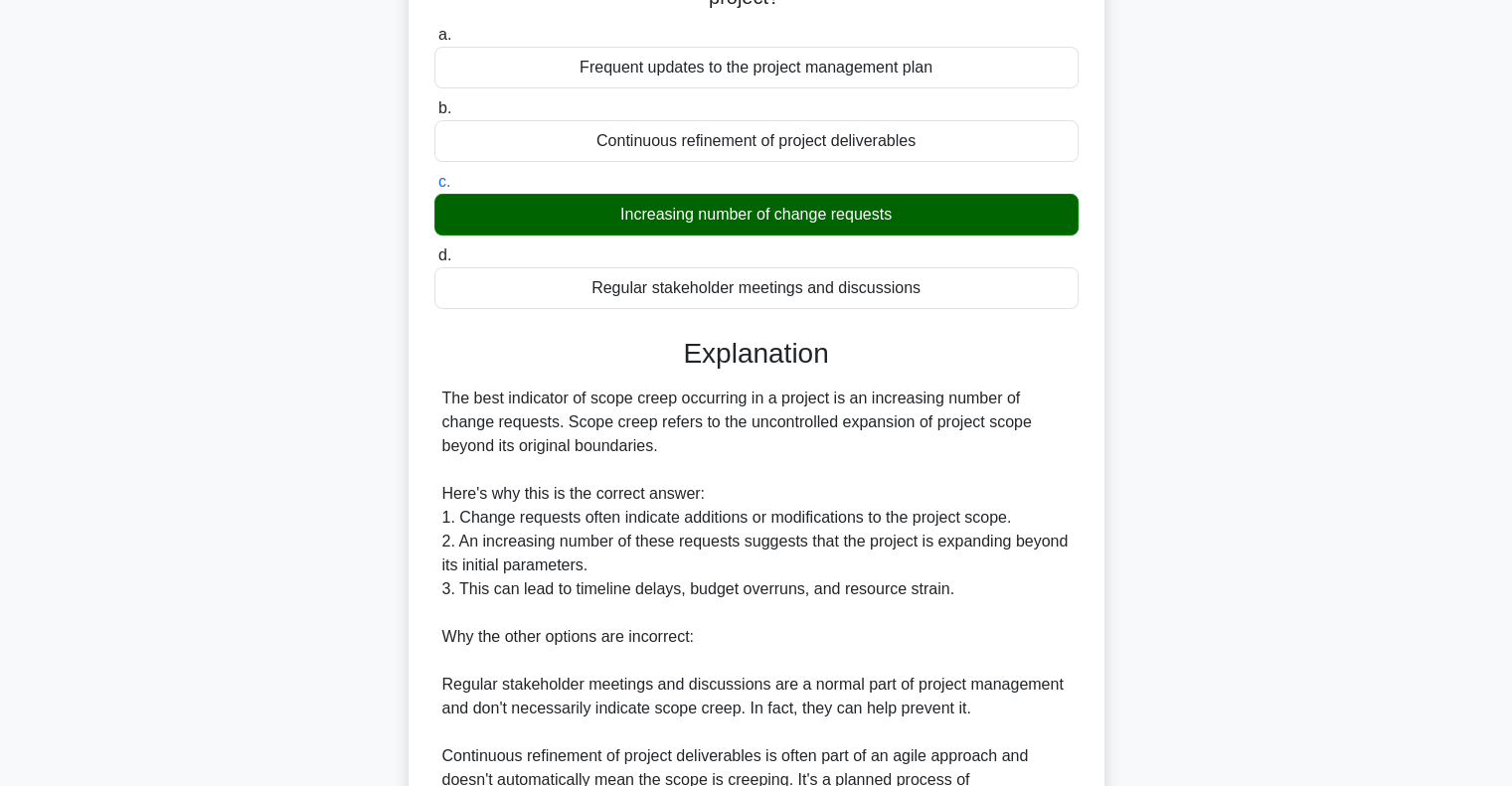 scroll, scrollTop: 186, scrollLeft: 0, axis: vertical 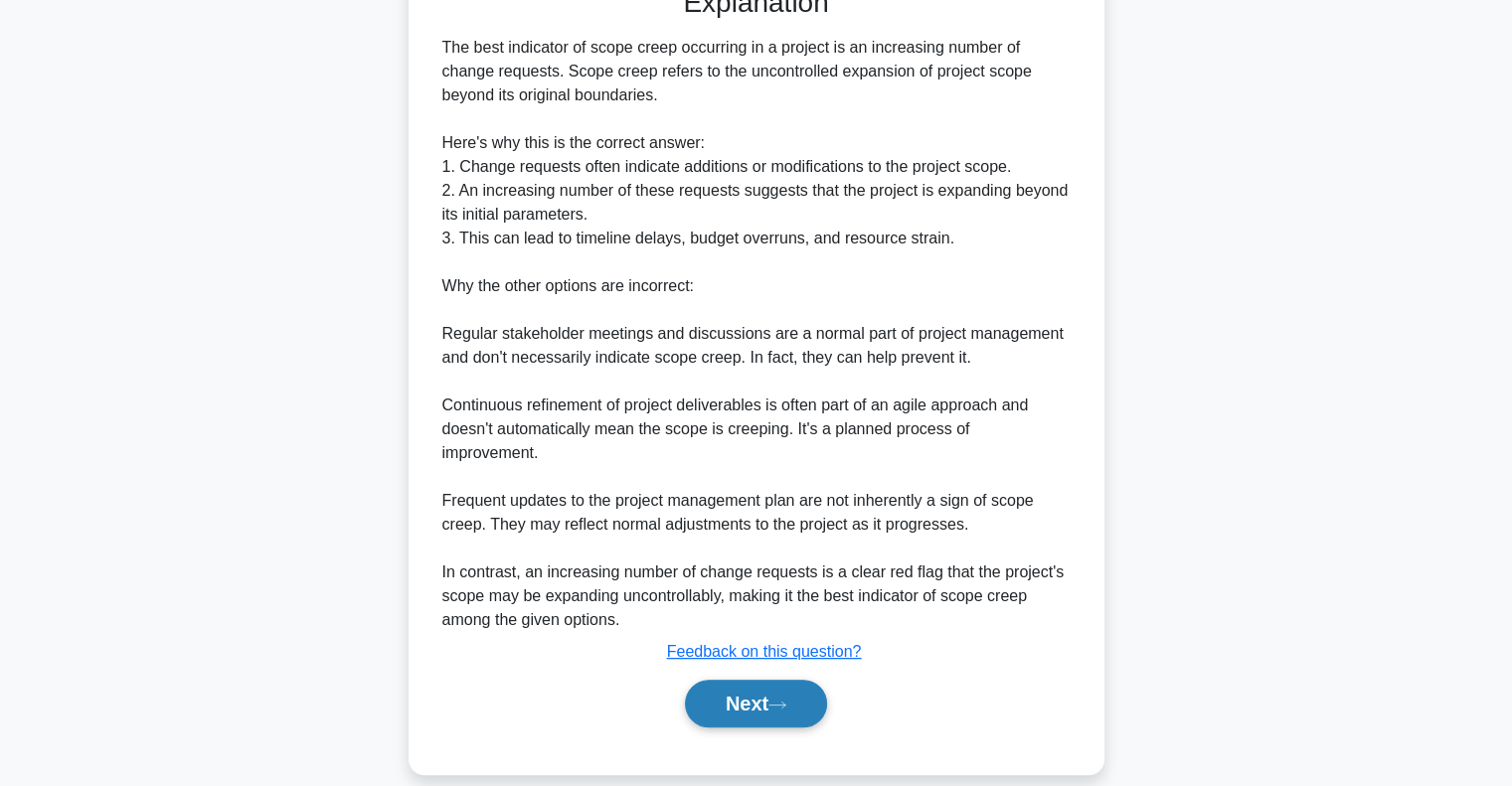 click on "Next" at bounding box center (756, 704) 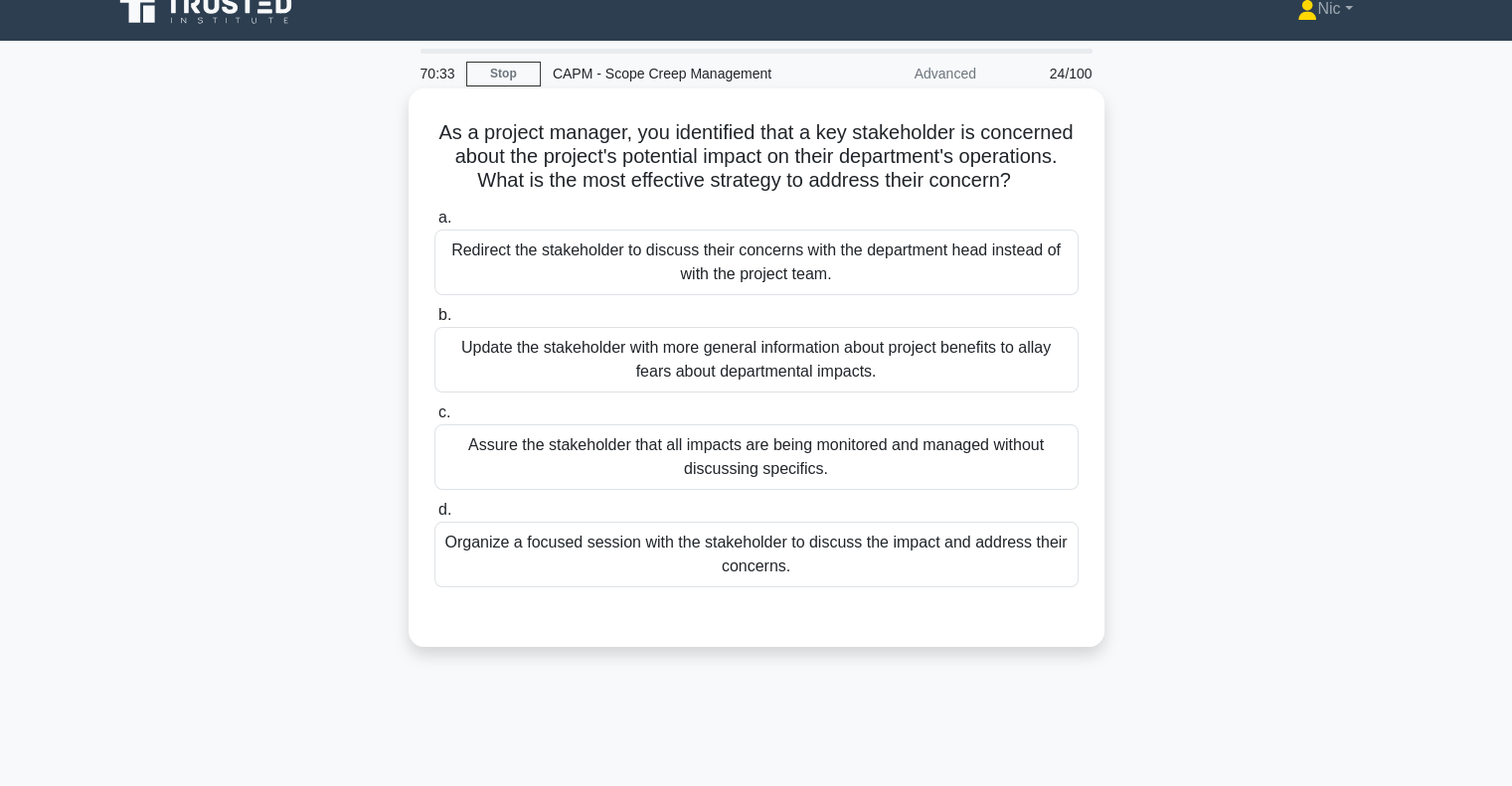 scroll, scrollTop: 0, scrollLeft: 0, axis: both 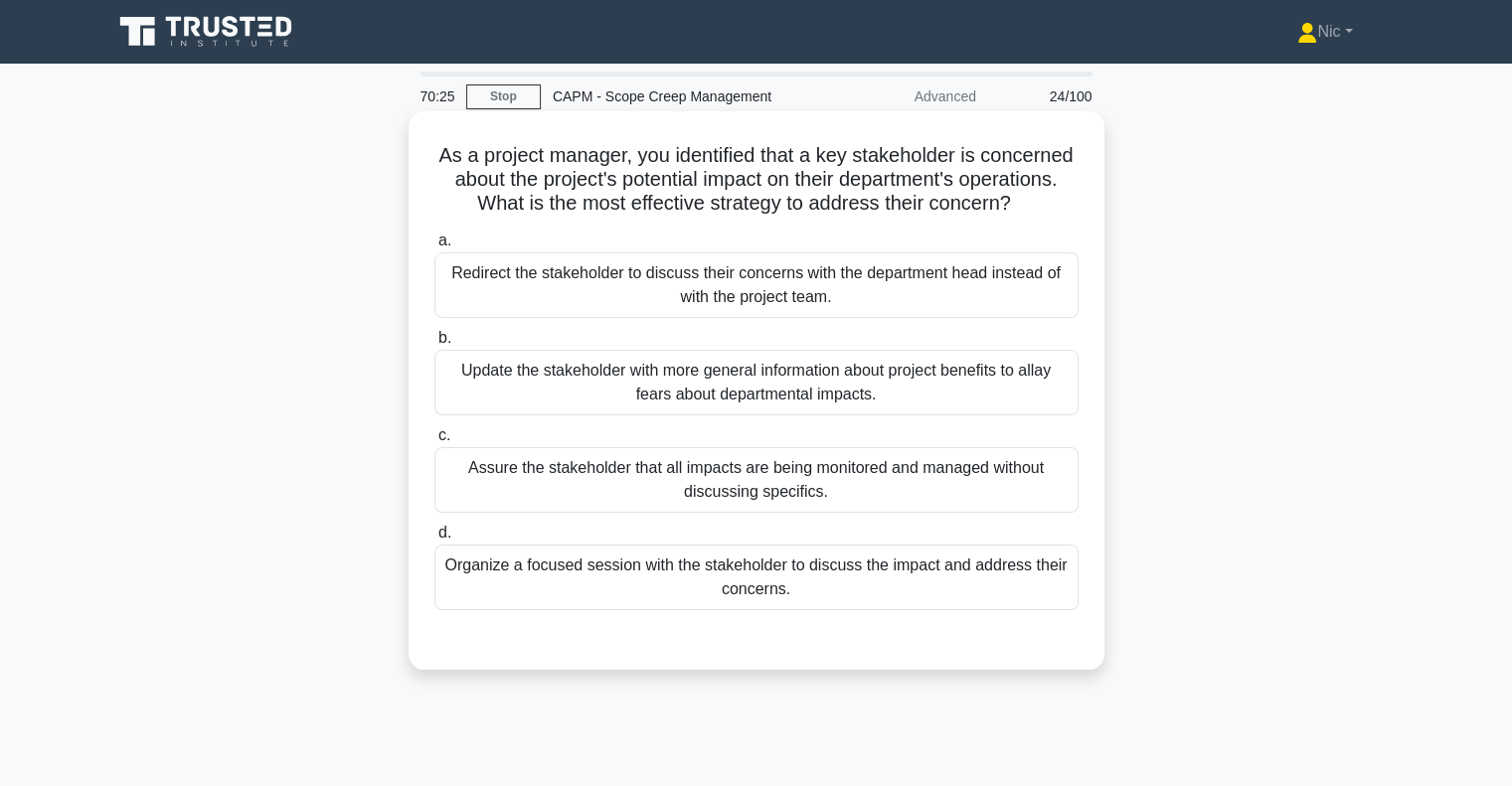 click on "Organize a focused session with the stakeholder to discuss the impact and address their concerns." at bounding box center [756, 577] 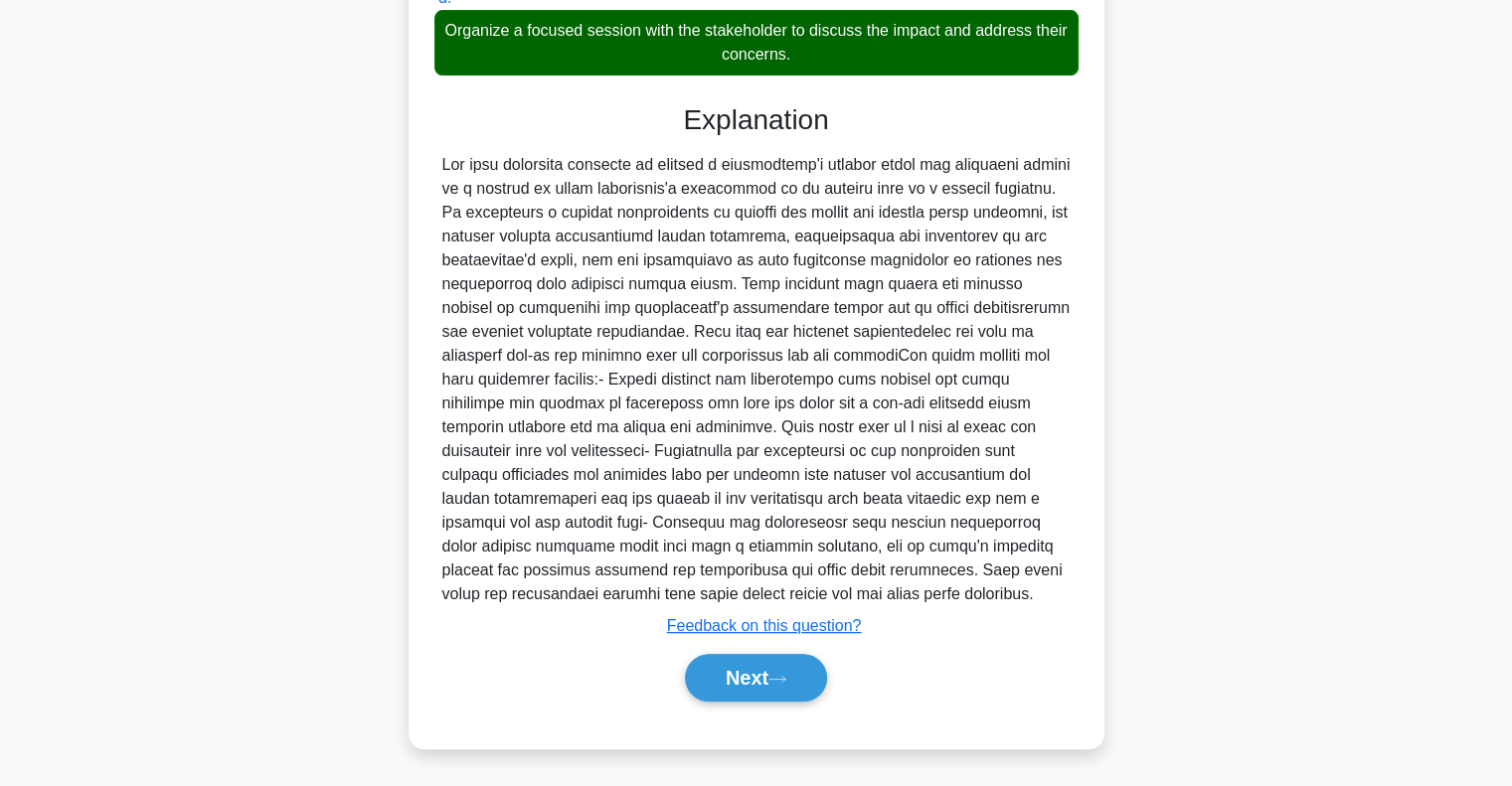 scroll, scrollTop: 556, scrollLeft: 0, axis: vertical 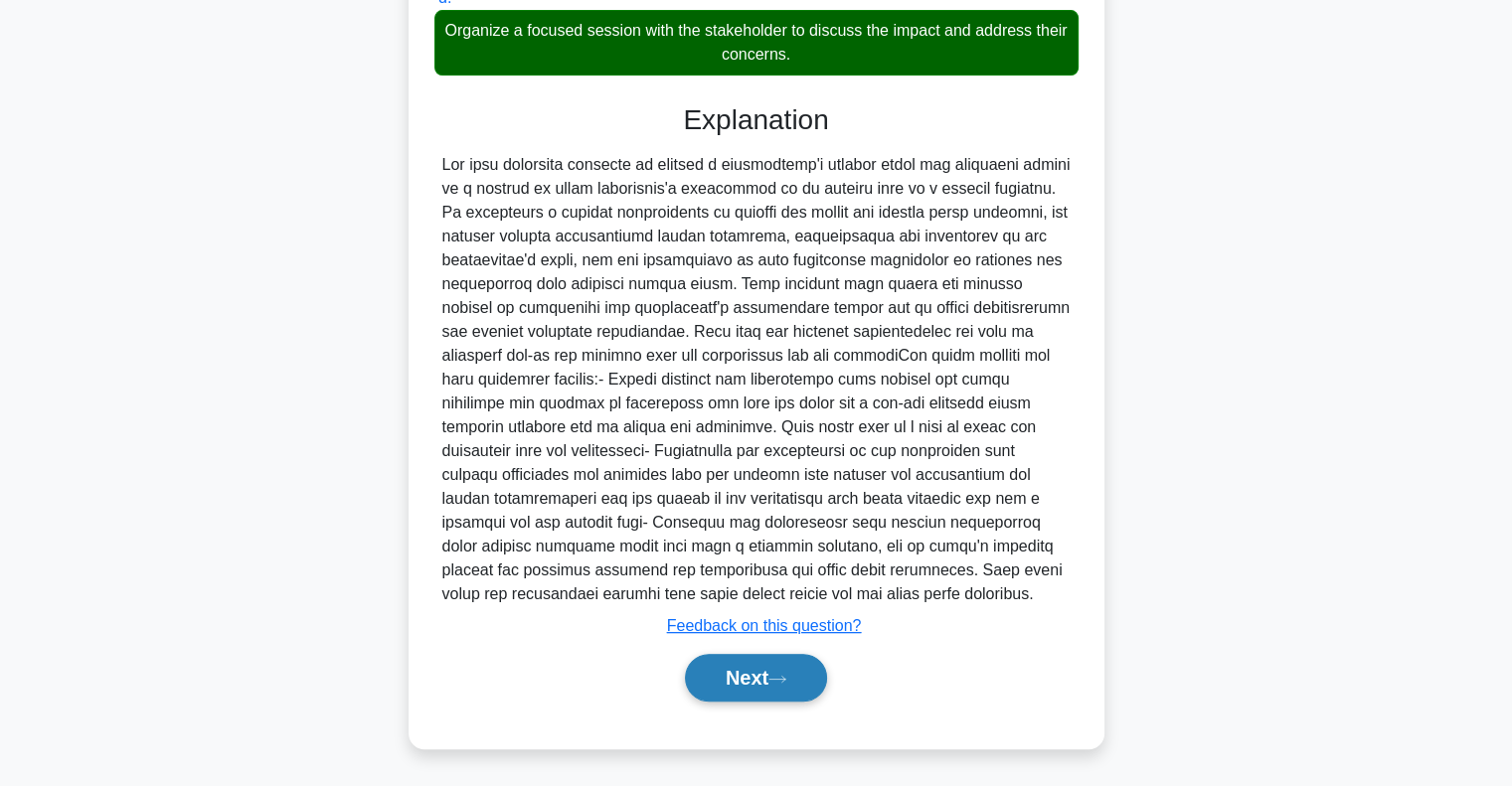 click on "Next" at bounding box center (756, 678) 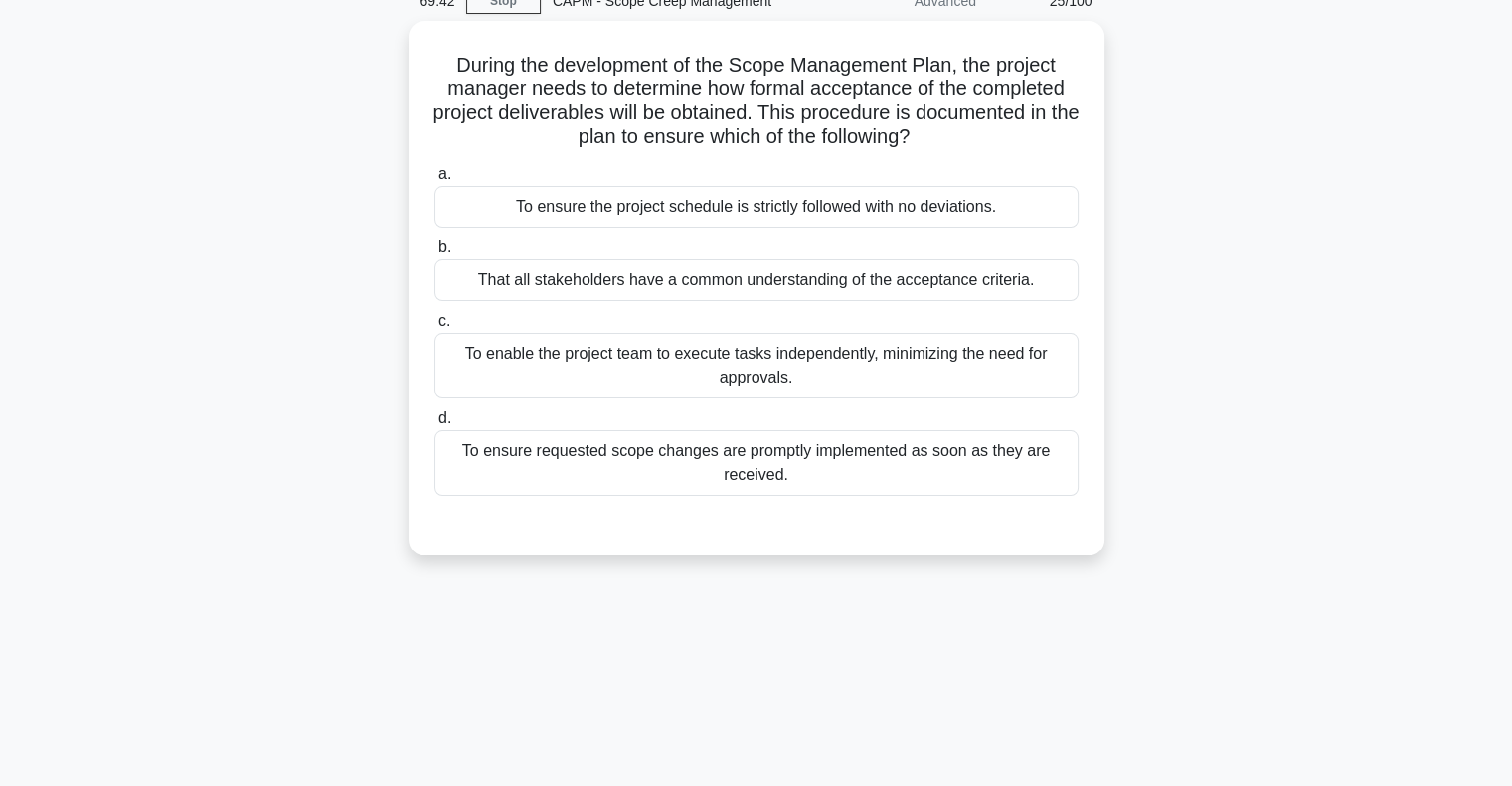 scroll, scrollTop: 0, scrollLeft: 0, axis: both 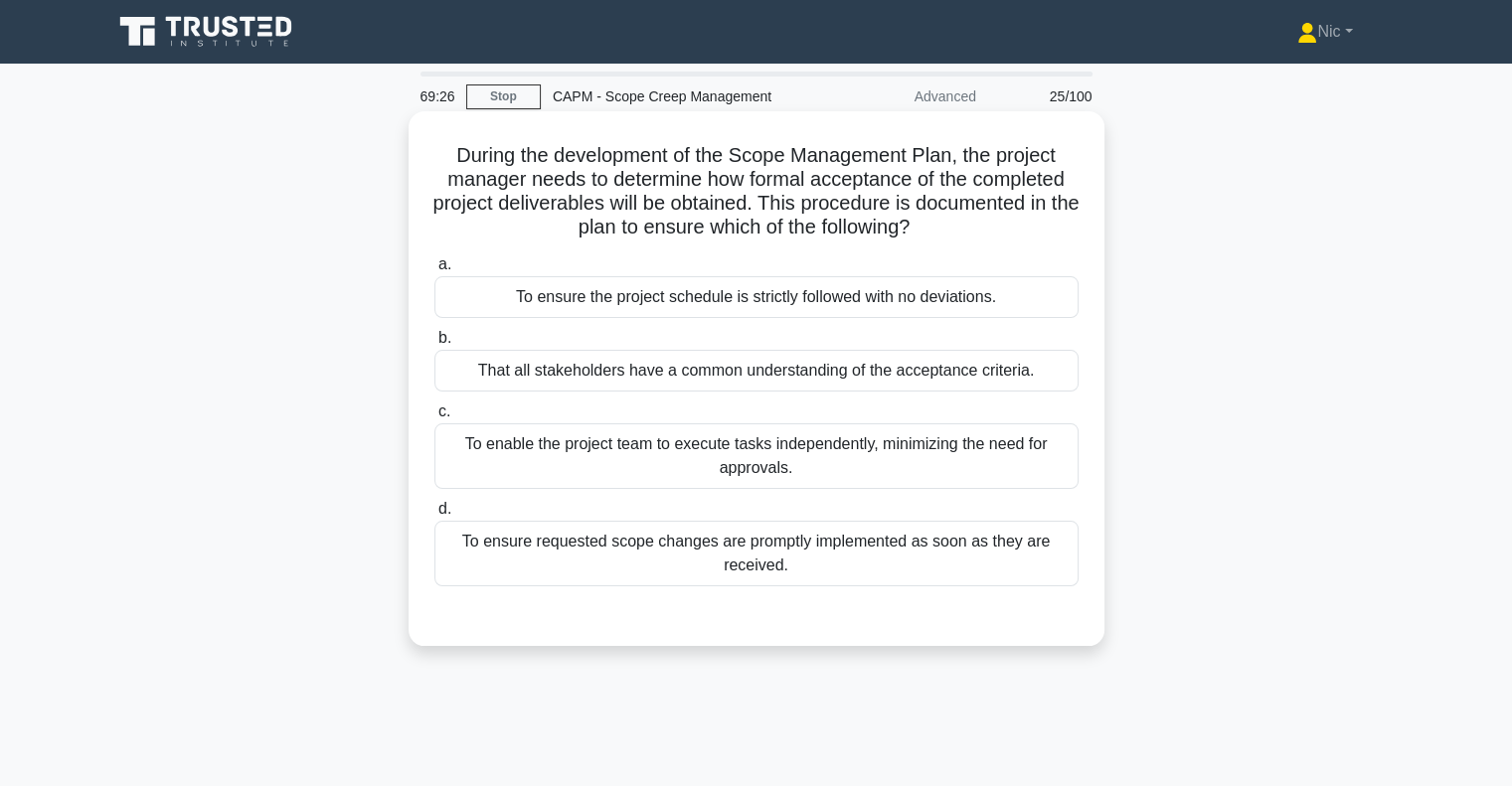click on "To ensure requested scope changes are promptly implemented as soon as they are received." at bounding box center (756, 553) 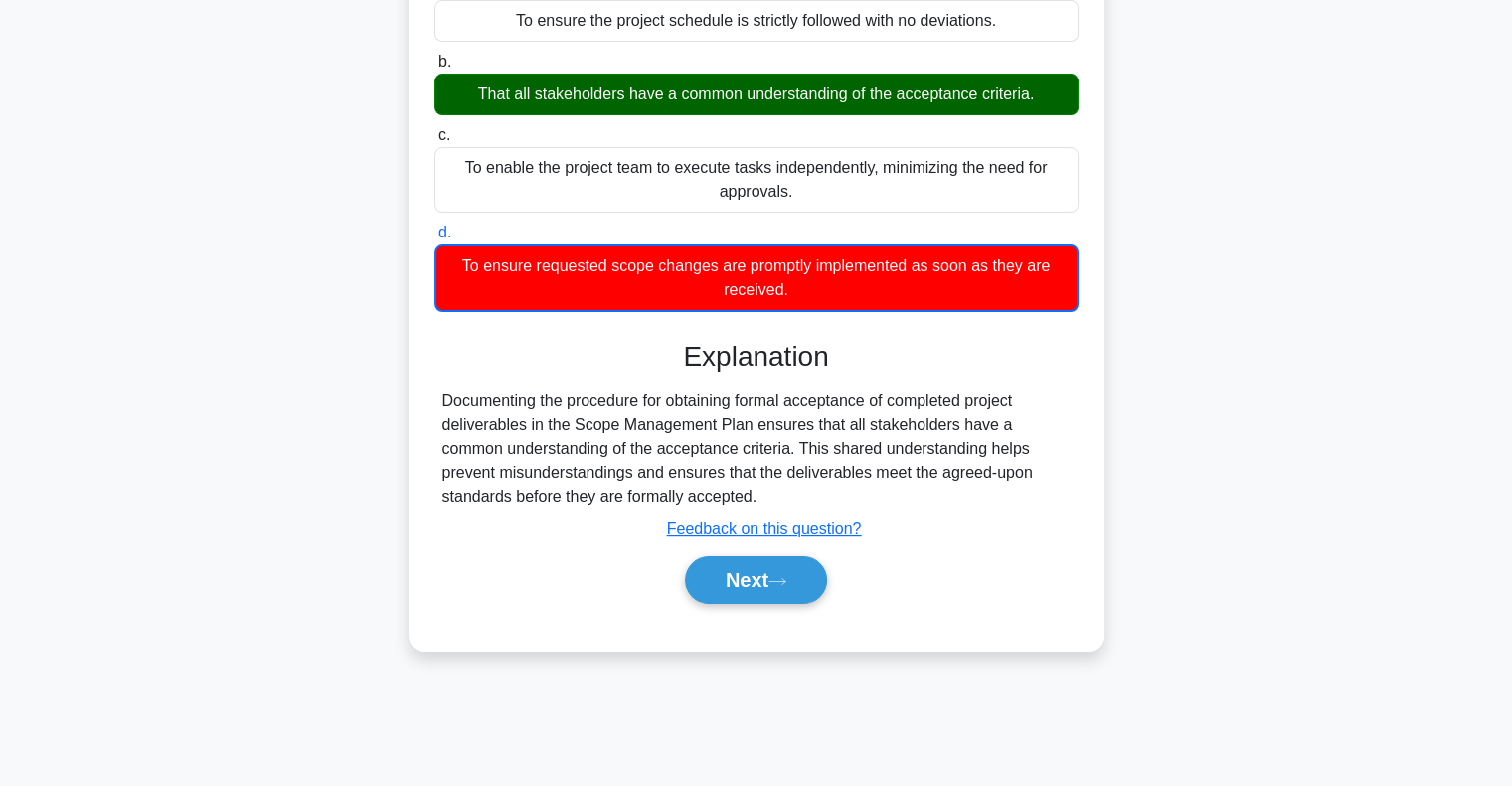 scroll, scrollTop: 287, scrollLeft: 0, axis: vertical 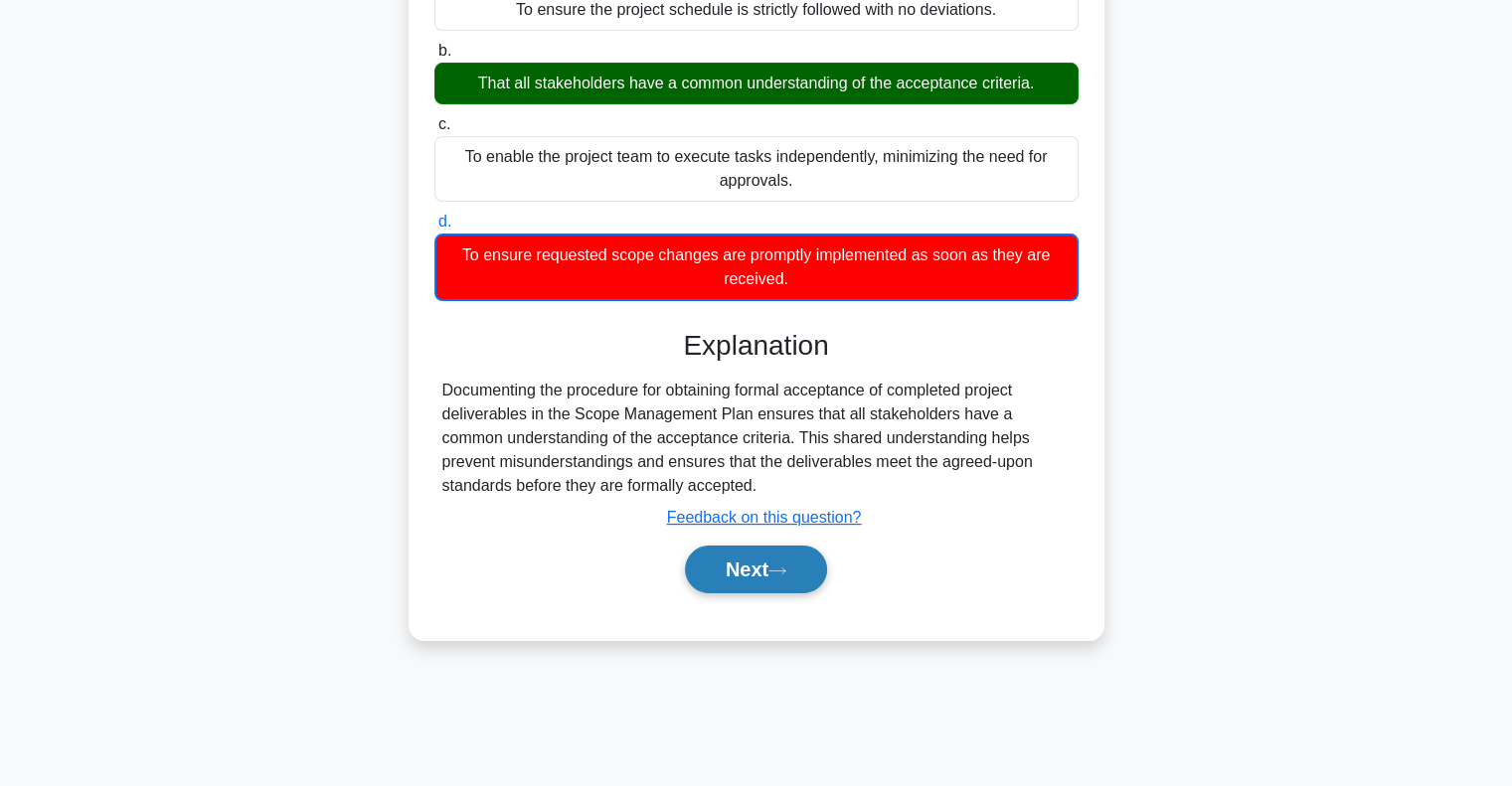 click on "Next" at bounding box center [756, 569] 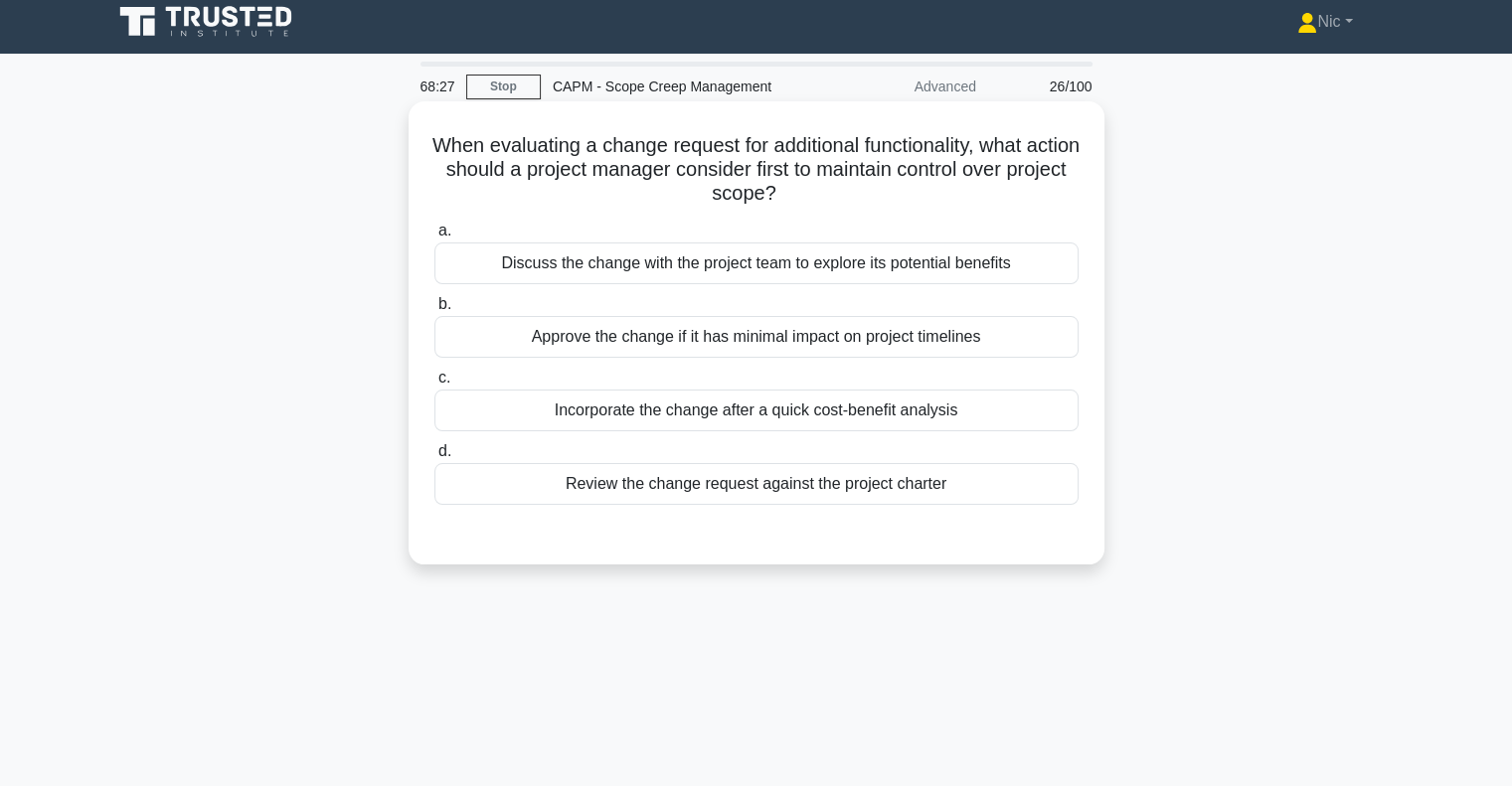 scroll, scrollTop: 0, scrollLeft: 0, axis: both 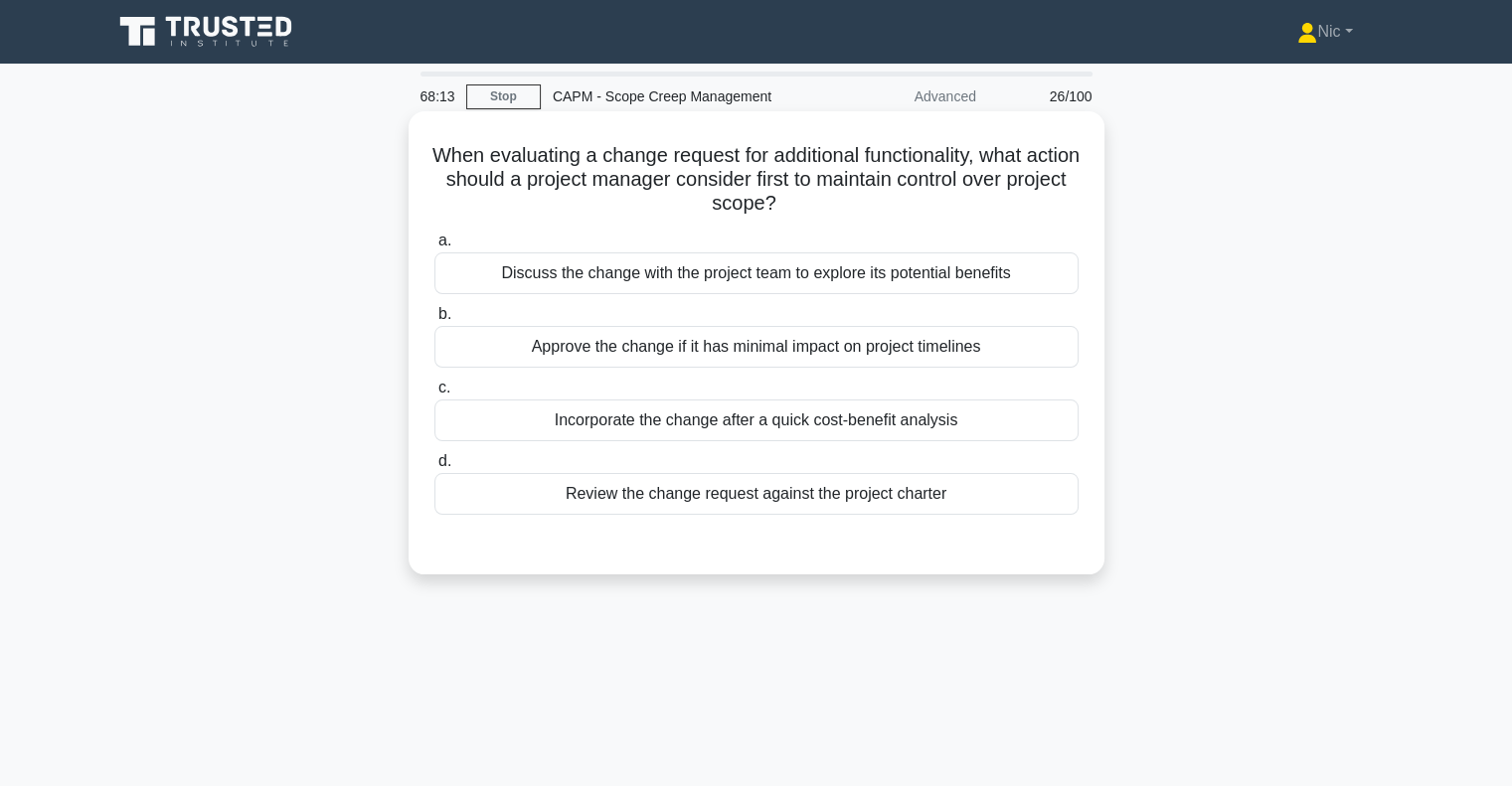 click on "Review the change request against the project charter" at bounding box center [756, 494] 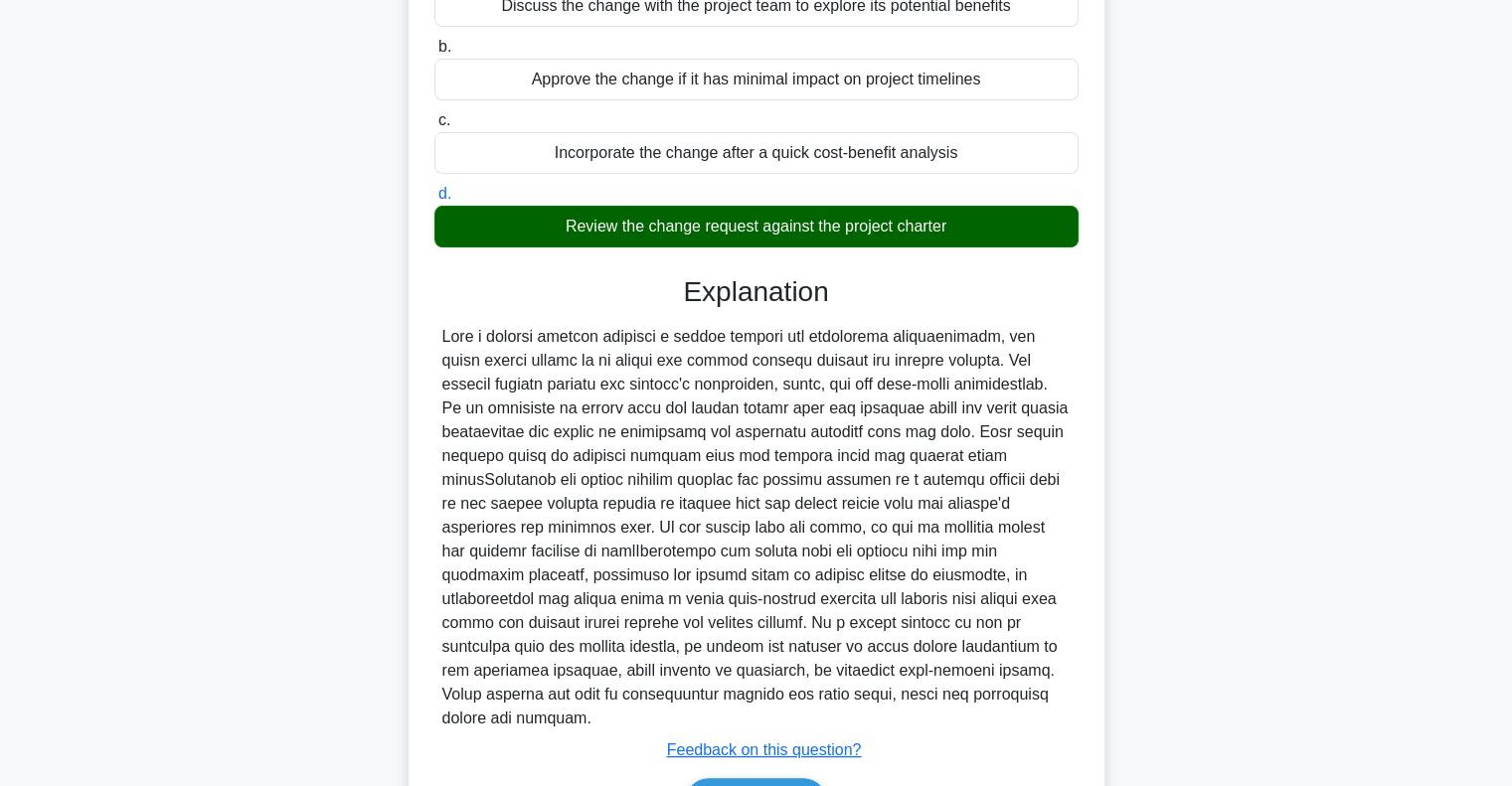 scroll, scrollTop: 366, scrollLeft: 0, axis: vertical 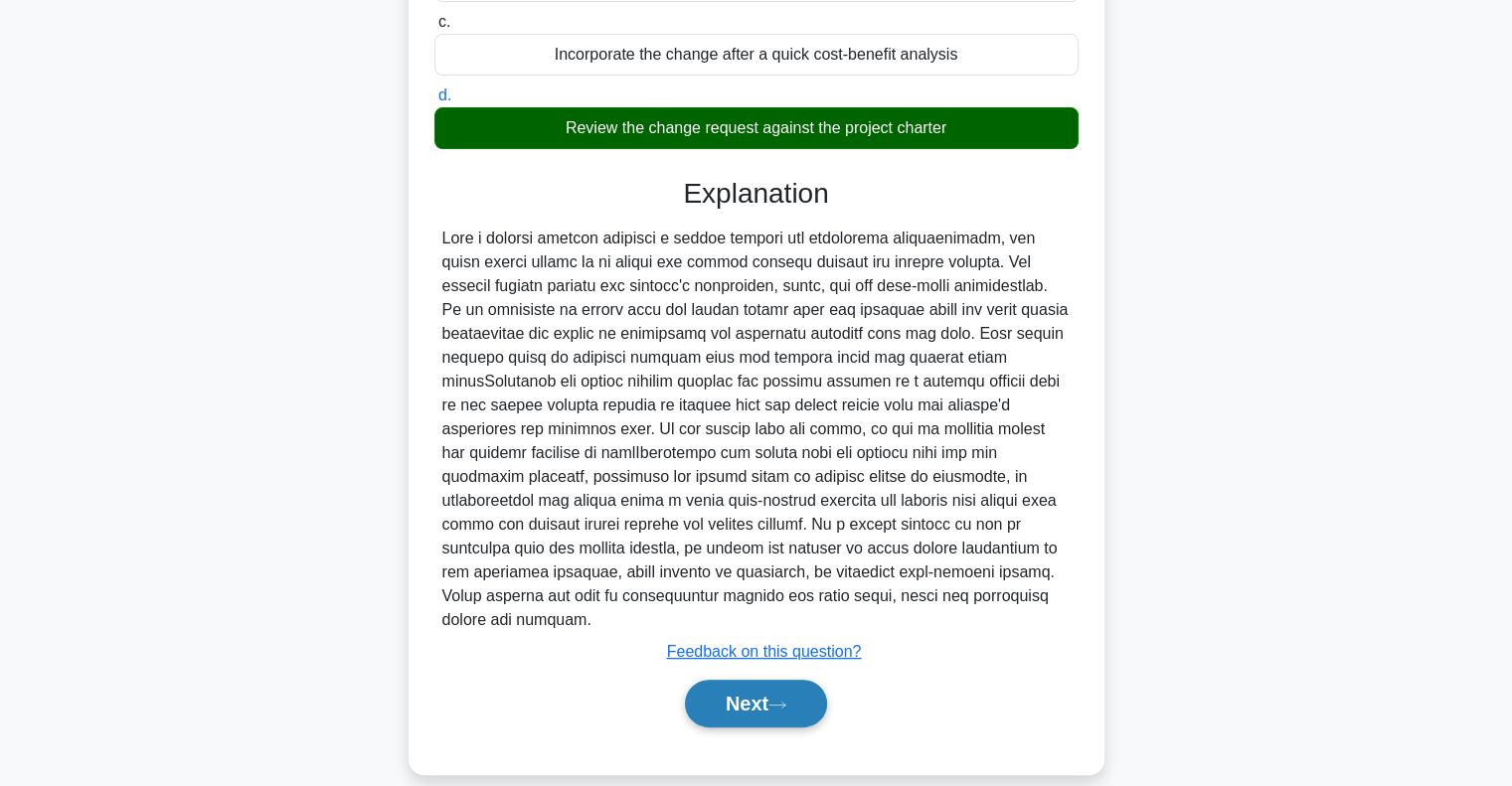 click on "Next" at bounding box center [756, 704] 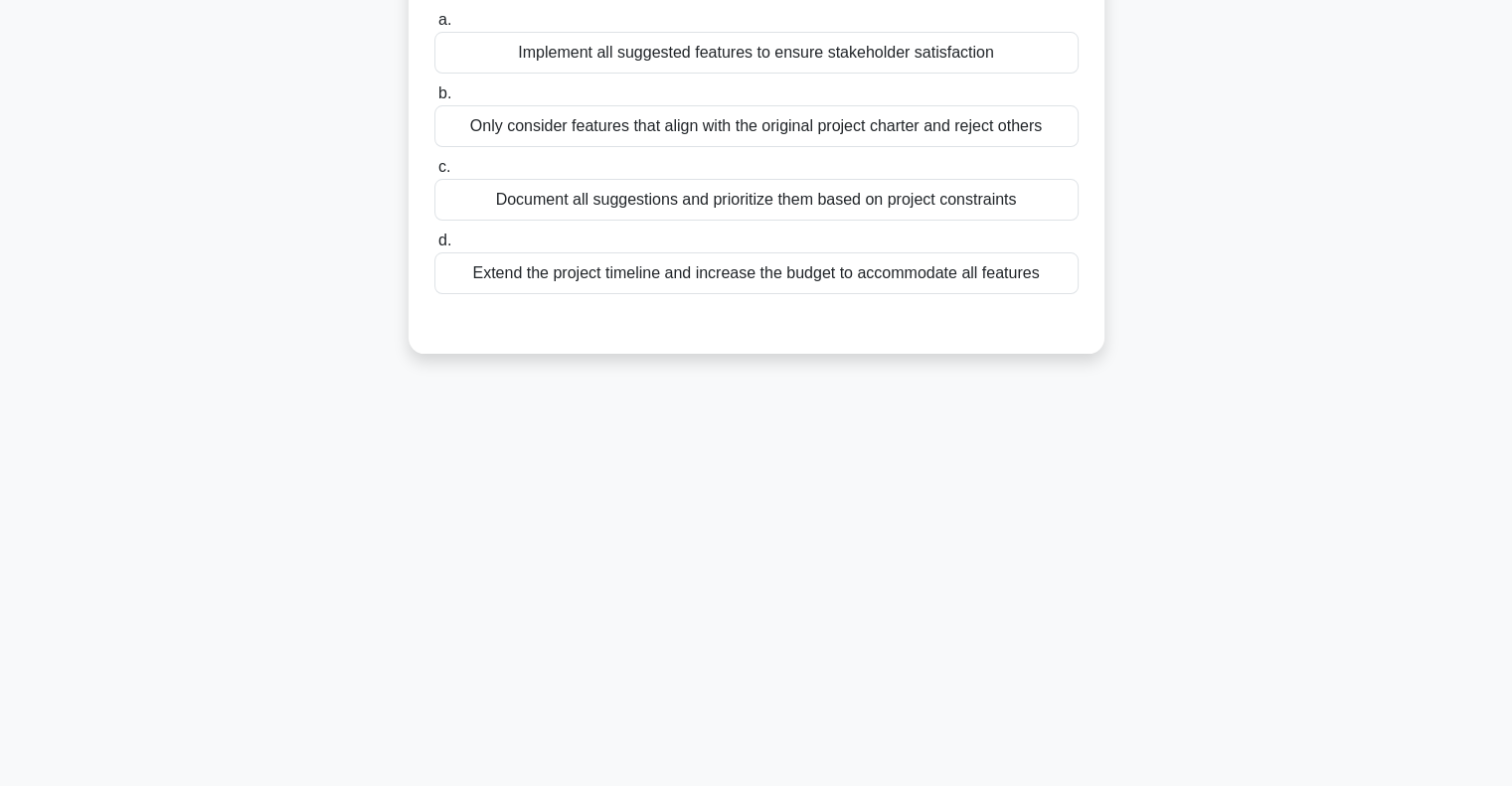scroll, scrollTop: 0, scrollLeft: 0, axis: both 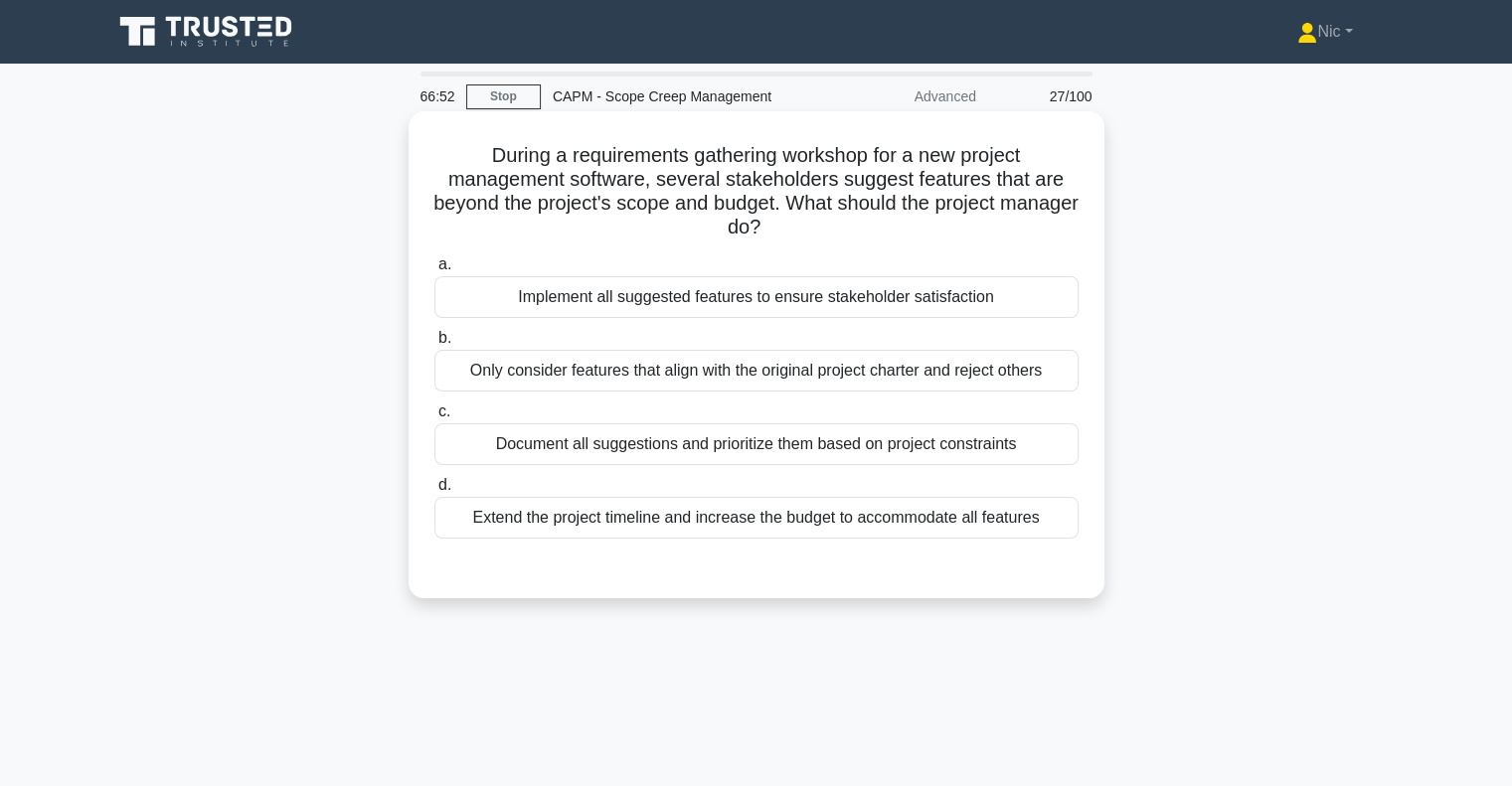 click on "Document all suggestions and prioritize them based on project constraints" at bounding box center [756, 444] 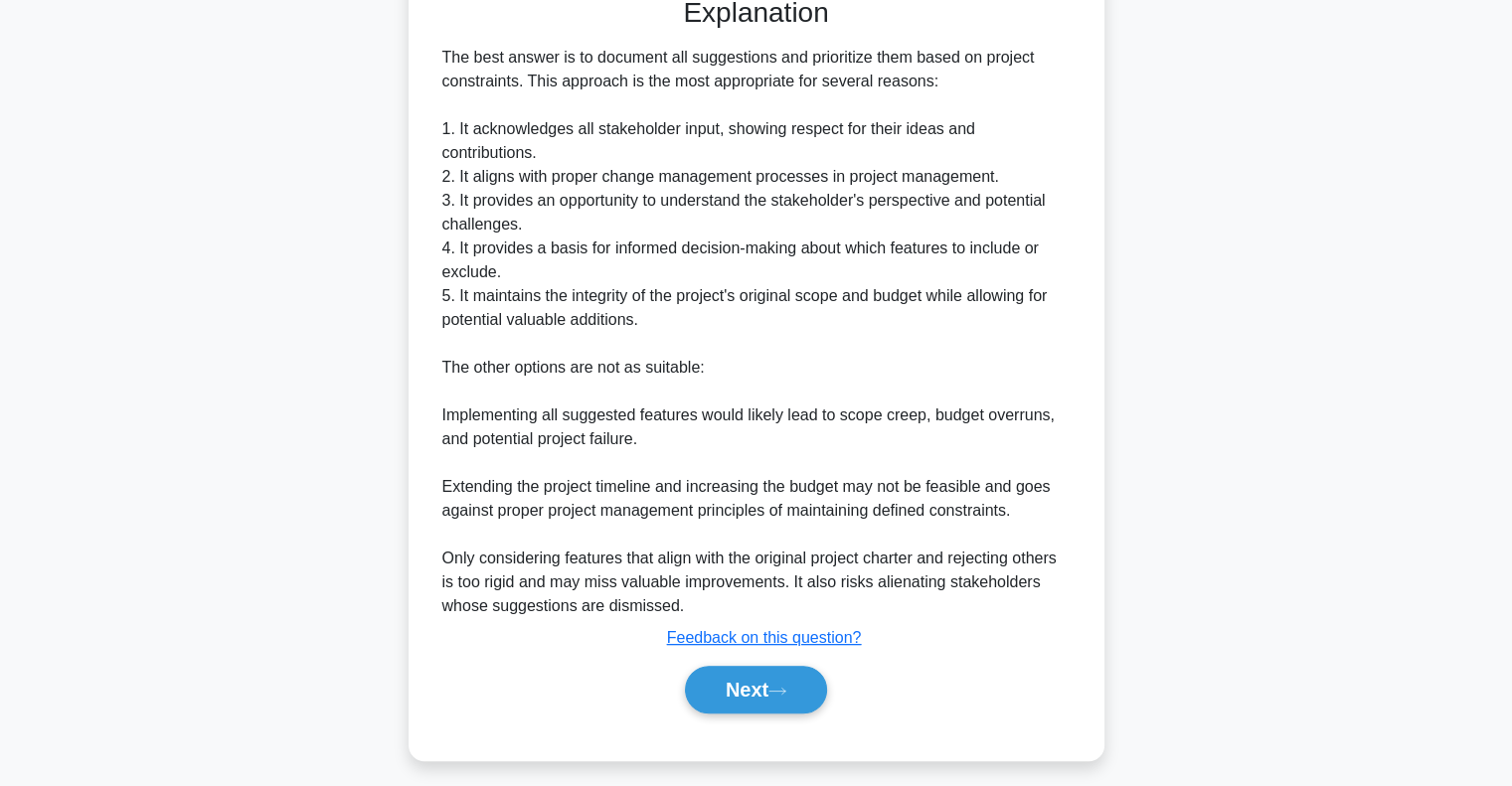 scroll, scrollTop: 580, scrollLeft: 0, axis: vertical 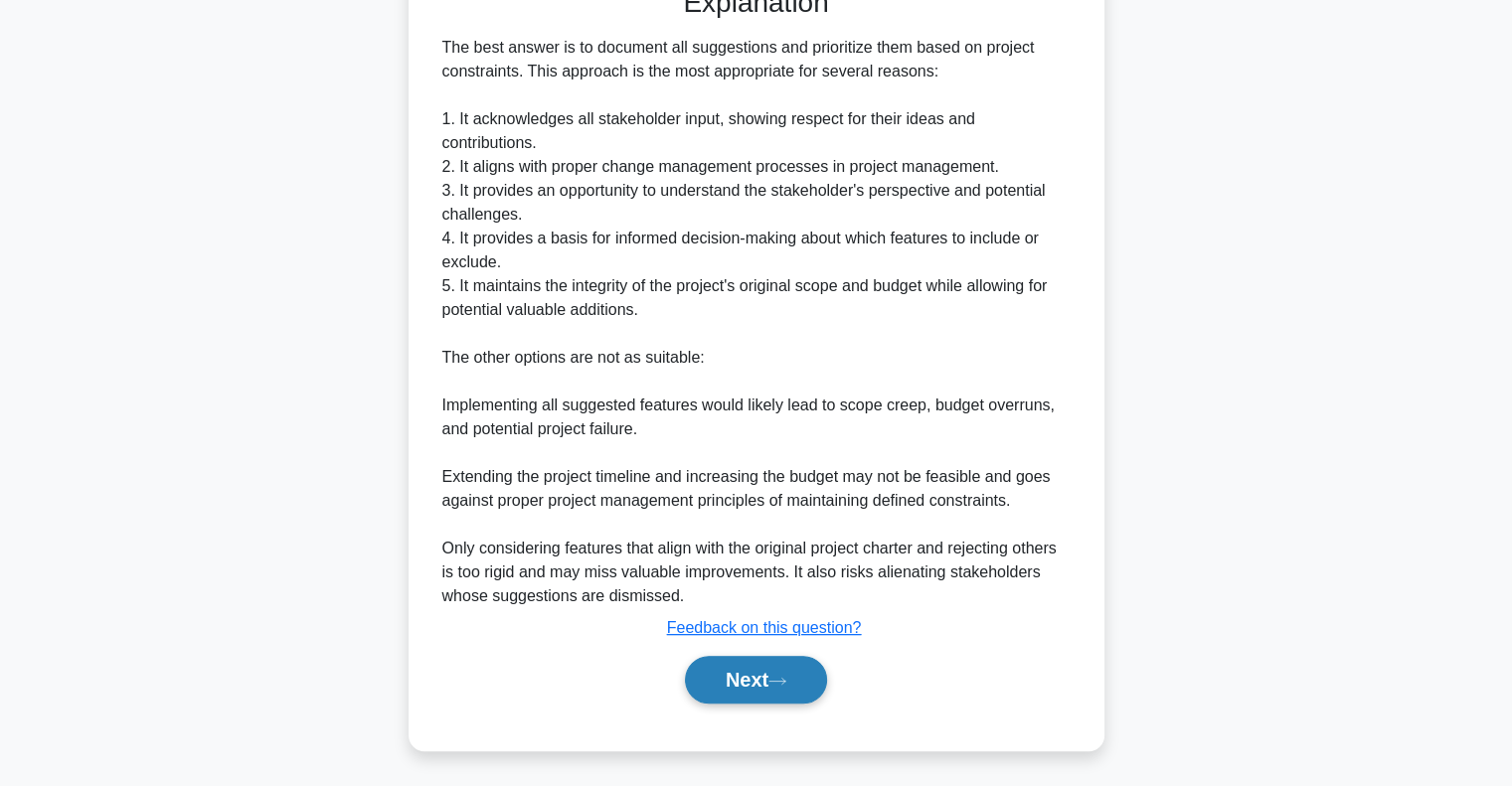 click on "Next" at bounding box center [756, 680] 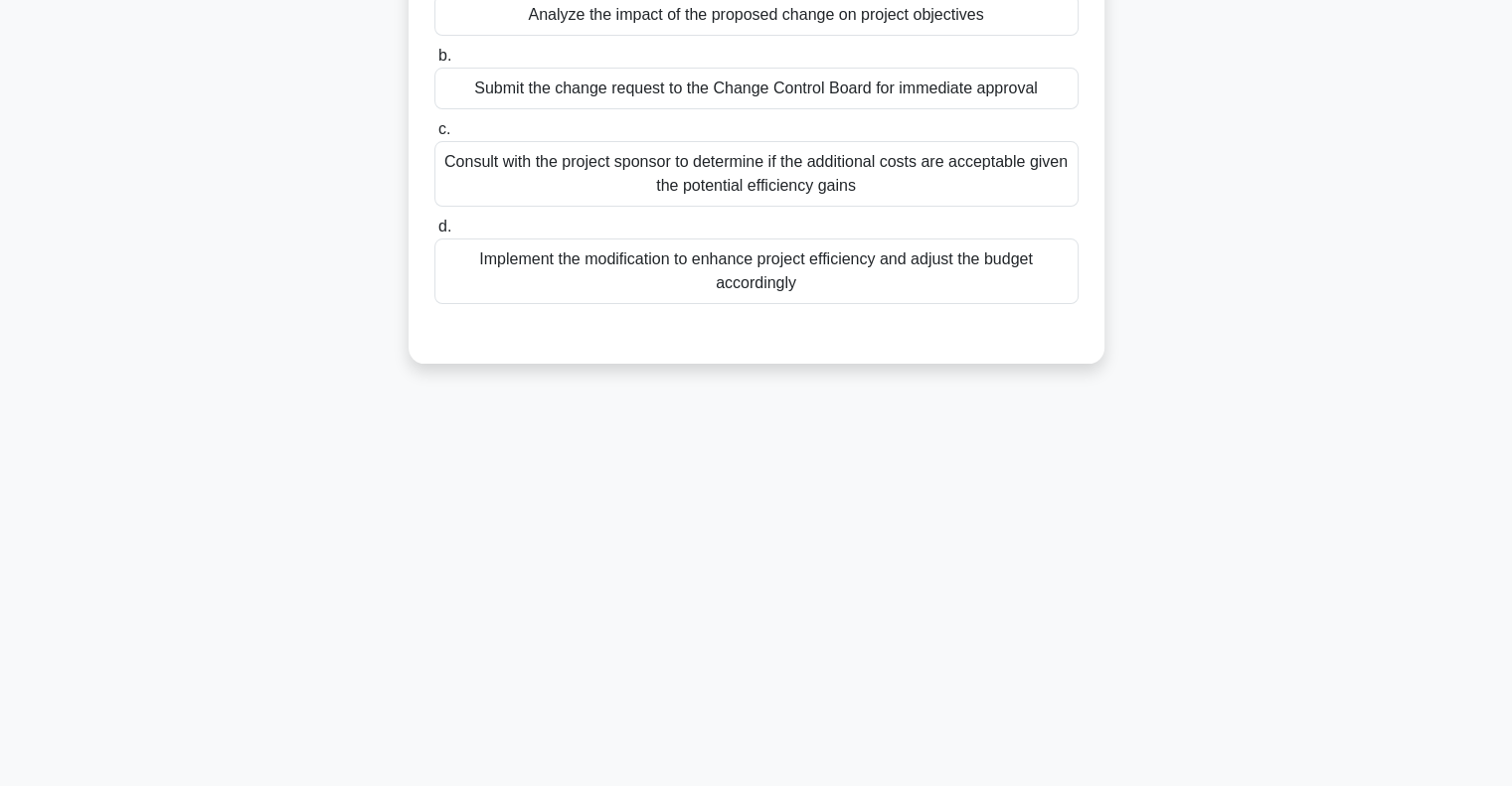 scroll, scrollTop: 0, scrollLeft: 0, axis: both 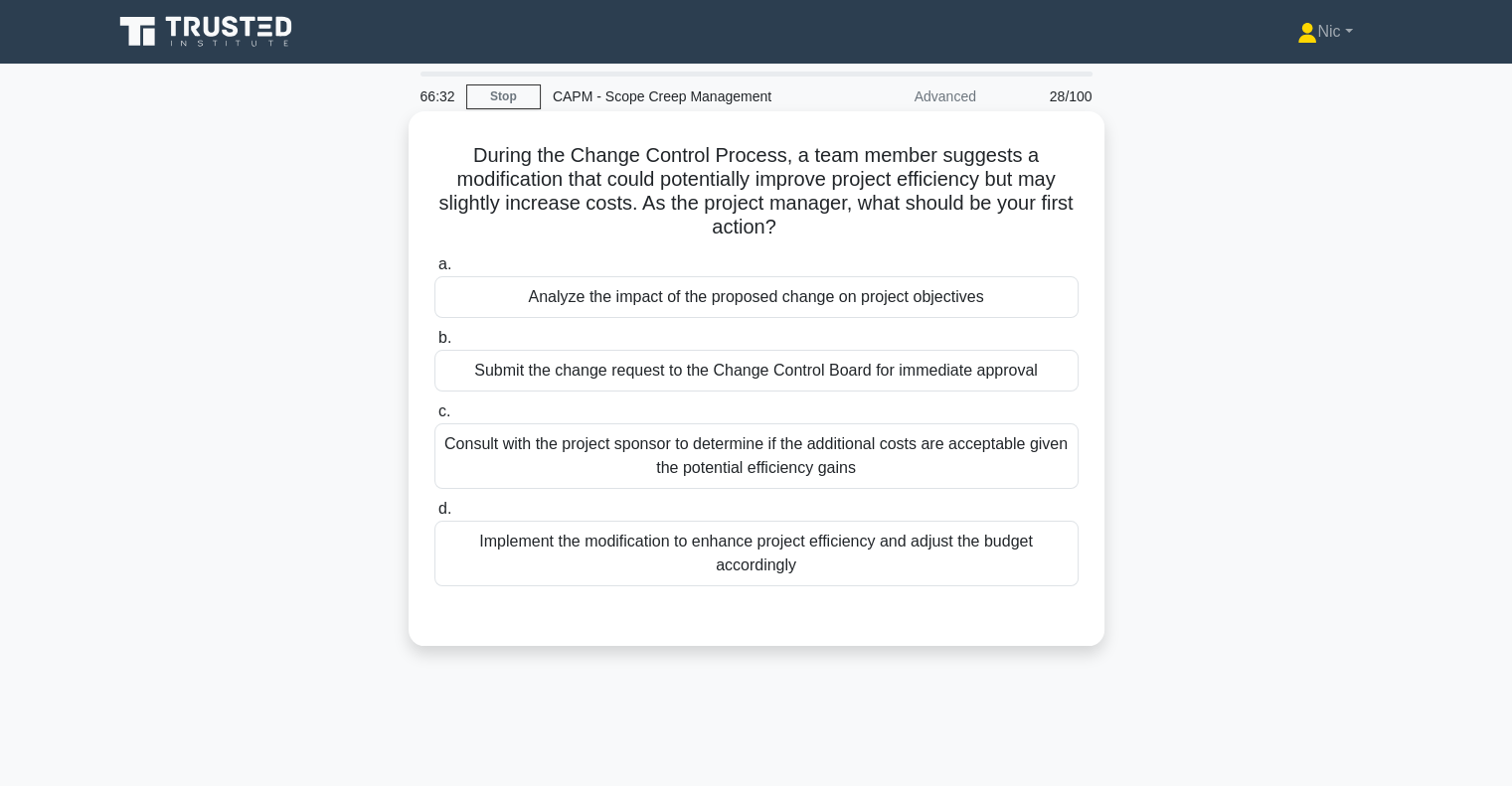 click on "Analyze the impact of the proposed change on project objectives" at bounding box center (756, 297) 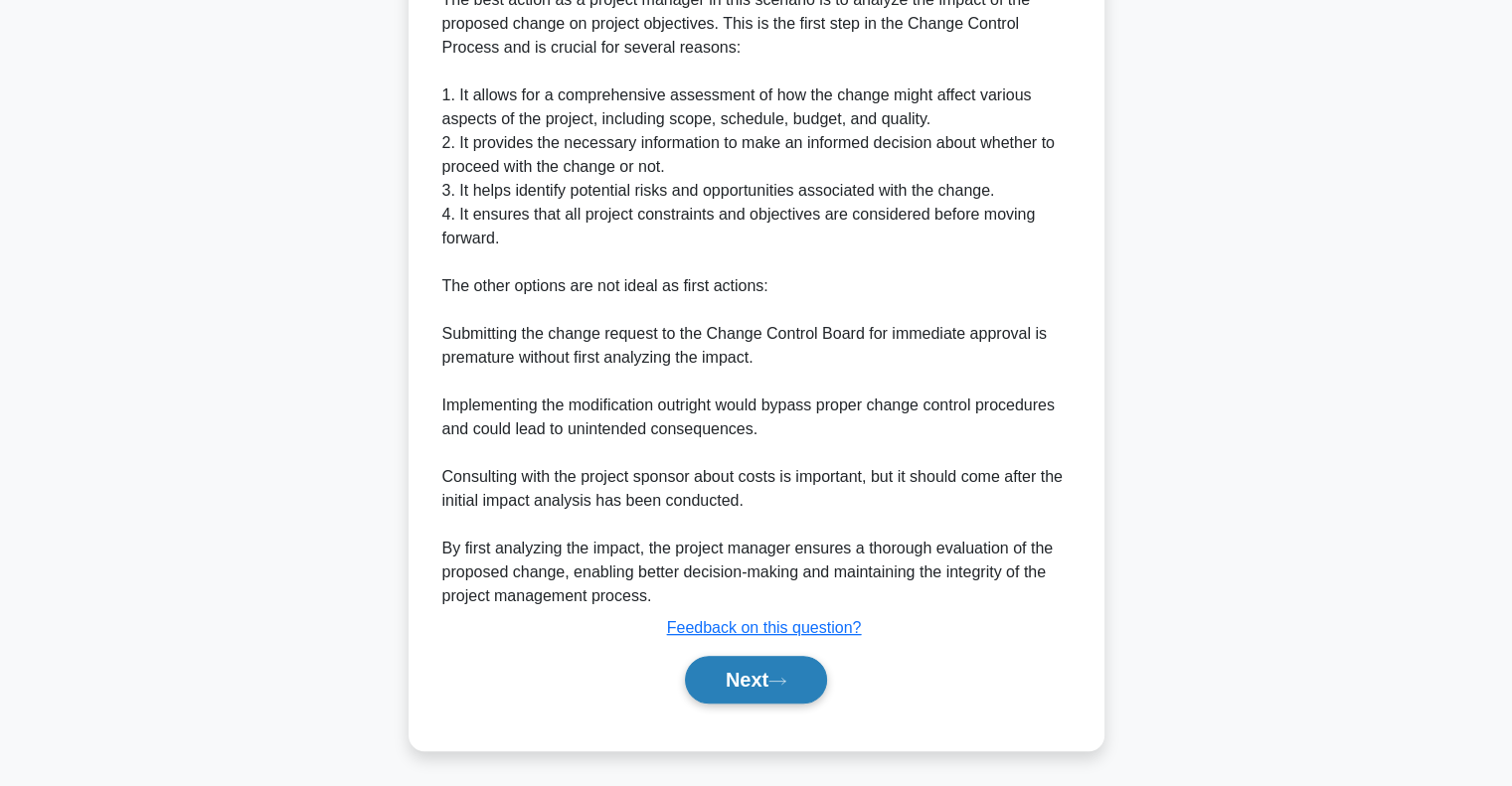 click on "Next" at bounding box center (756, 680) 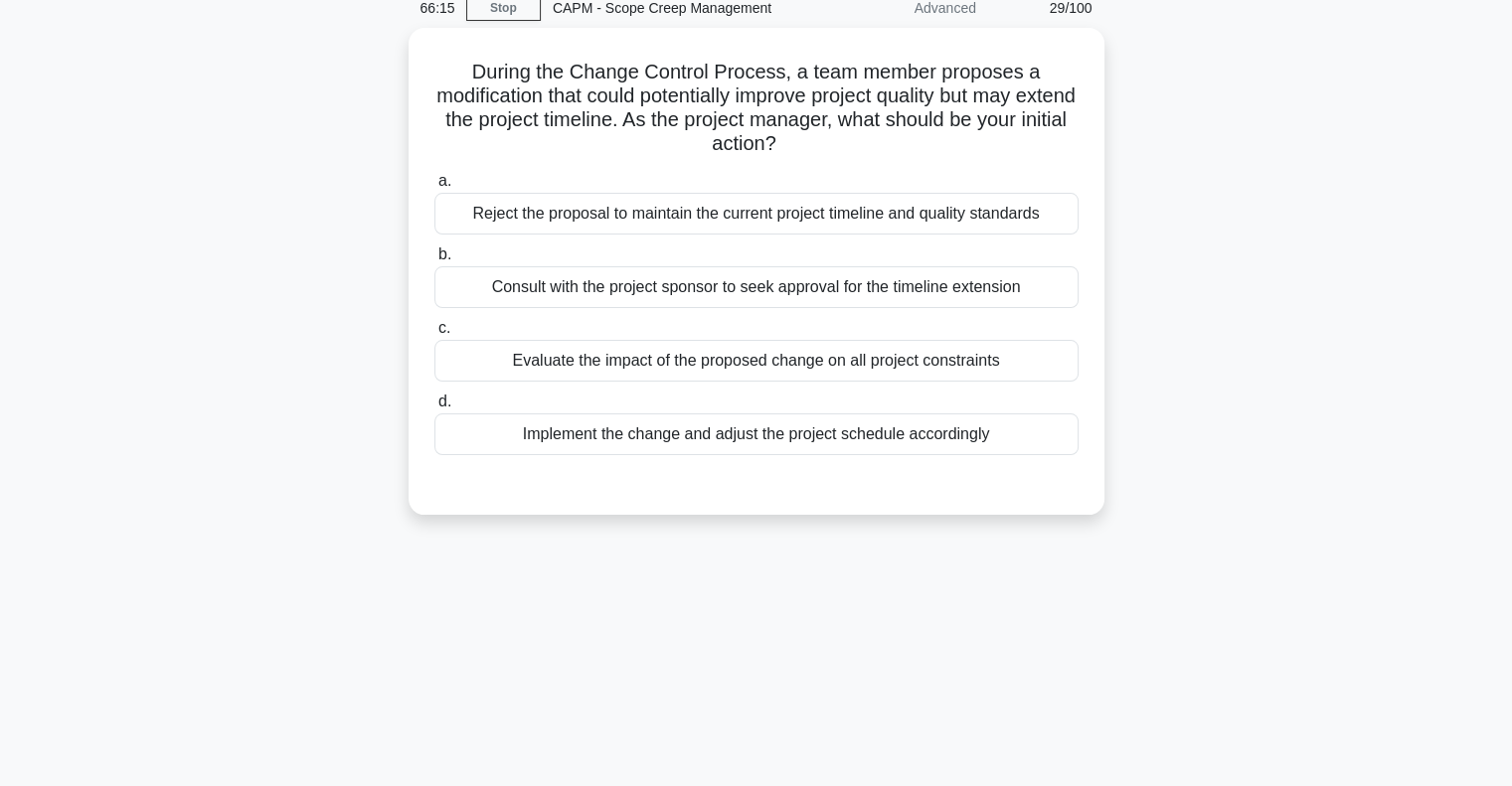 scroll, scrollTop: 0, scrollLeft: 0, axis: both 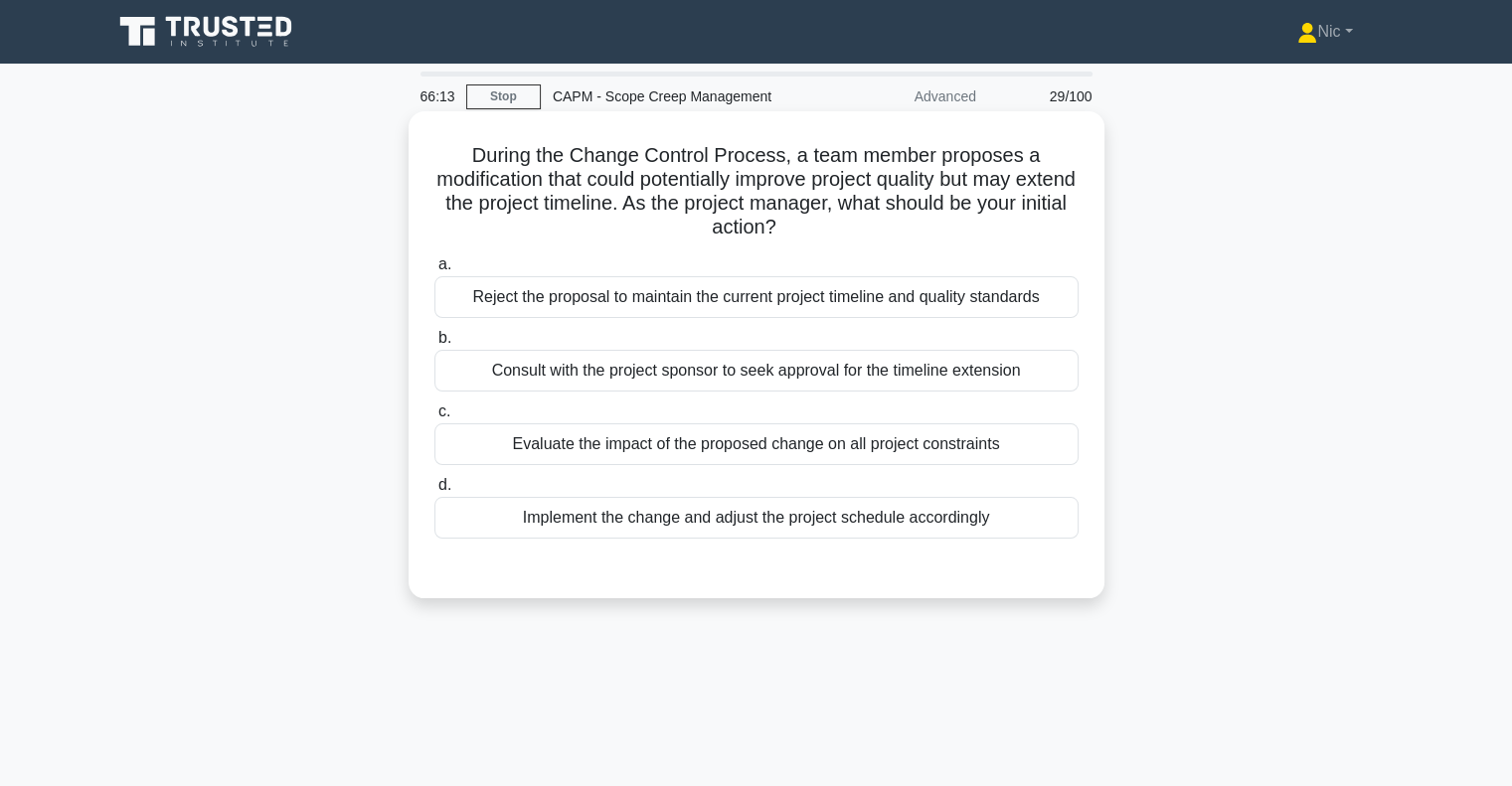 click on "Evaluate the impact of the proposed change on all project constraints" at bounding box center [756, 444] 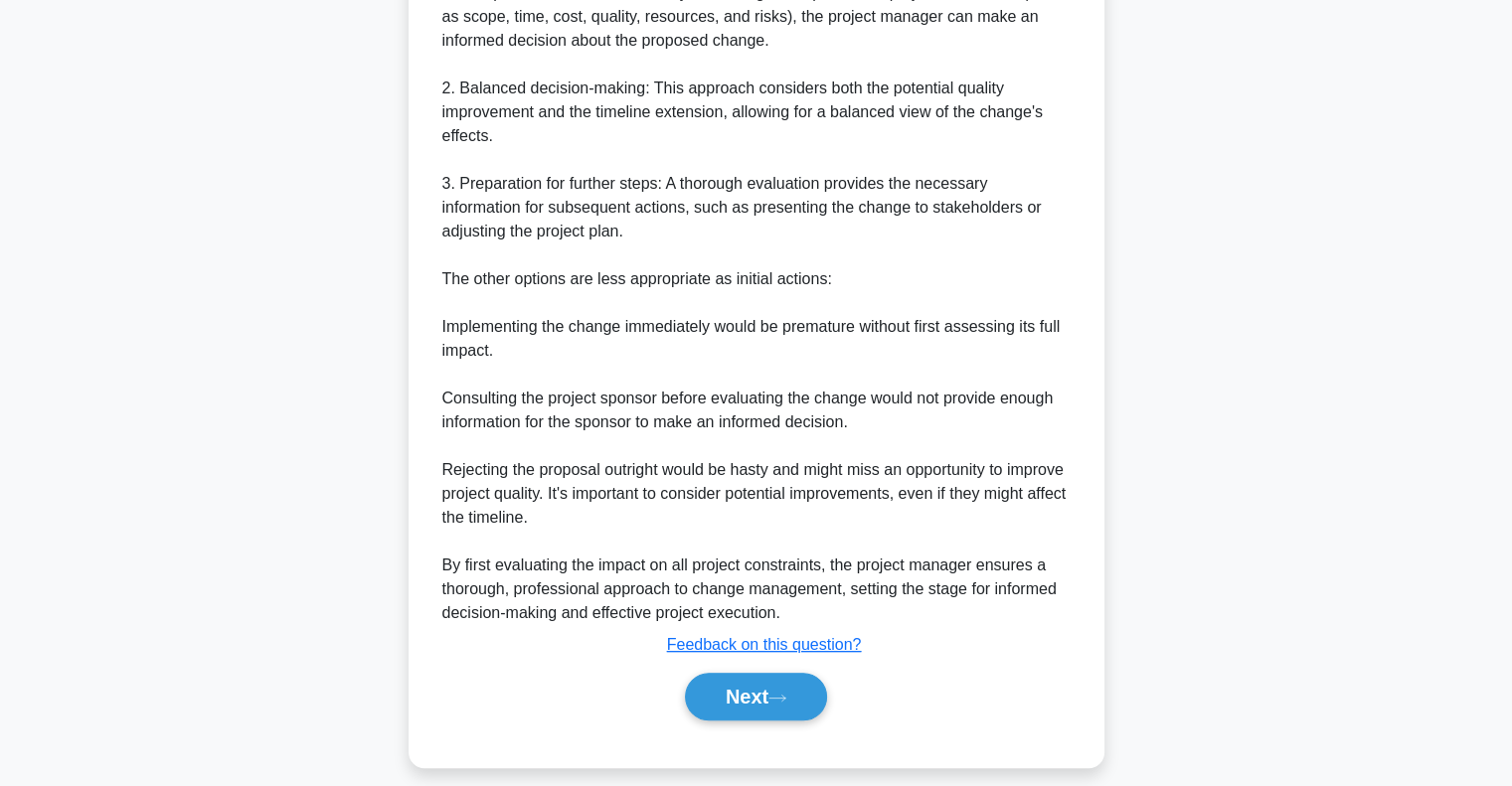 scroll, scrollTop: 795, scrollLeft: 0, axis: vertical 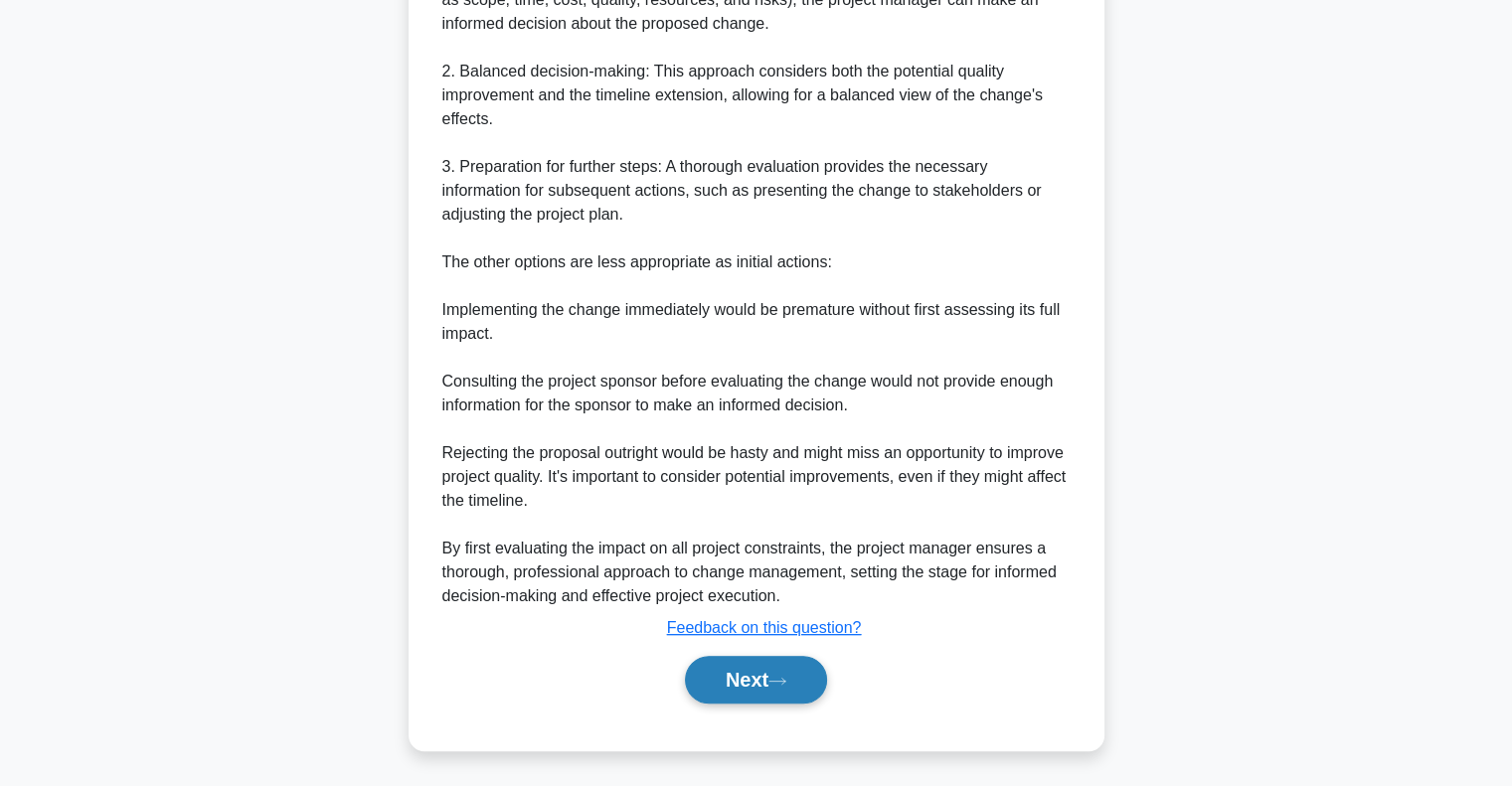 click on "Next" at bounding box center (756, 680) 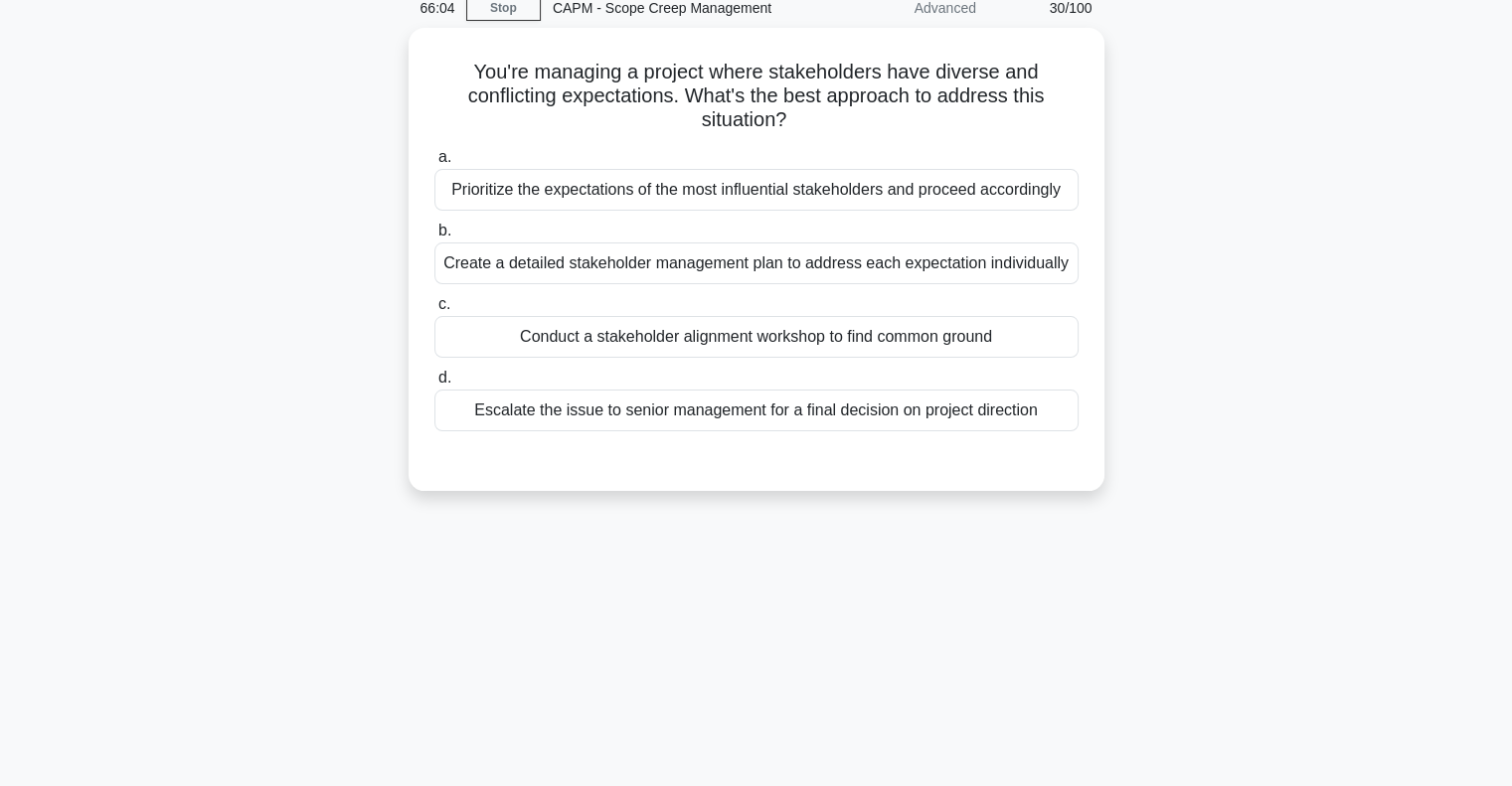 scroll, scrollTop: 0, scrollLeft: 0, axis: both 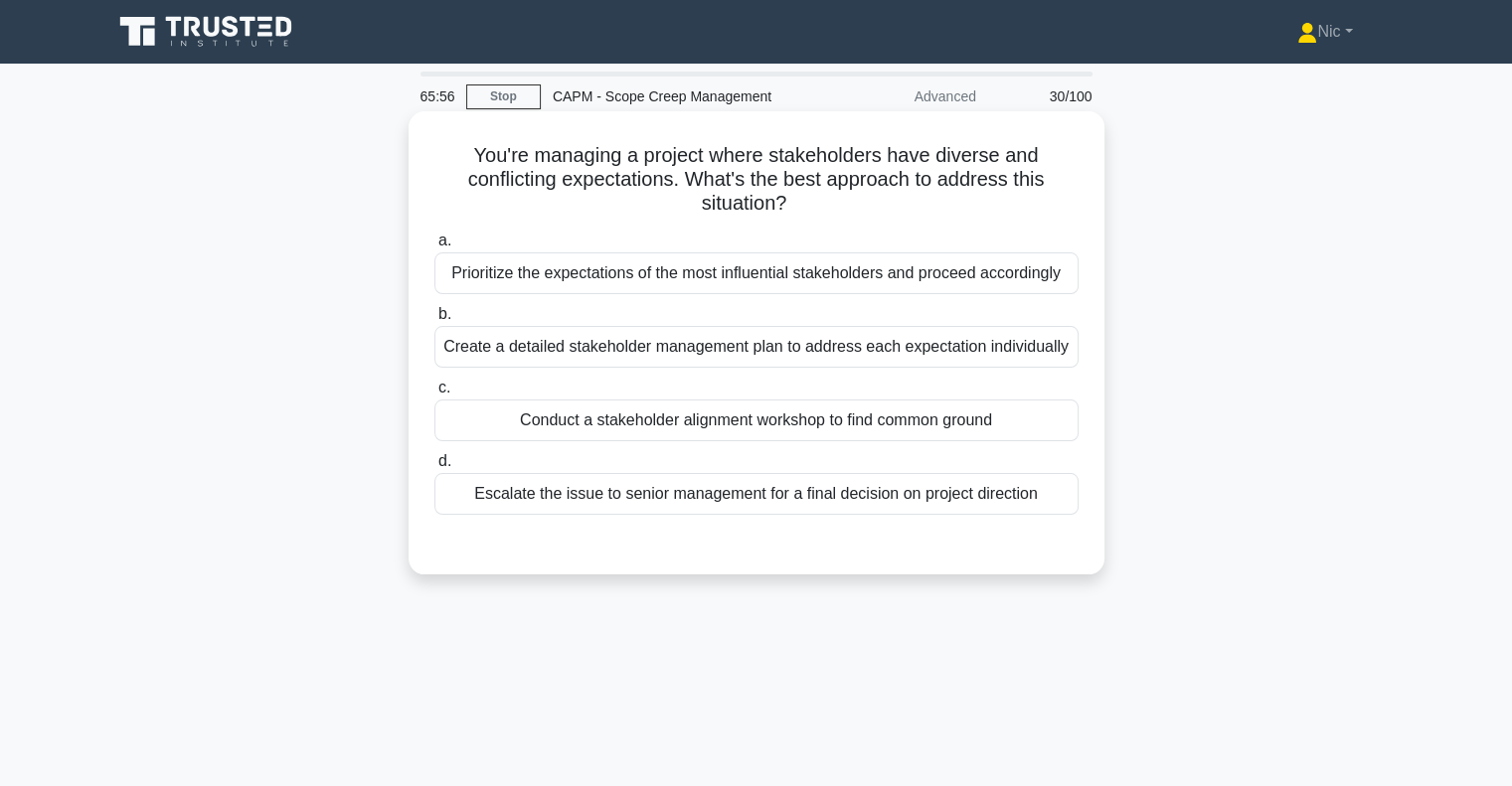 click on "Conduct a stakeholder alignment workshop to find common ground" at bounding box center (756, 420) 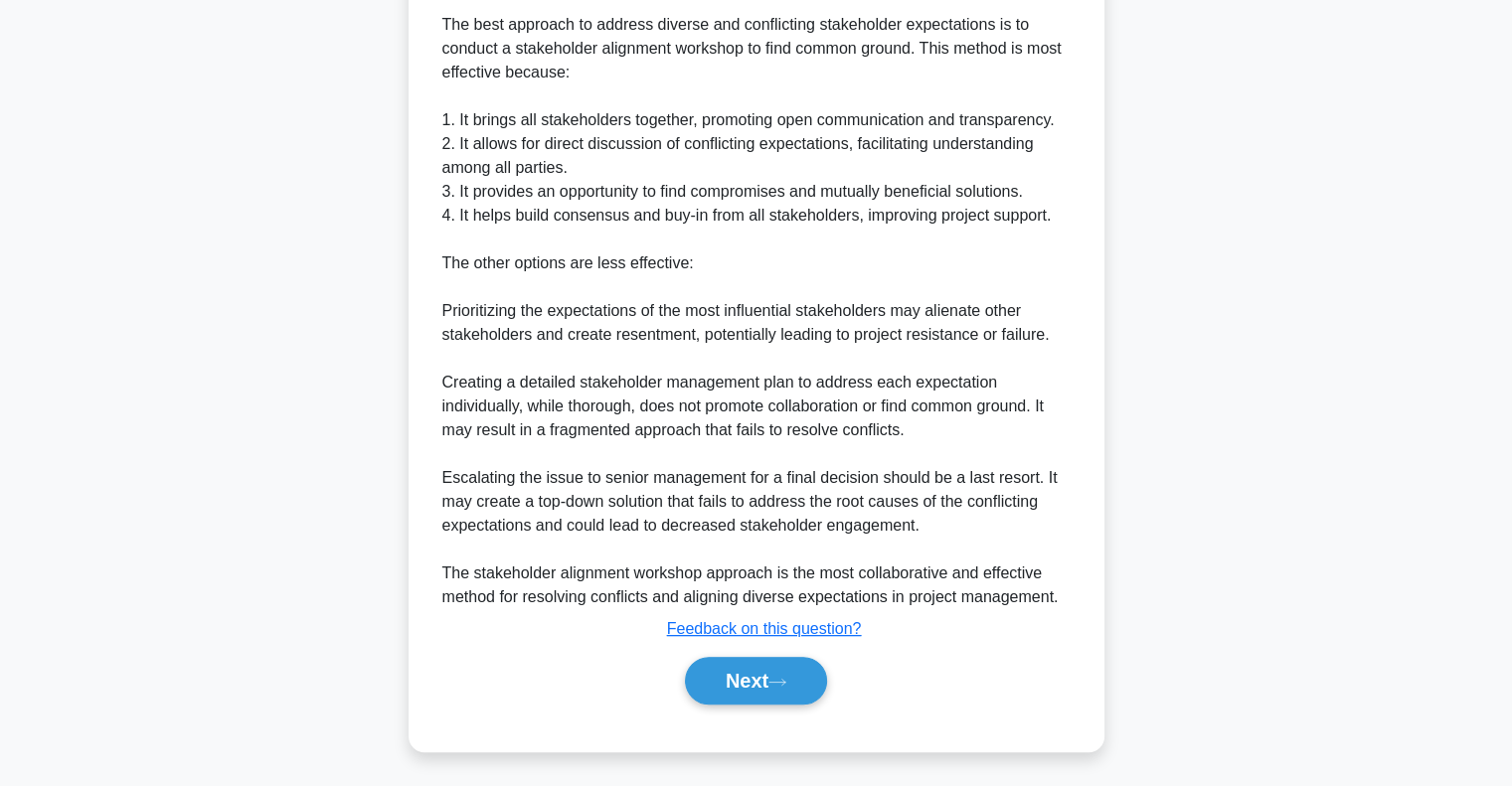scroll, scrollTop: 580, scrollLeft: 0, axis: vertical 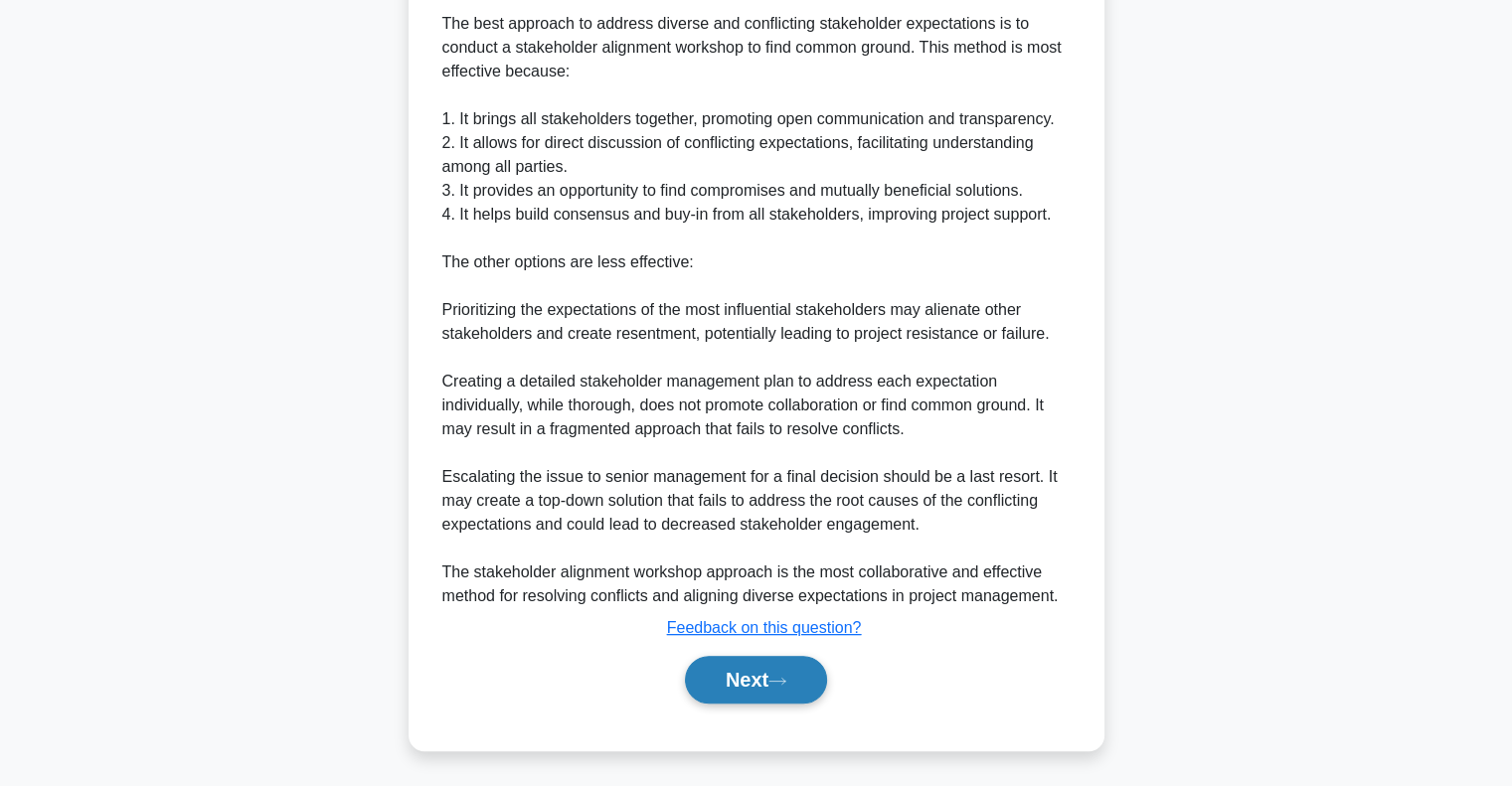 click on "Next" at bounding box center (756, 680) 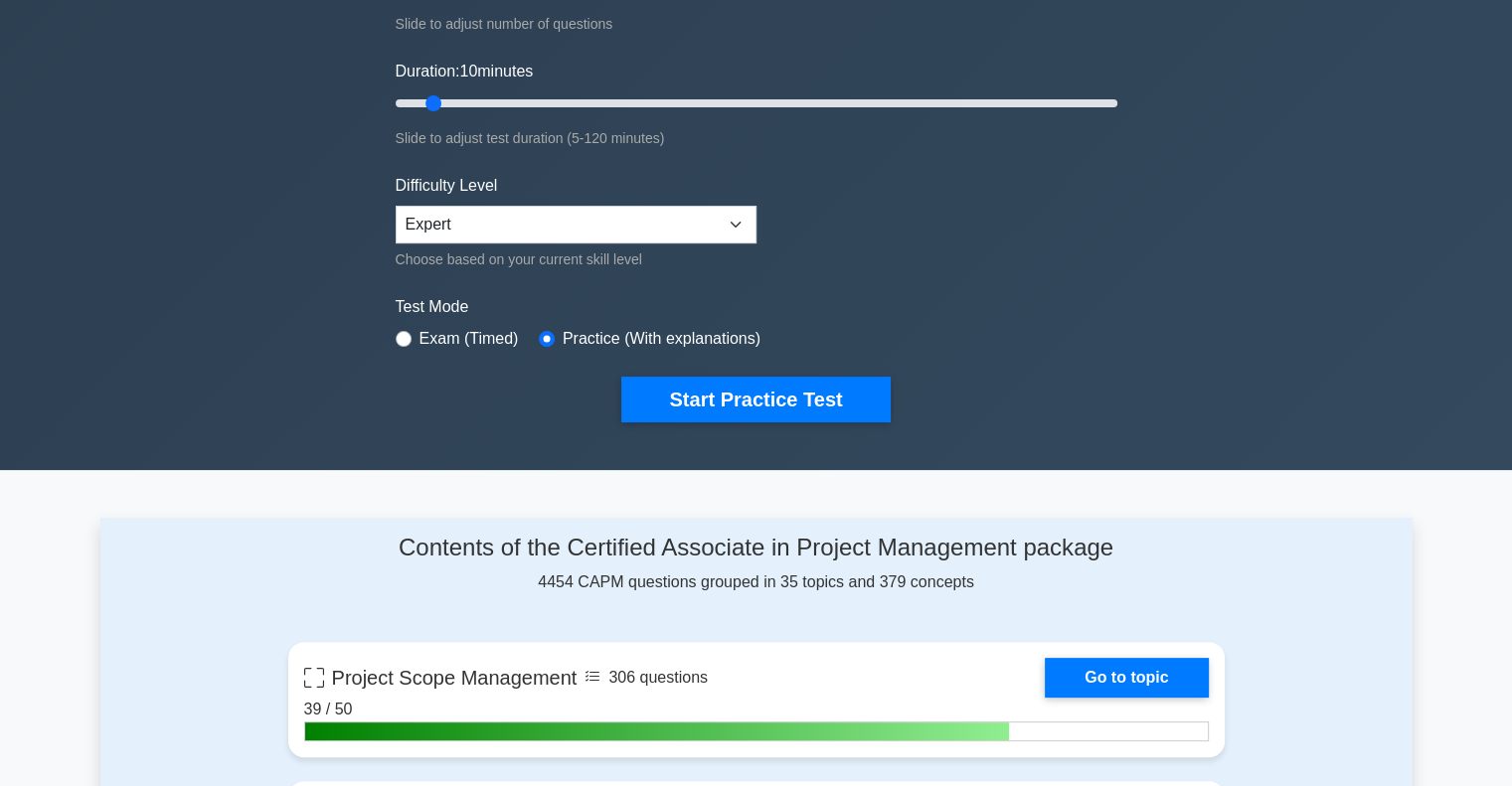 scroll, scrollTop: 326, scrollLeft: 0, axis: vertical 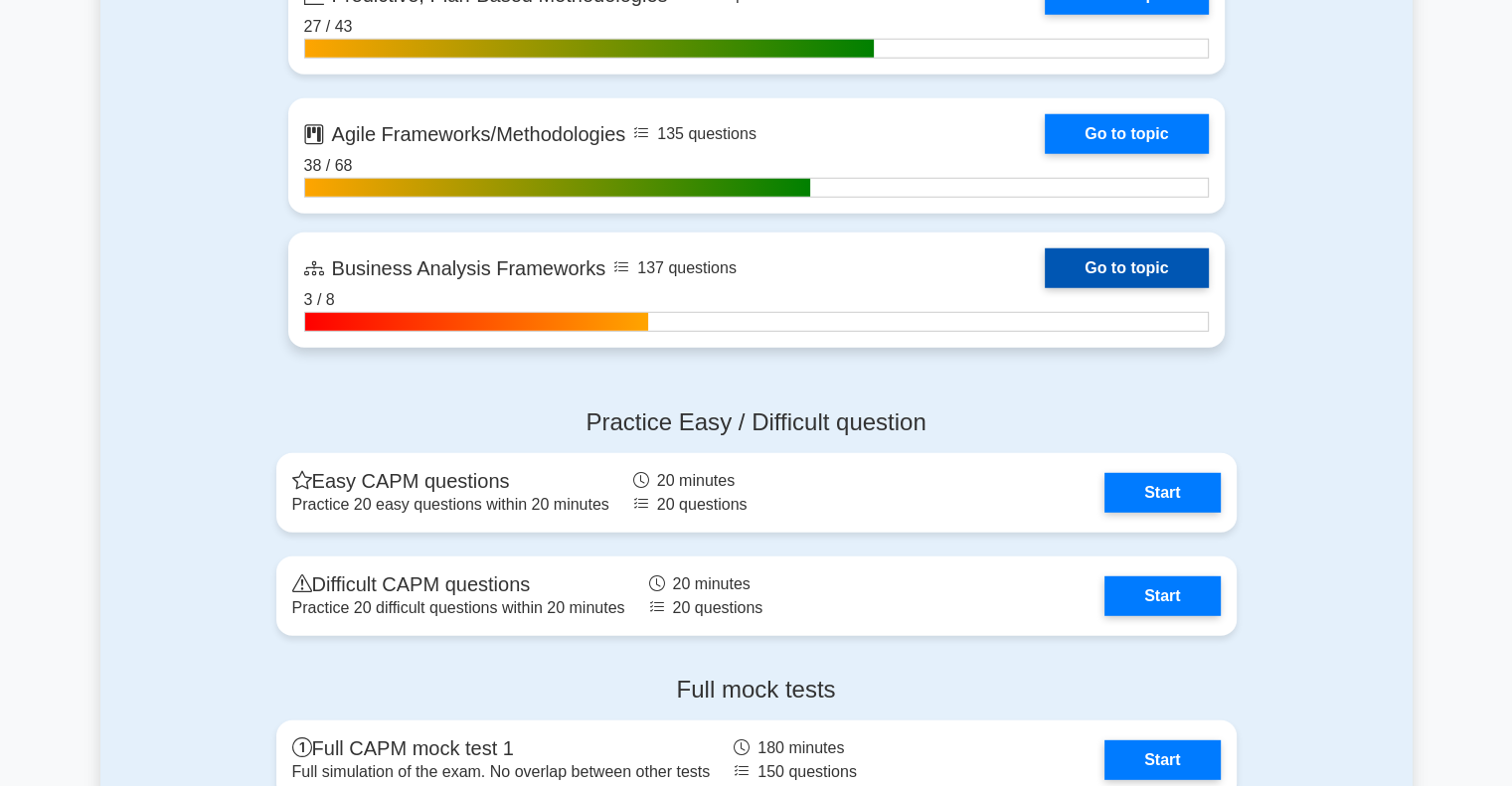 click on "Go to topic" at bounding box center [1126, 268] 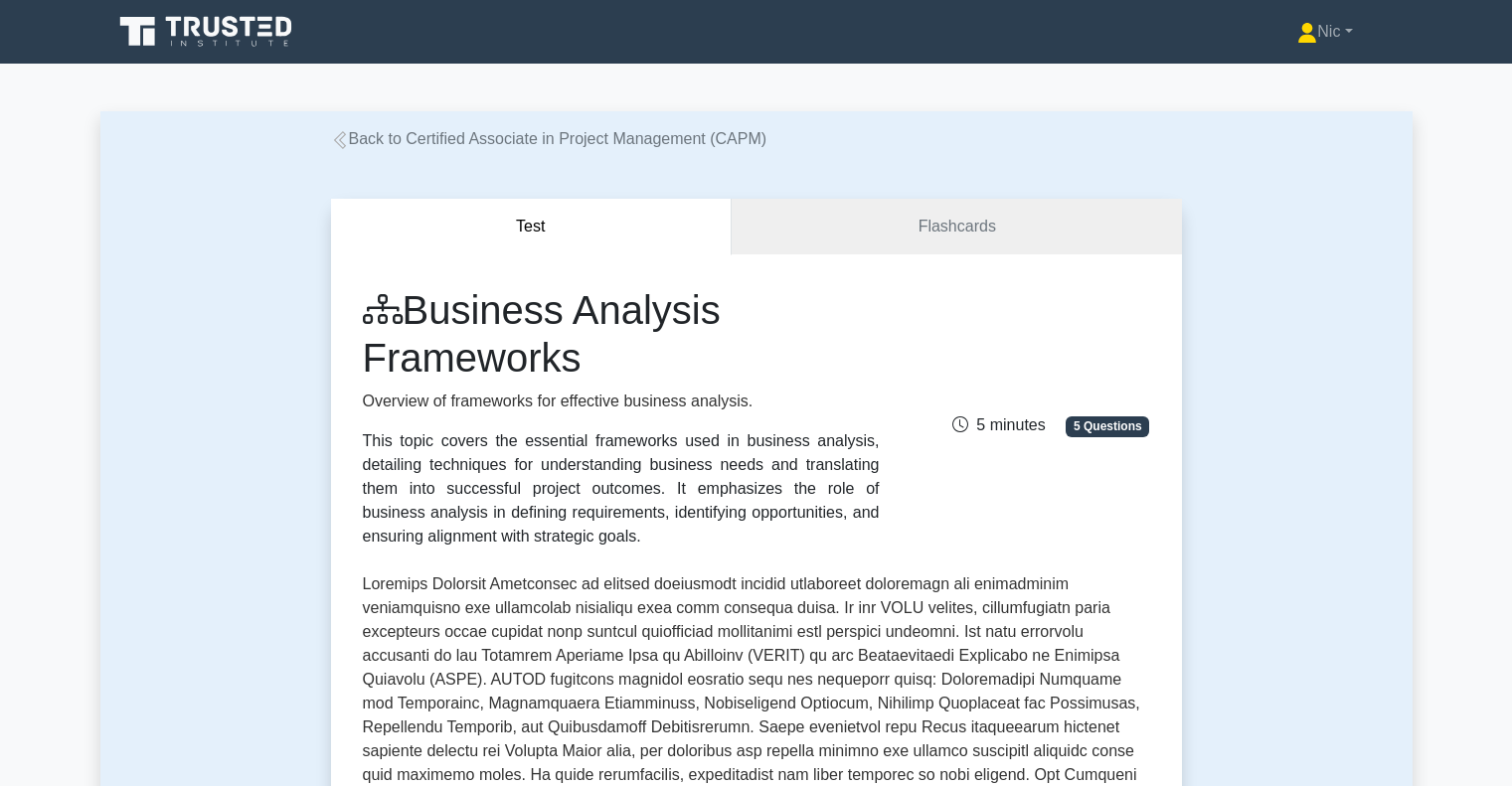 scroll, scrollTop: 0, scrollLeft: 0, axis: both 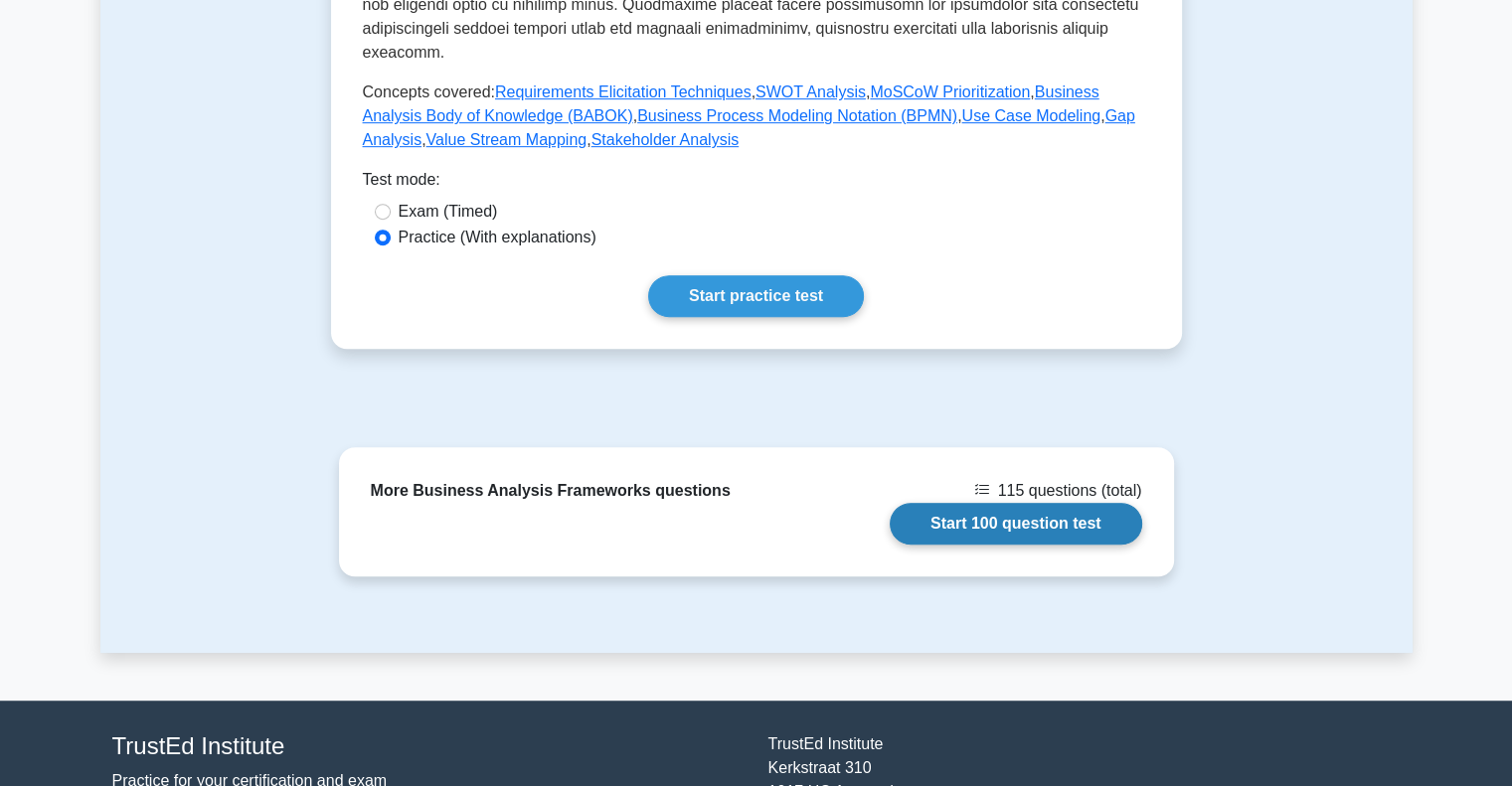 click on "Start 100 question test" at bounding box center (1016, 524) 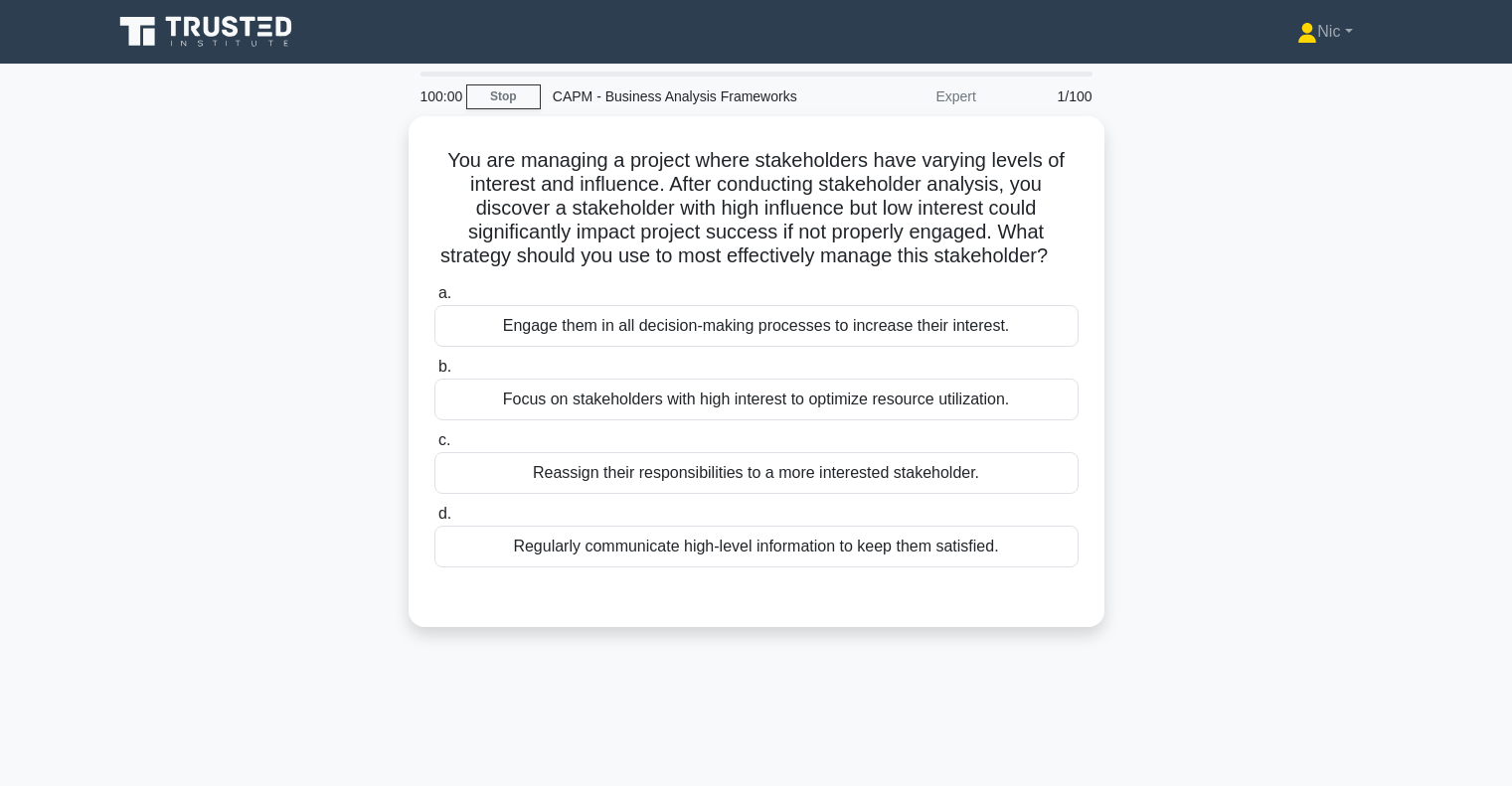 scroll, scrollTop: 0, scrollLeft: 0, axis: both 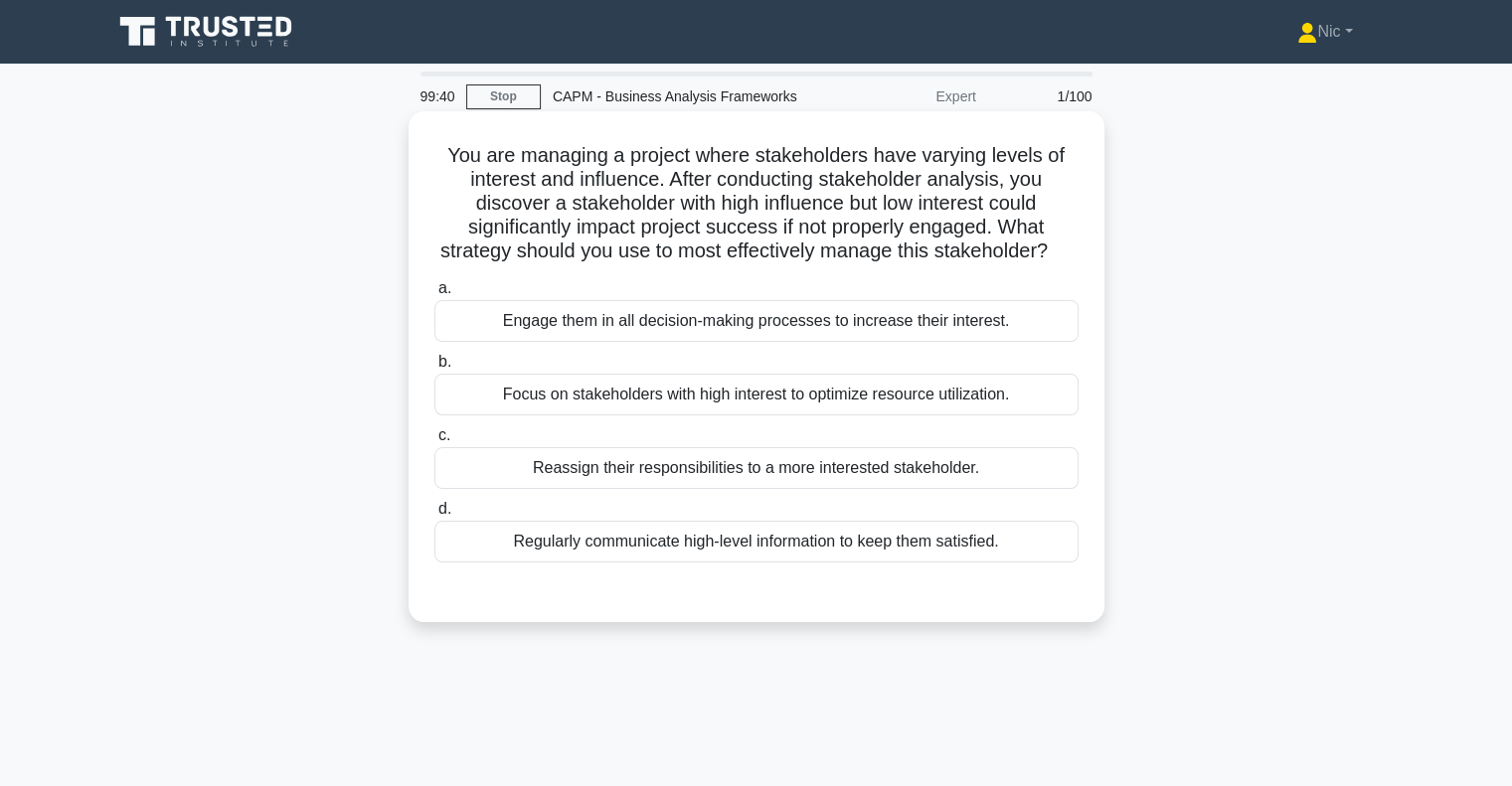 click on "Engage them in all decision-making processes to increase their interest." at bounding box center (756, 321) 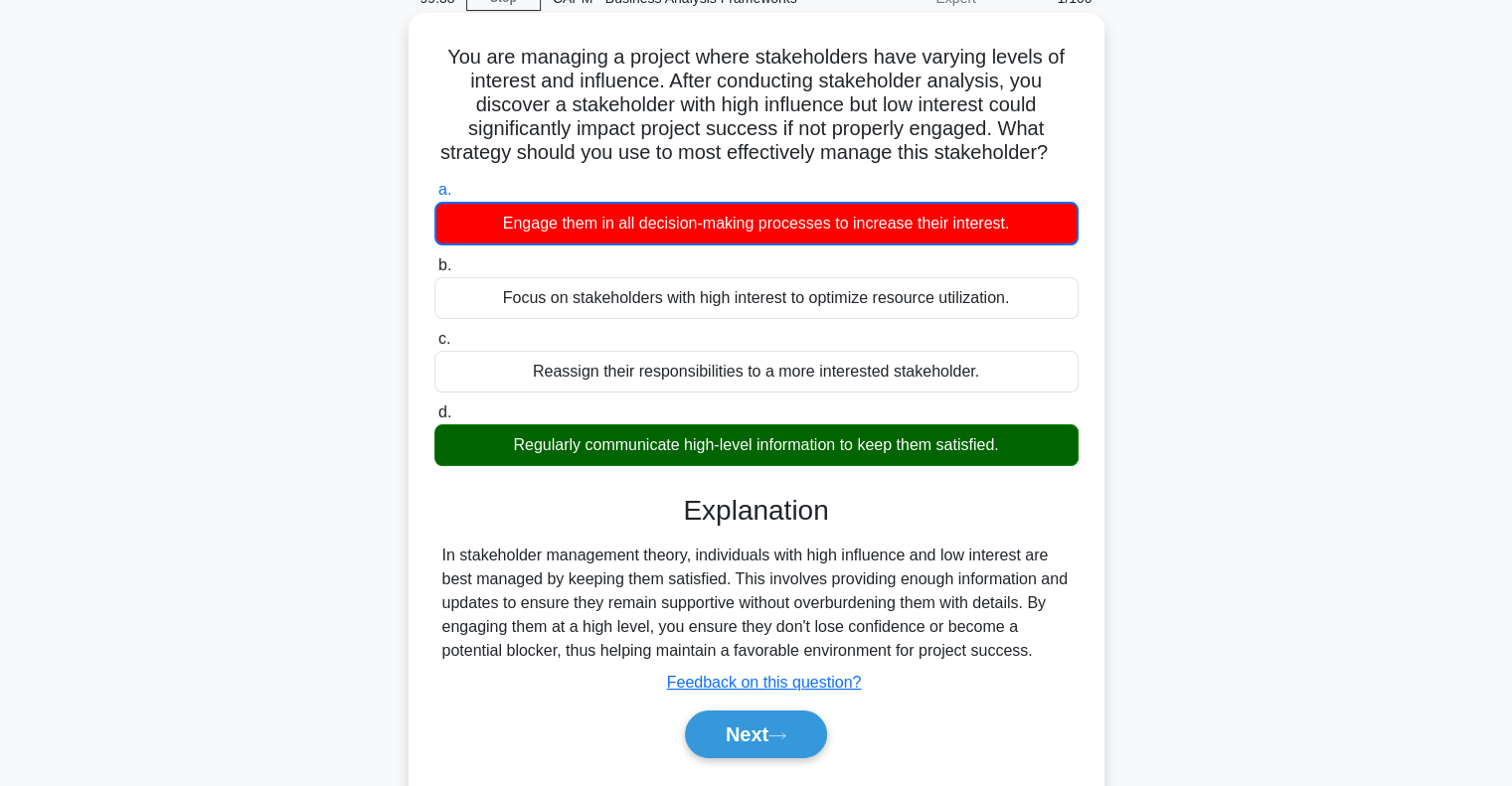 scroll, scrollTop: 100, scrollLeft: 0, axis: vertical 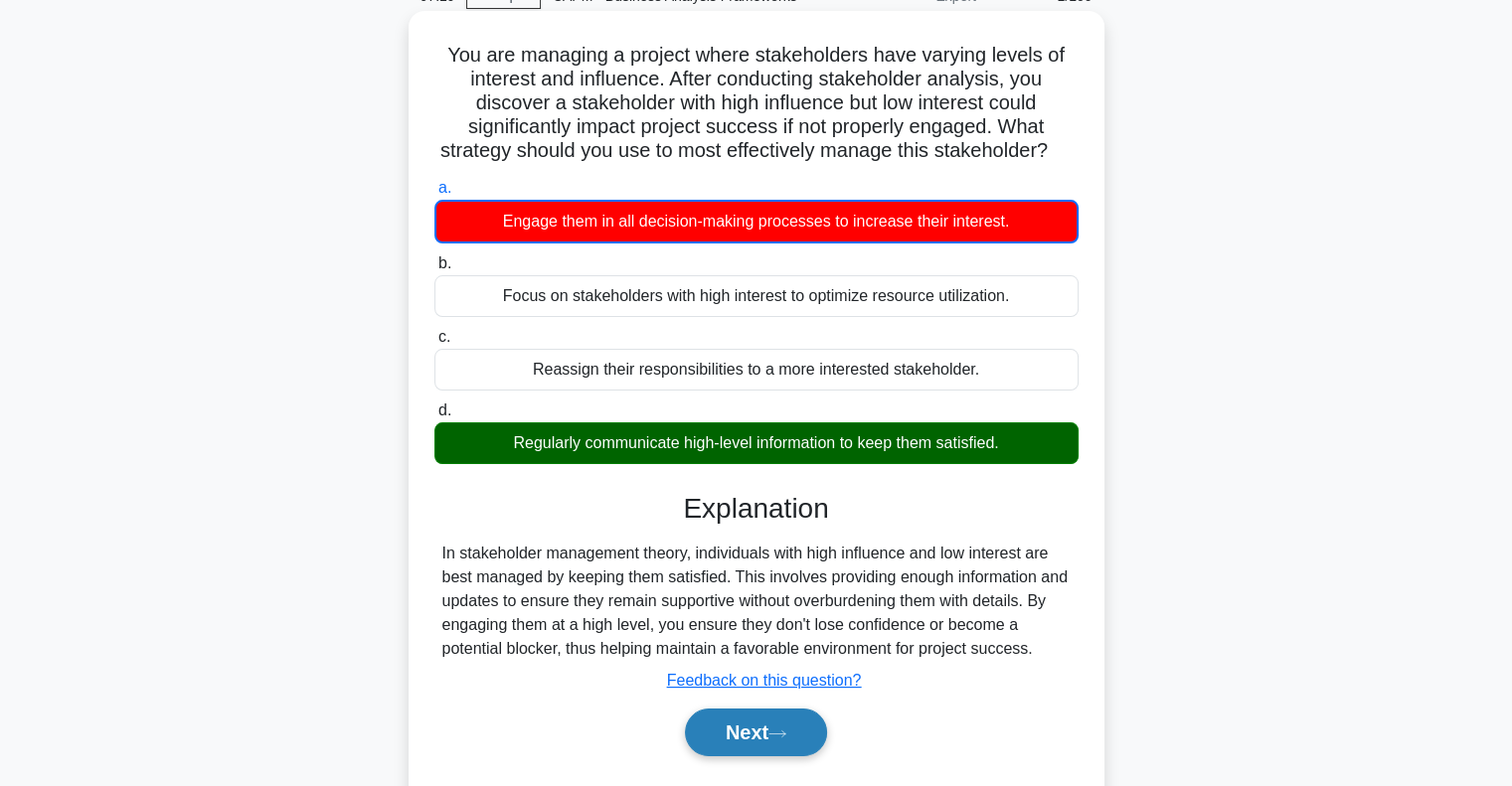 click on "Next" at bounding box center (756, 732) 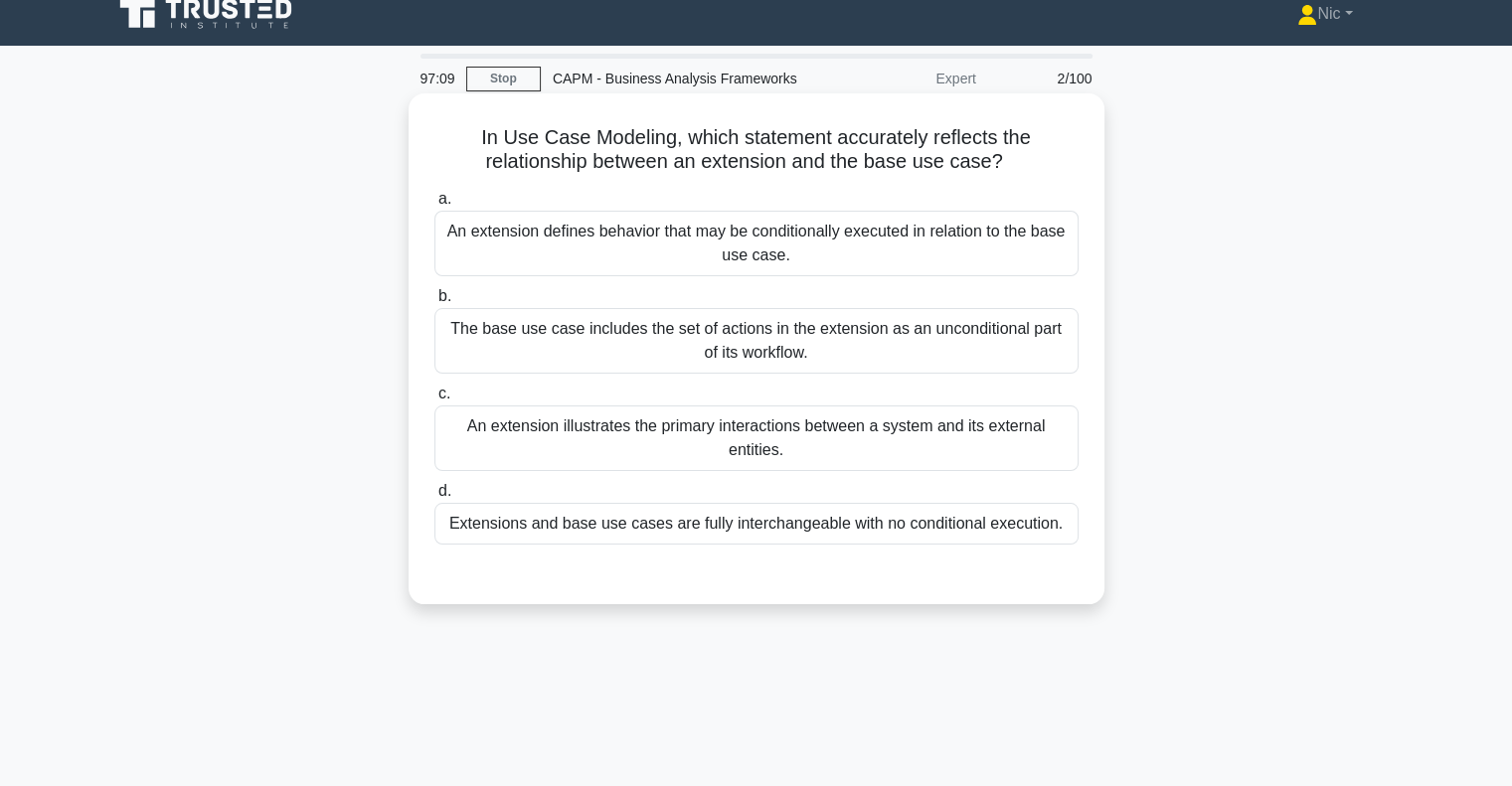 scroll, scrollTop: 1, scrollLeft: 0, axis: vertical 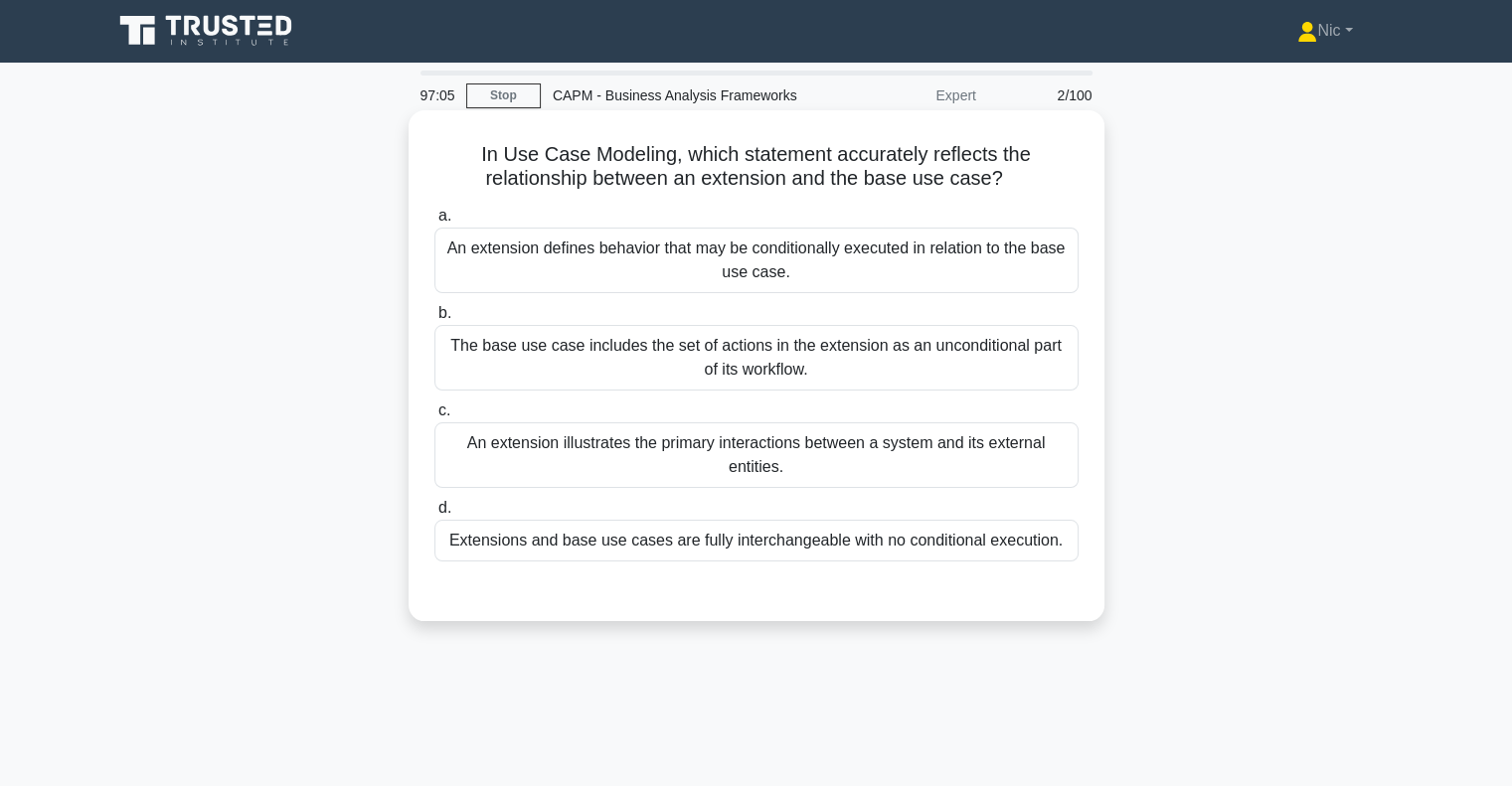 click on "The base use case includes the set of actions in the extension as an unconditional part of its workflow." at bounding box center (756, 358) 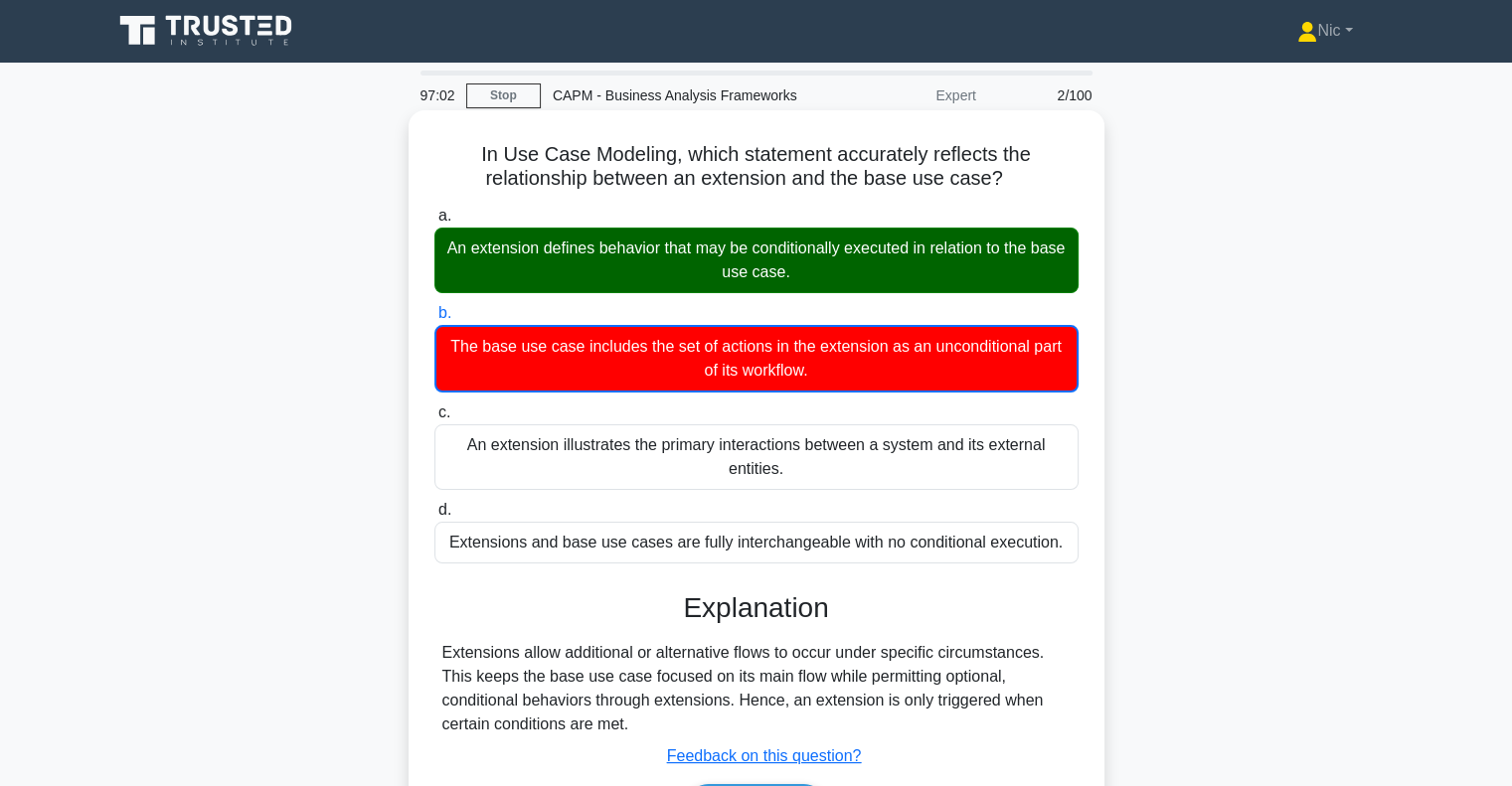 drag, startPoint x: 457, startPoint y: 132, endPoint x: 1092, endPoint y: 192, distance: 637.8283 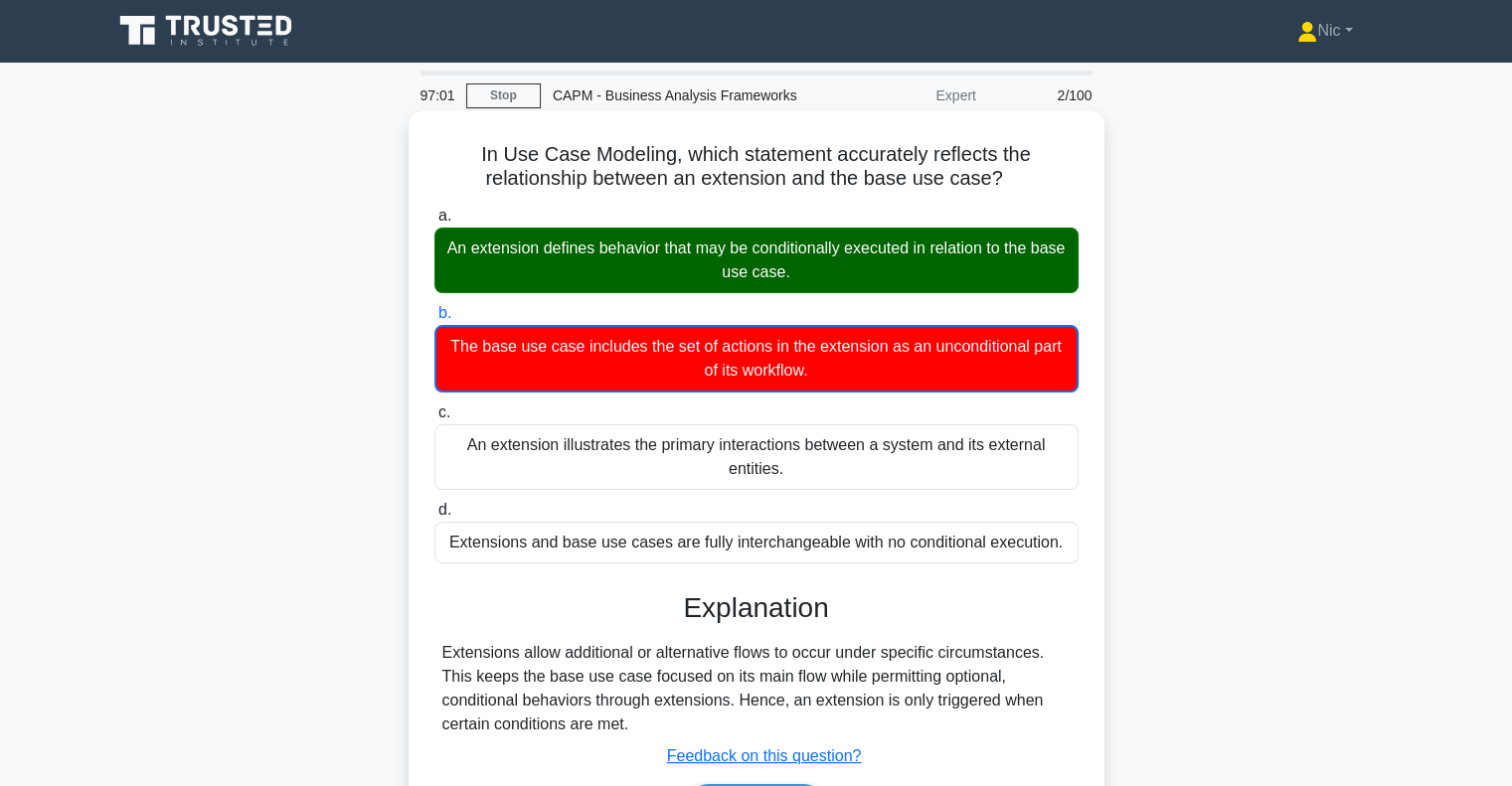 copy on "In Use Case Modeling, which statement accurately reflects the relationship between an extension and the base use case?" 